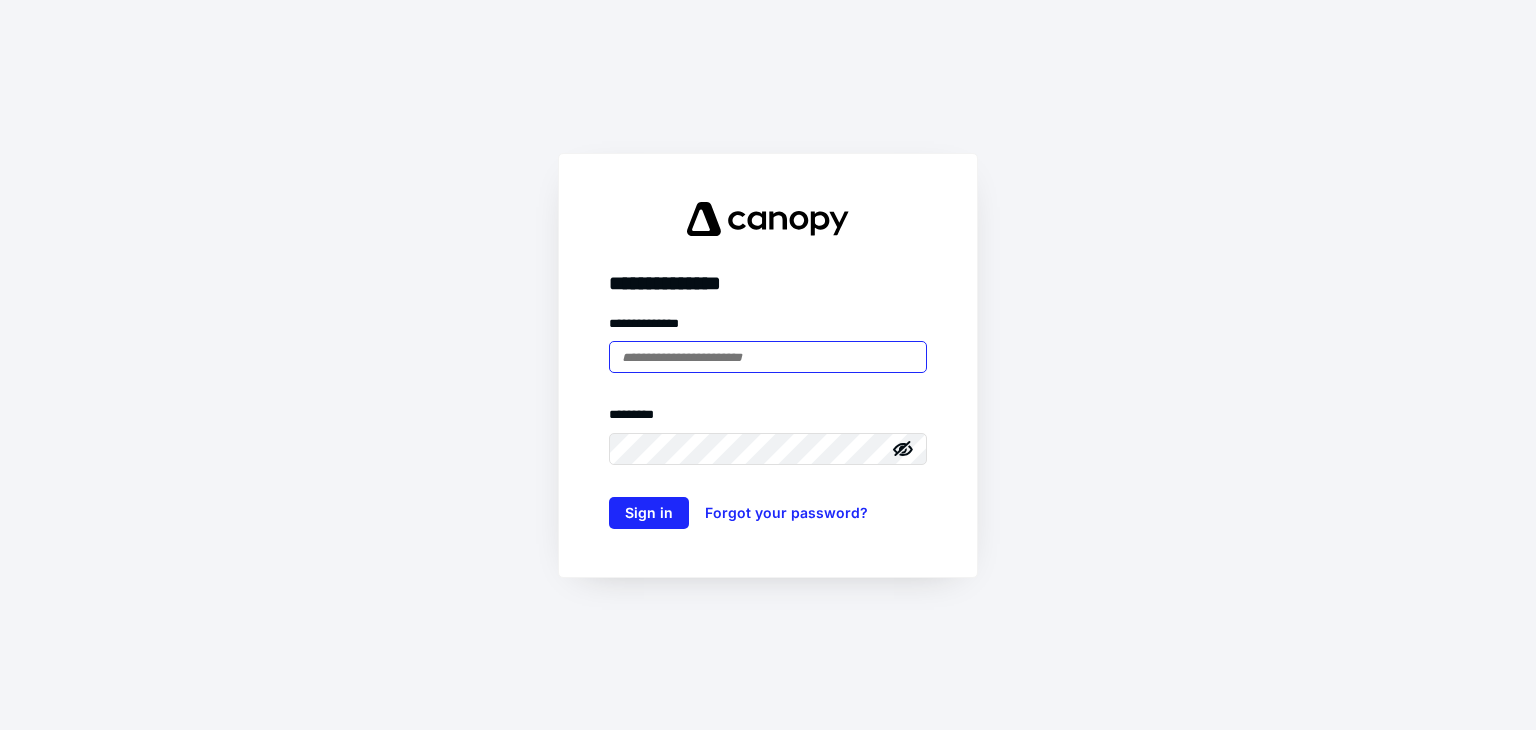 scroll, scrollTop: 0, scrollLeft: 0, axis: both 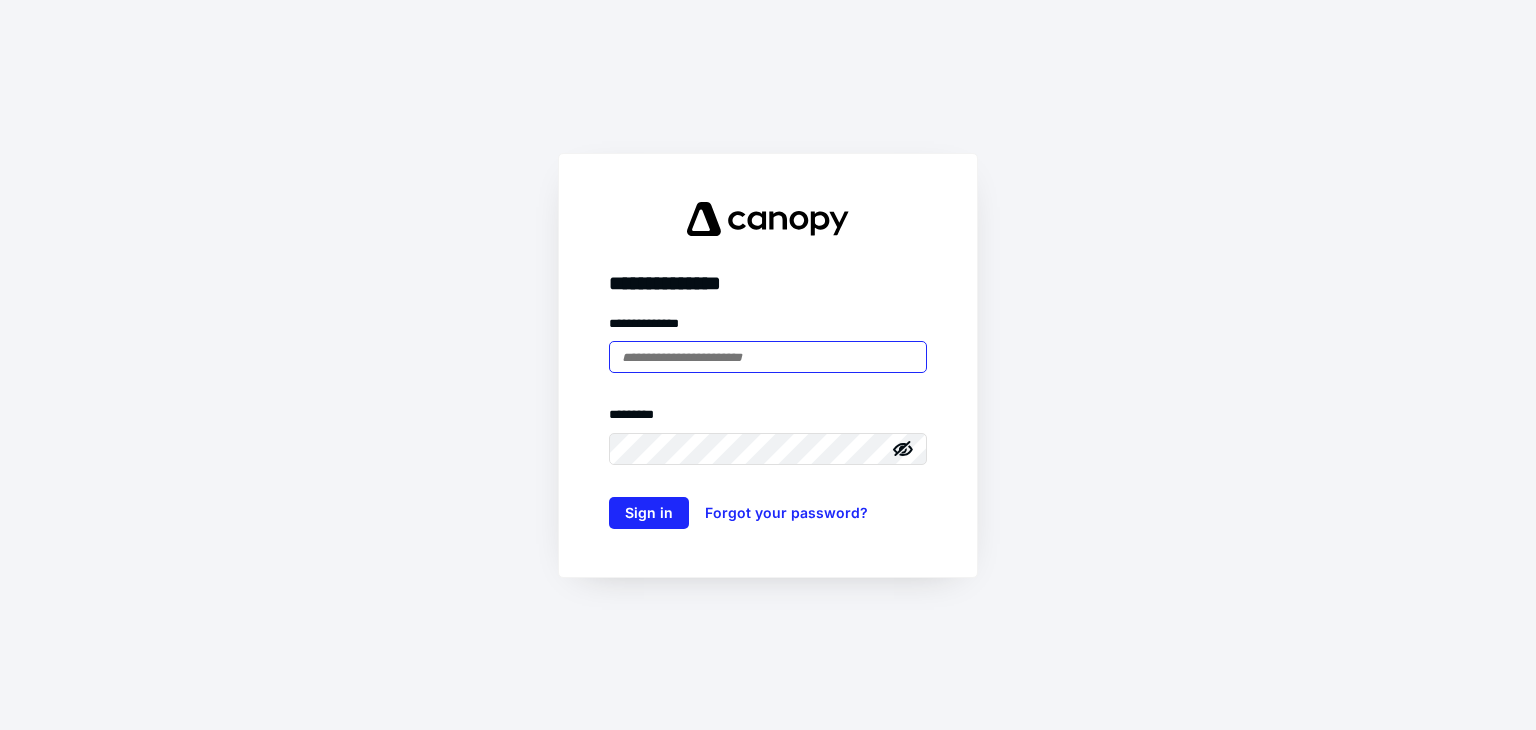 type on "**********" 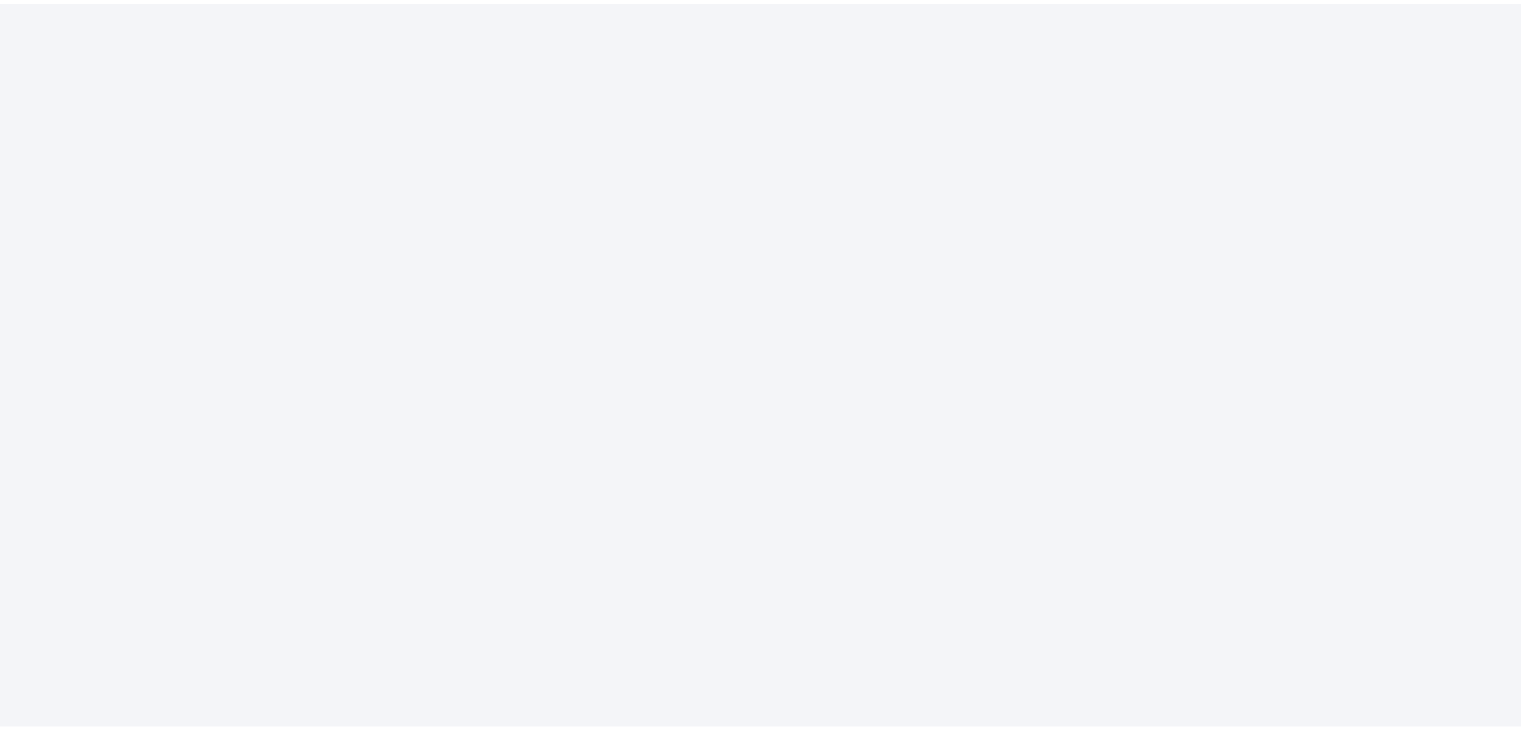scroll, scrollTop: 0, scrollLeft: 0, axis: both 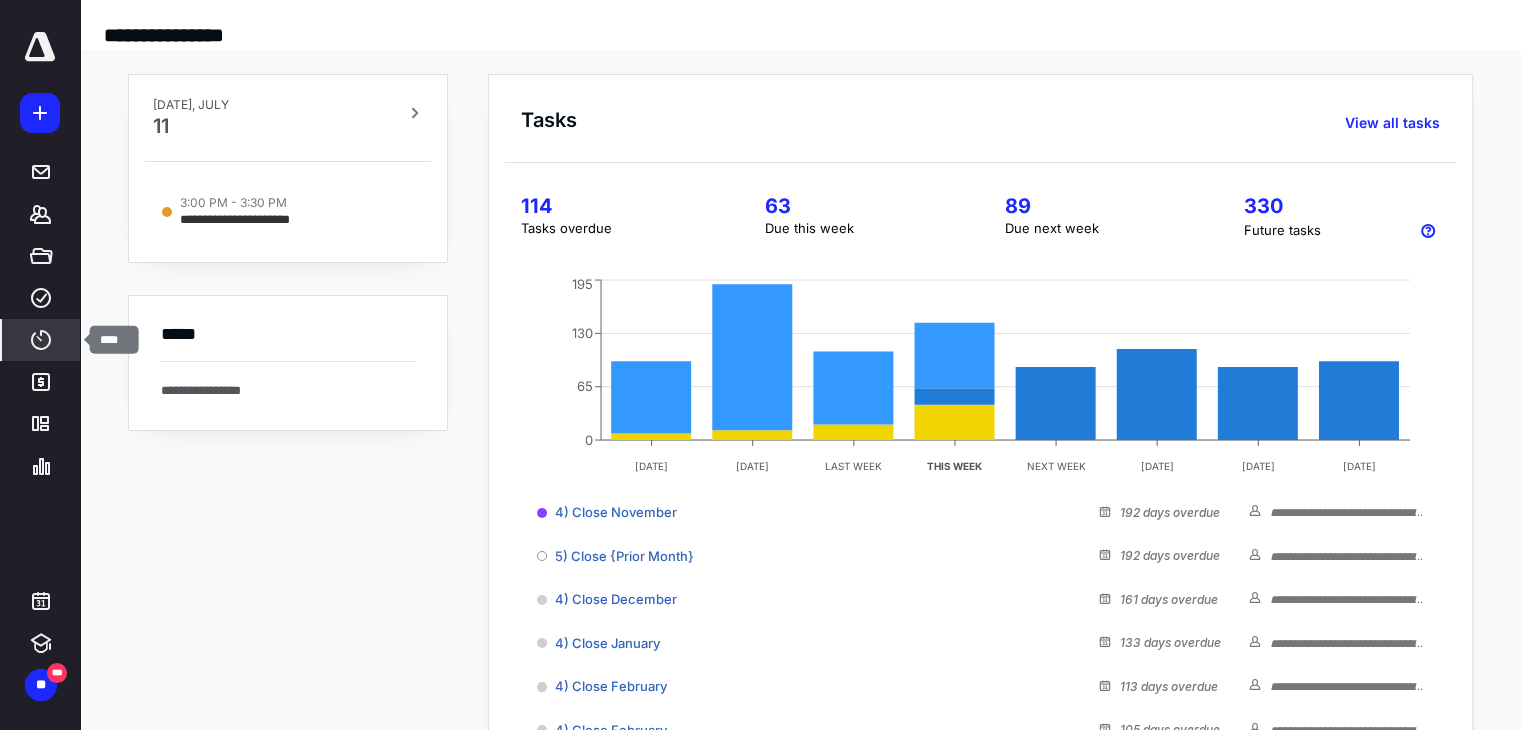 click 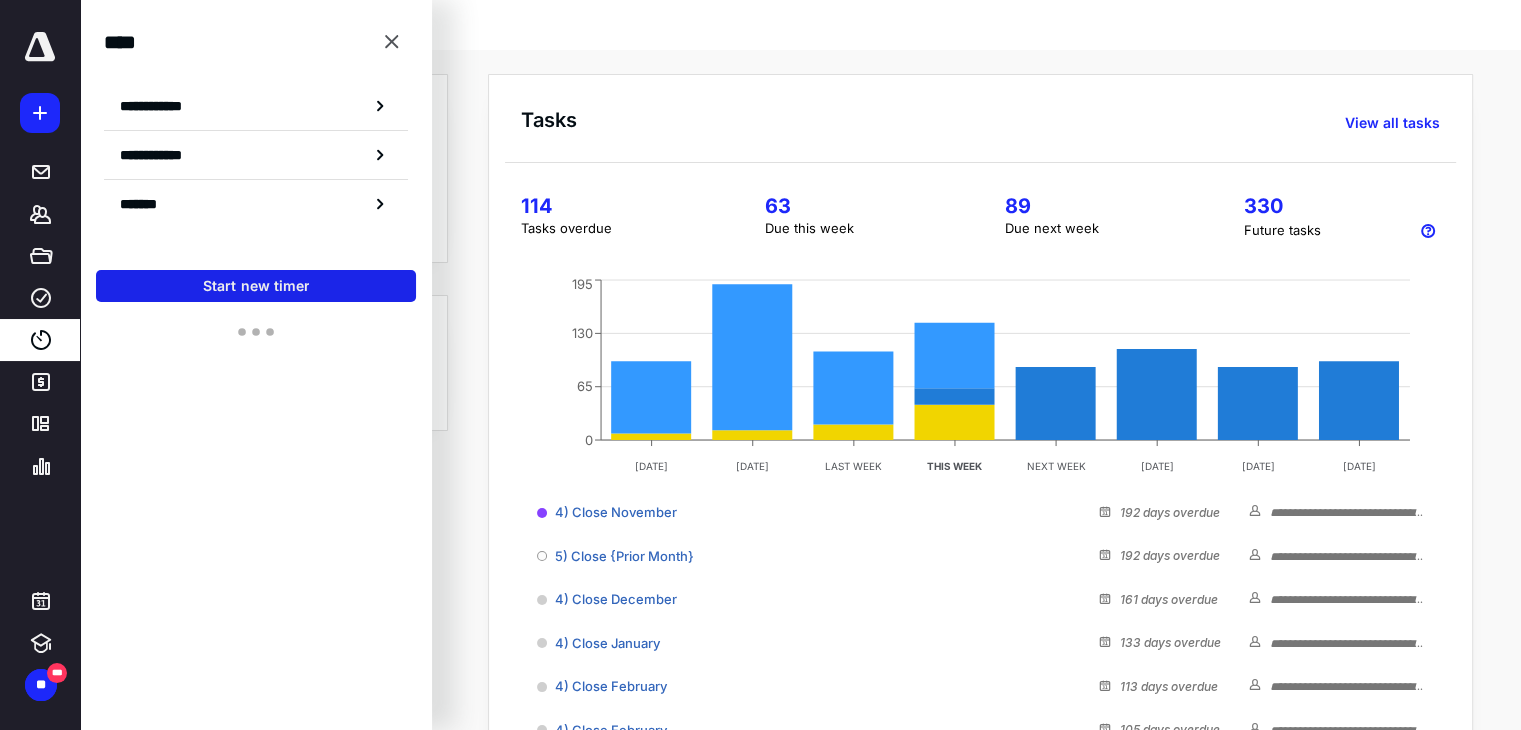click on "Start new timer" at bounding box center (256, 286) 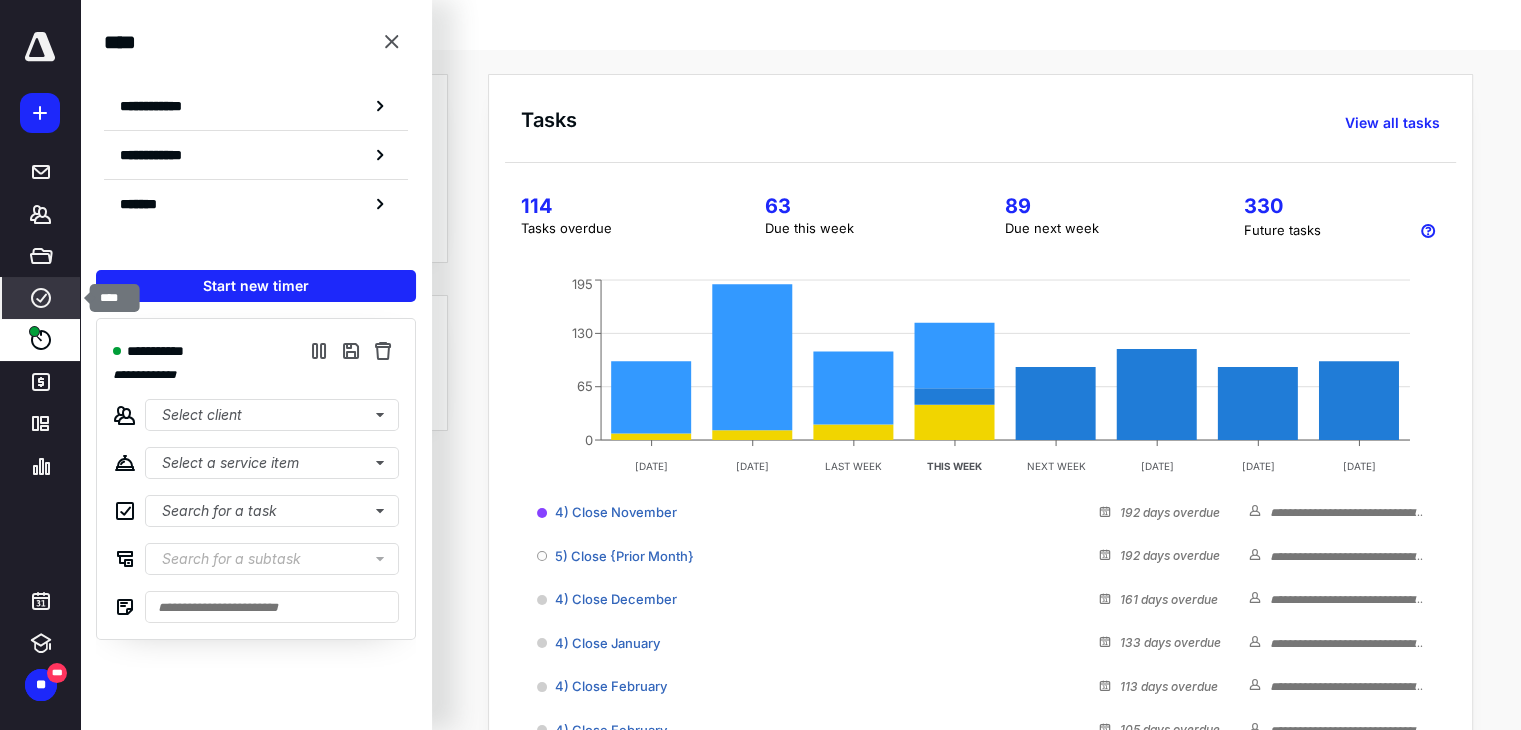 click 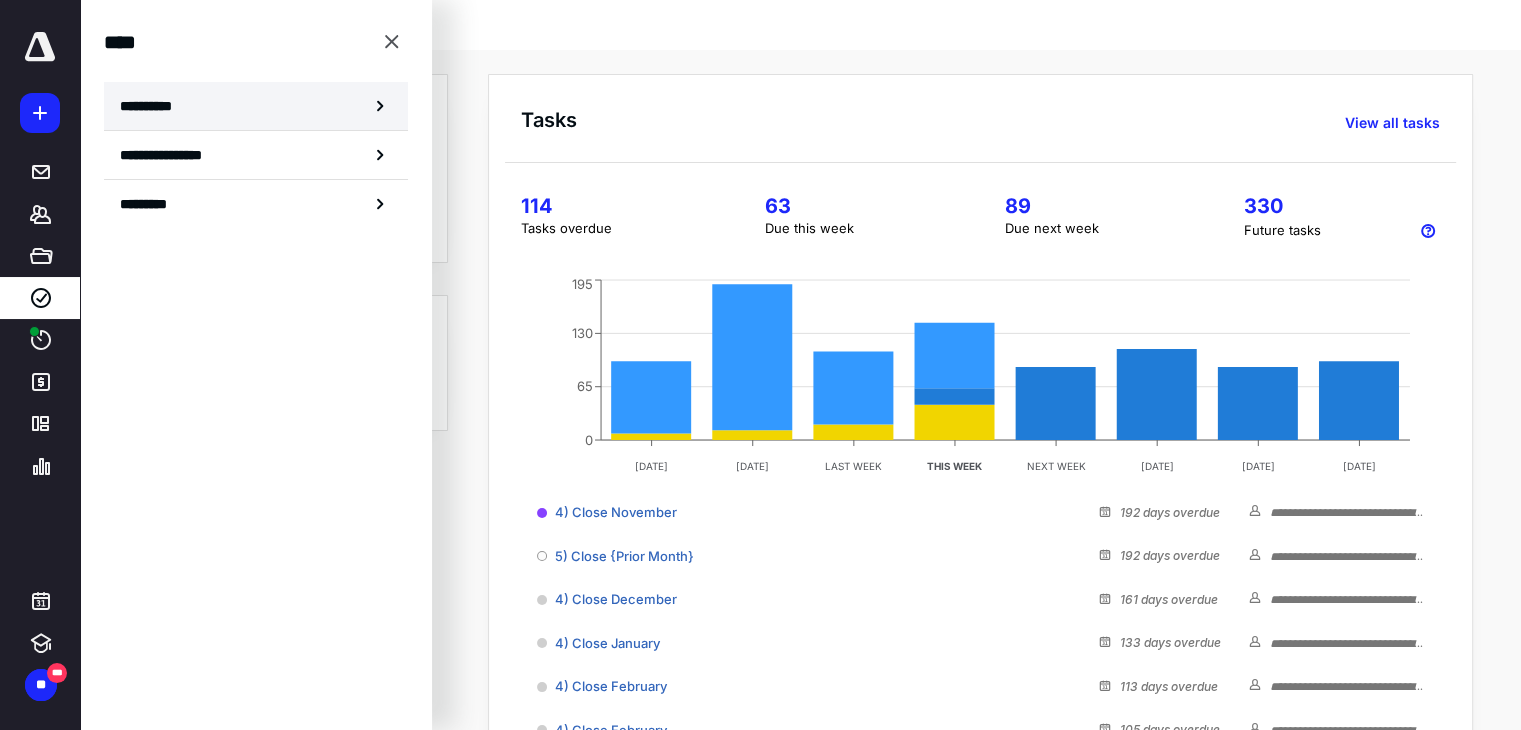 click on "**********" at bounding box center [153, 106] 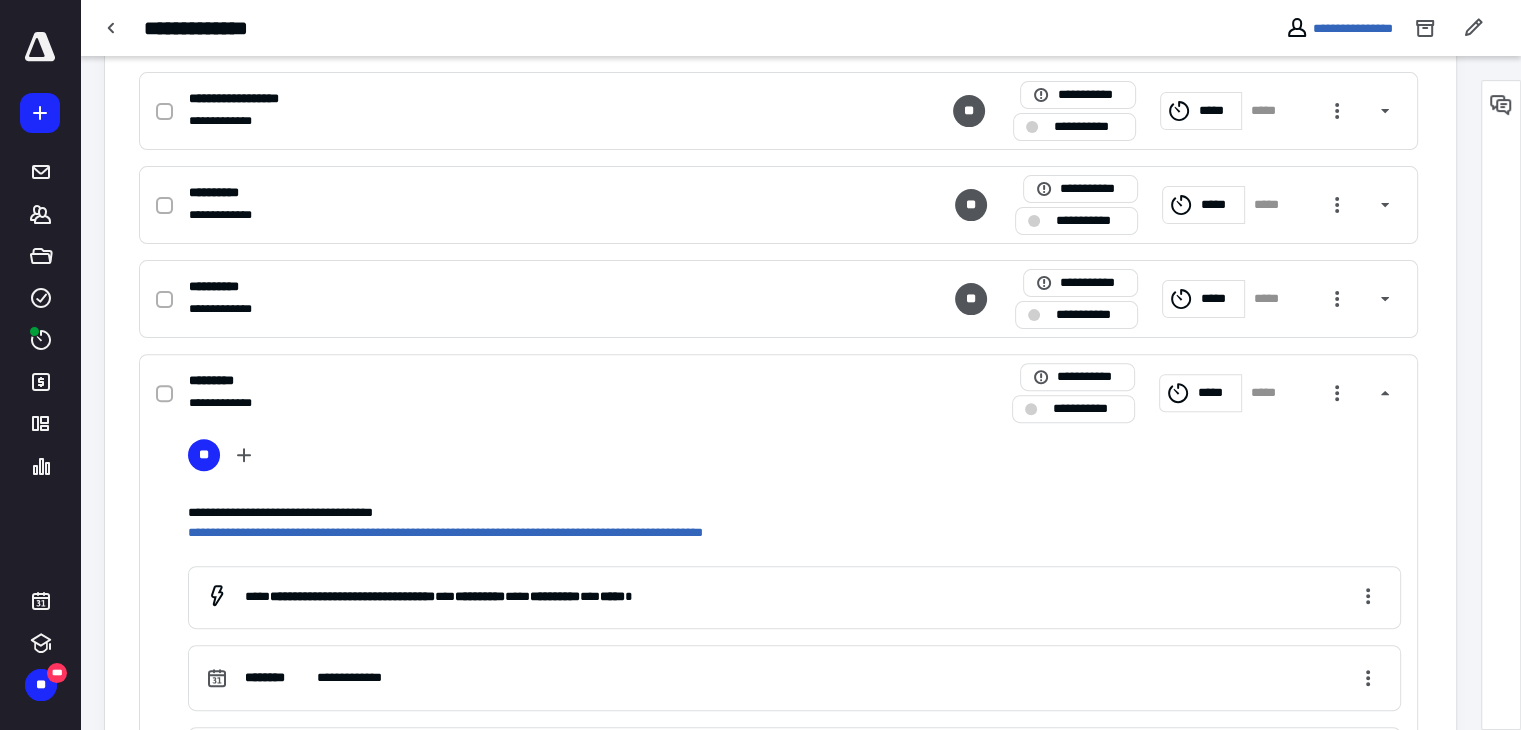 scroll, scrollTop: 500, scrollLeft: 0, axis: vertical 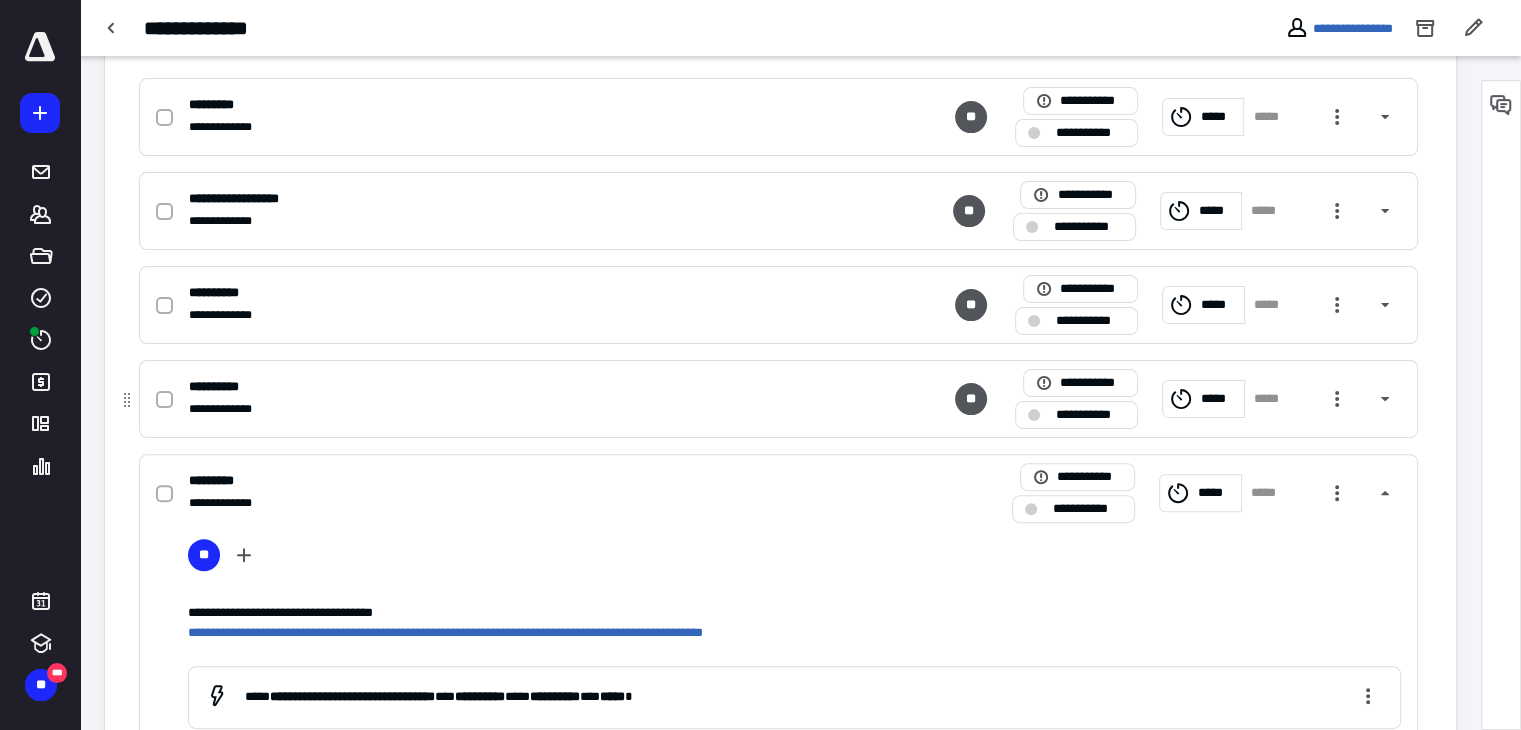 click on "**********" at bounding box center (224, 387) 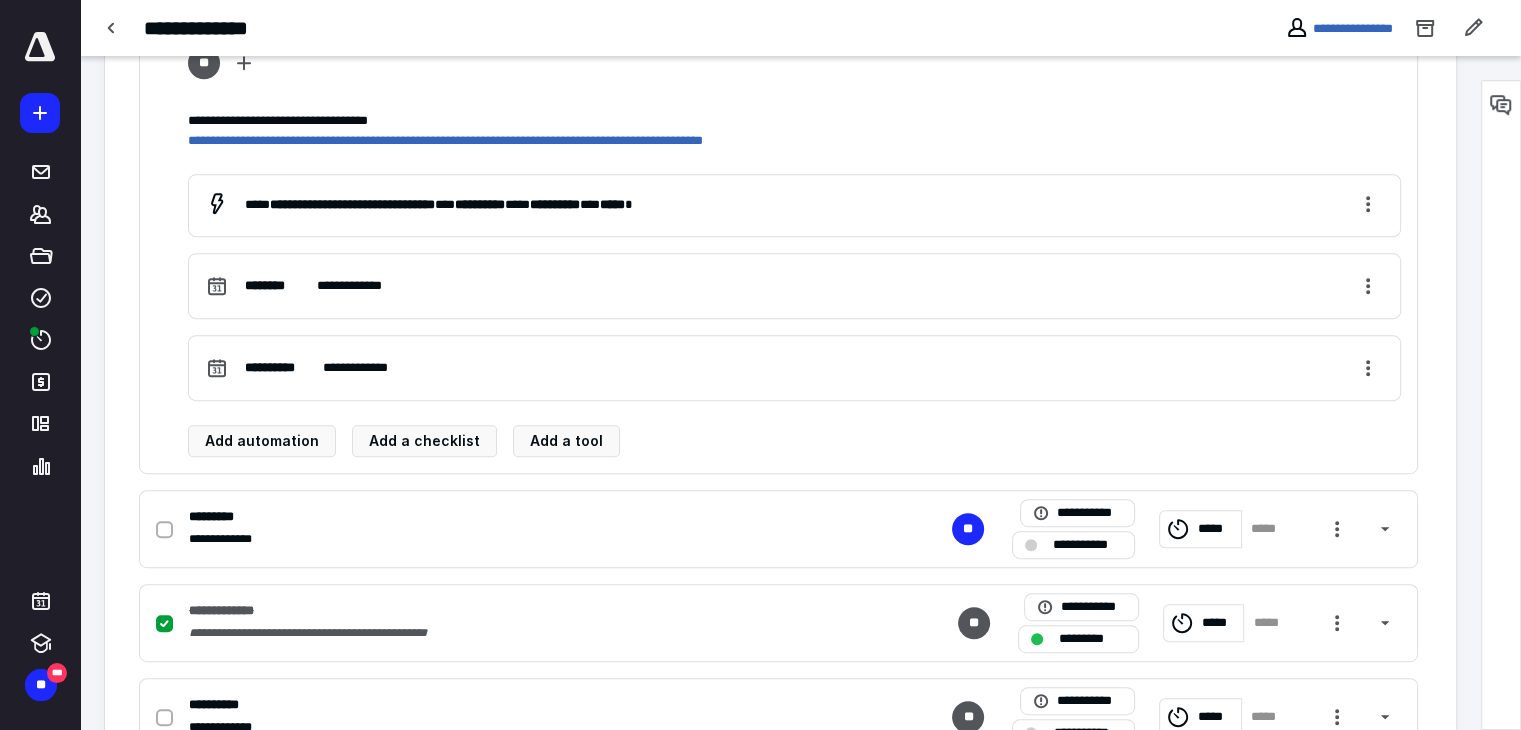 scroll, scrollTop: 971, scrollLeft: 0, axis: vertical 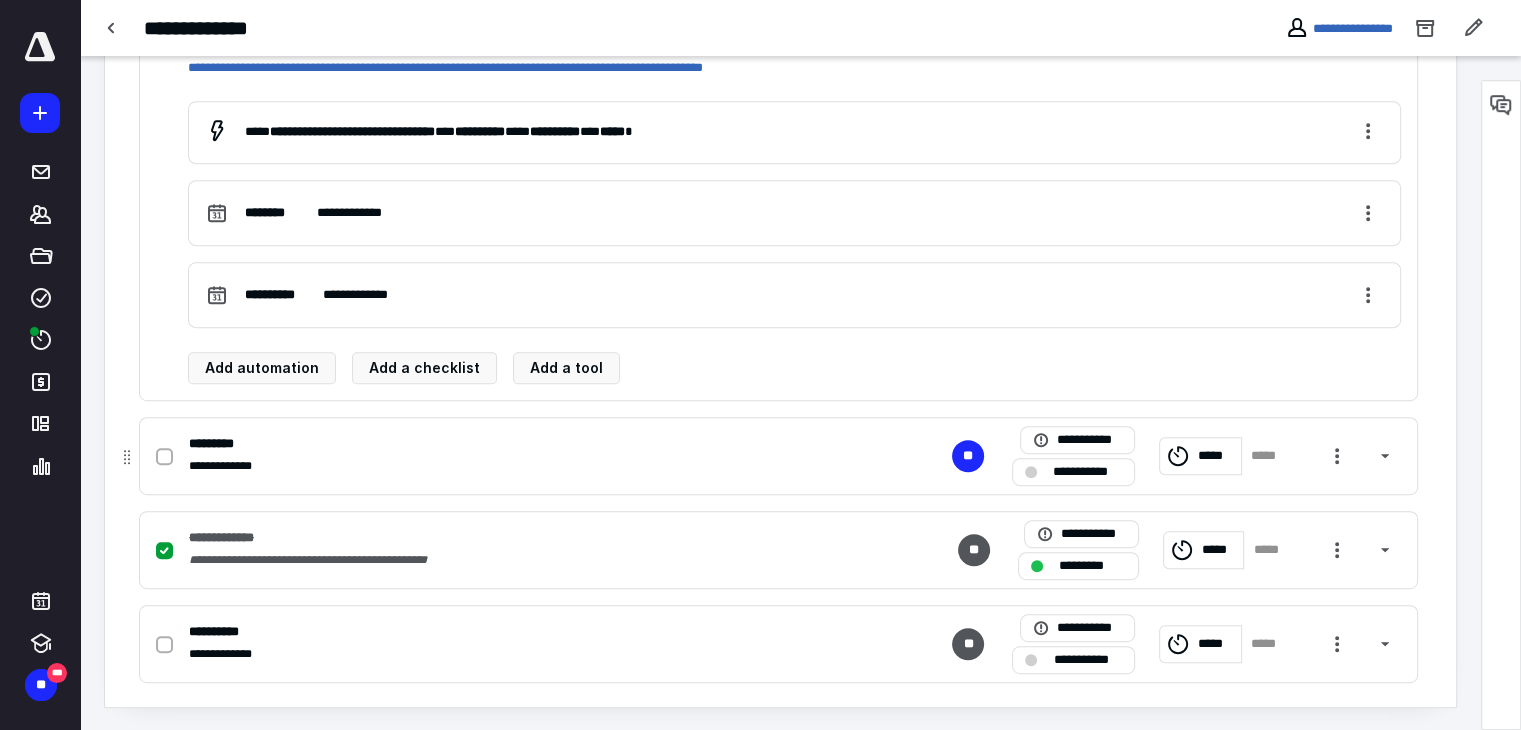 click on "*********" at bounding box center (224, 444) 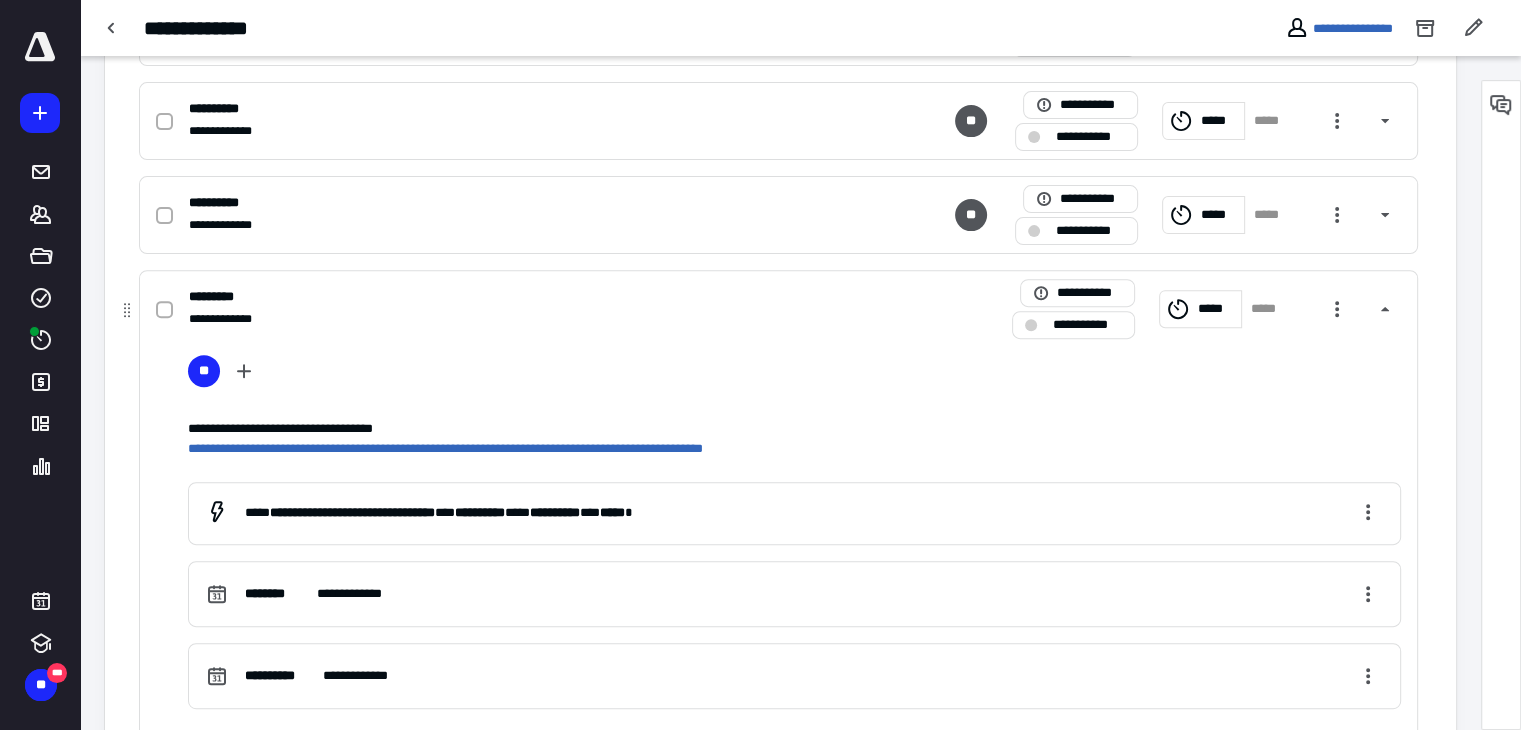 scroll, scrollTop: 671, scrollLeft: 0, axis: vertical 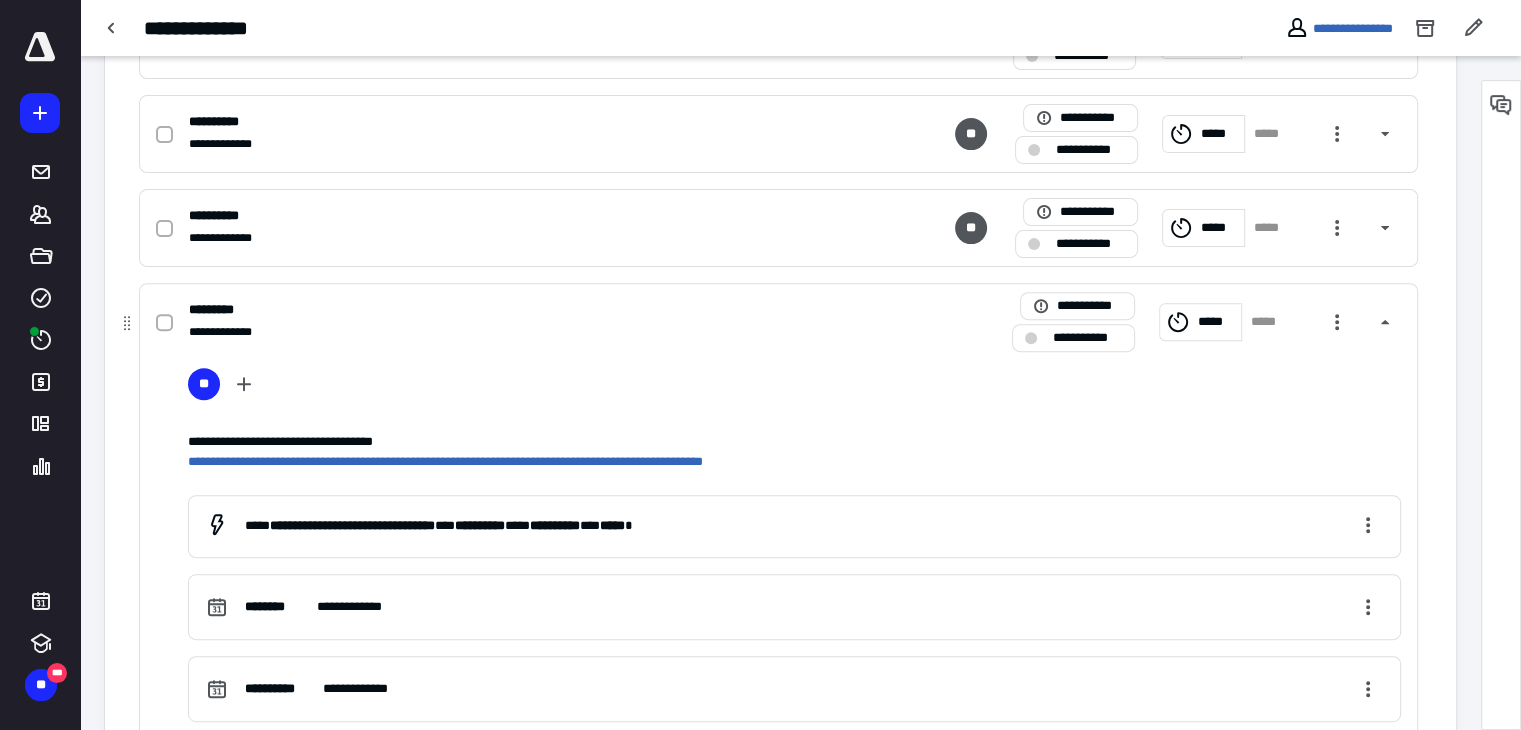 click on "*****" at bounding box center (1216, 322) 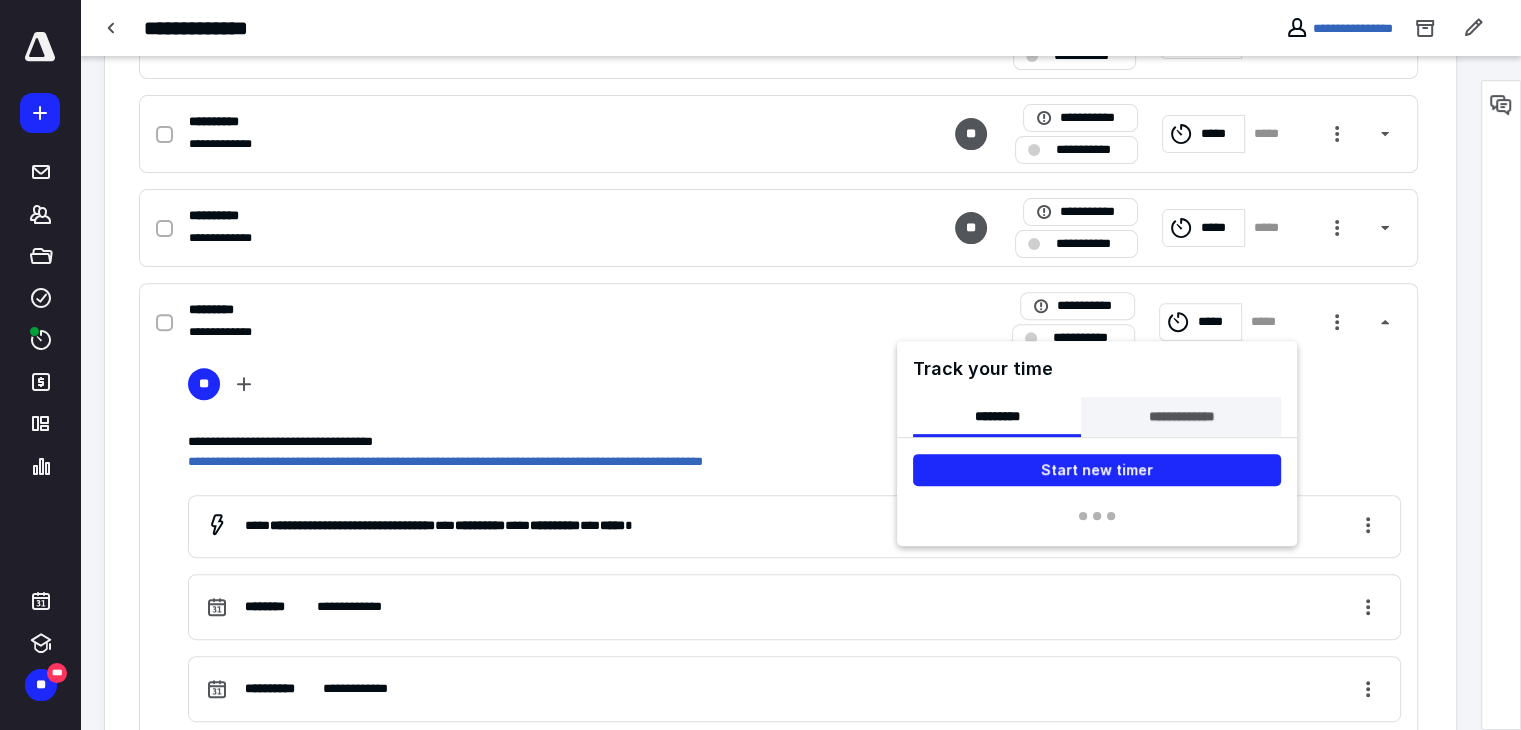 click on "**********" at bounding box center [1180, 417] 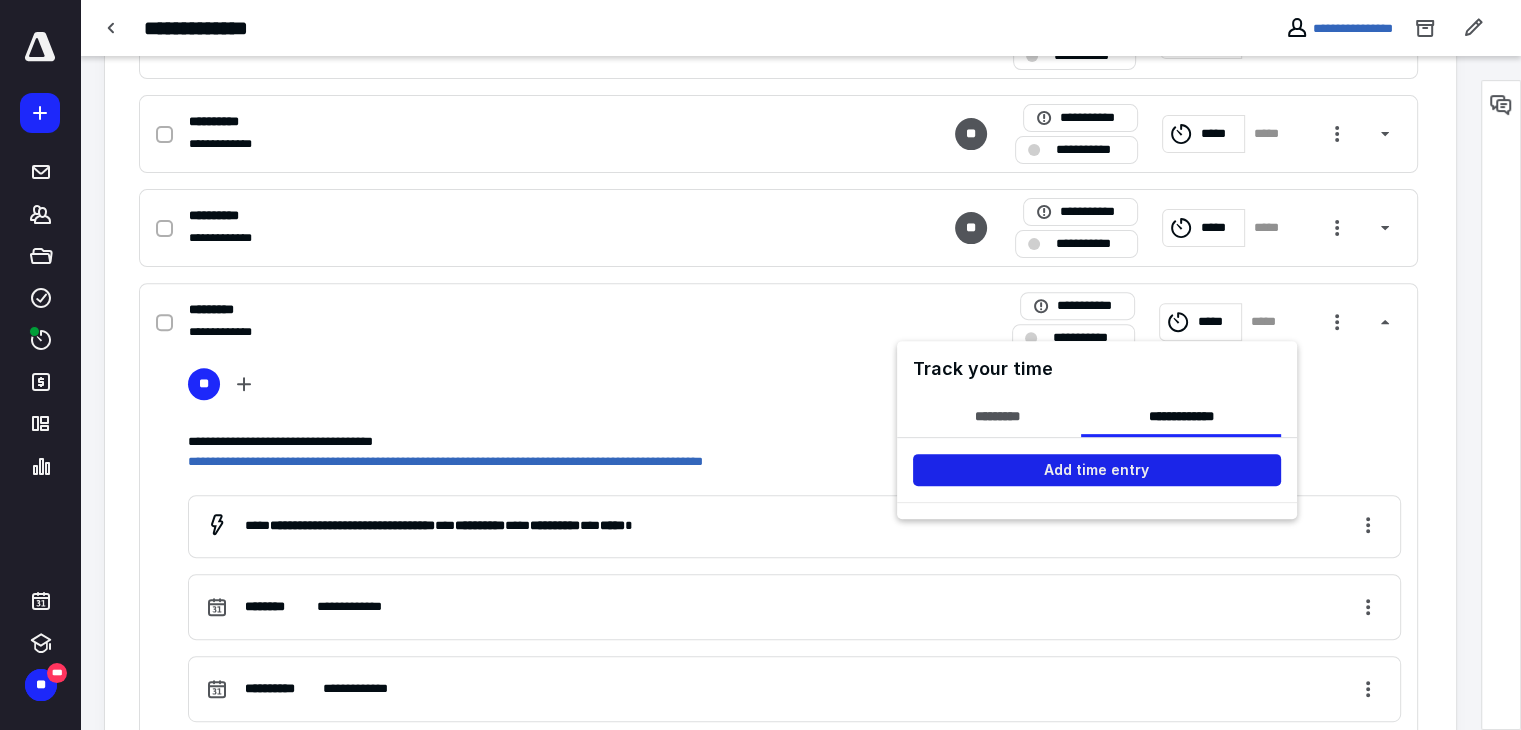 click on "Add time entry" at bounding box center (1097, 470) 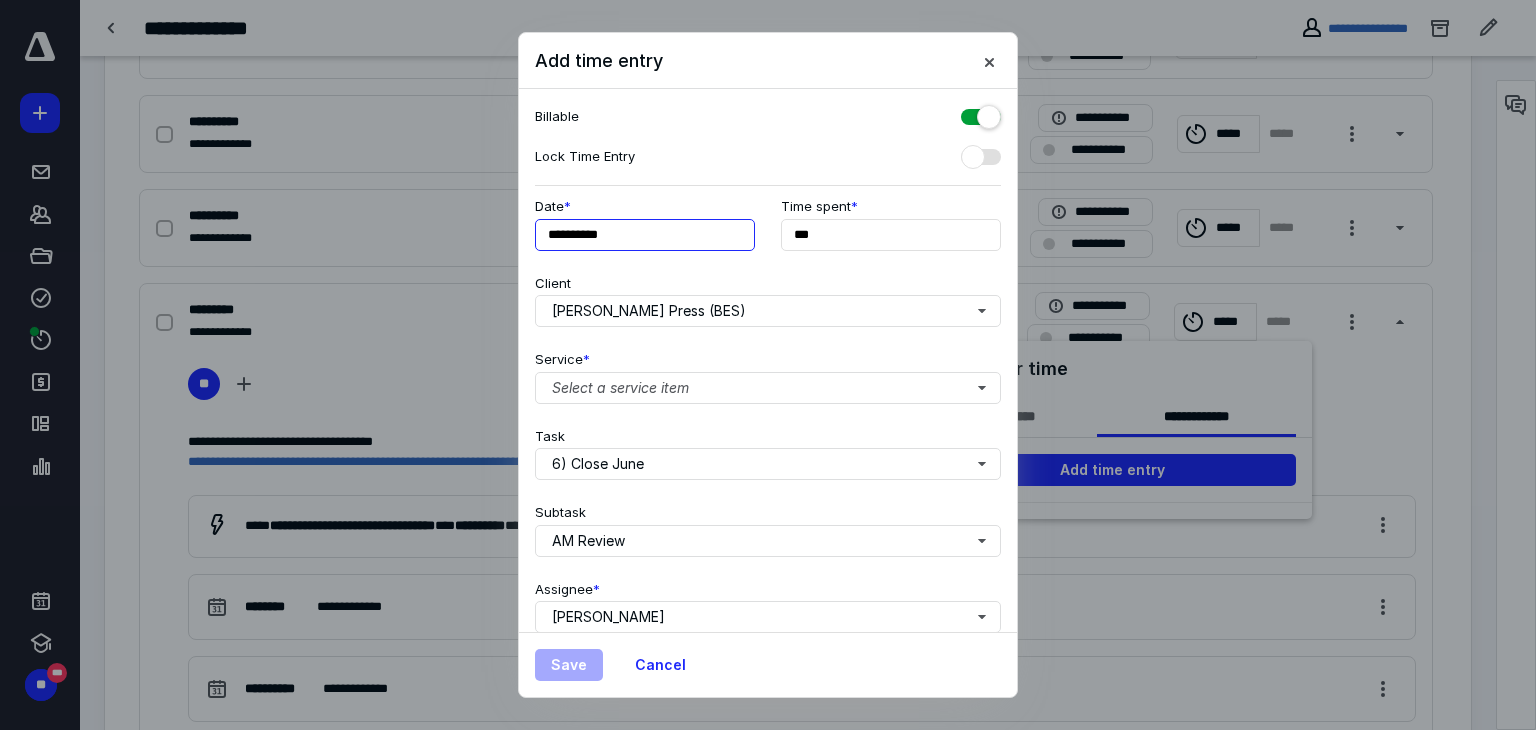 click on "**********" at bounding box center [645, 235] 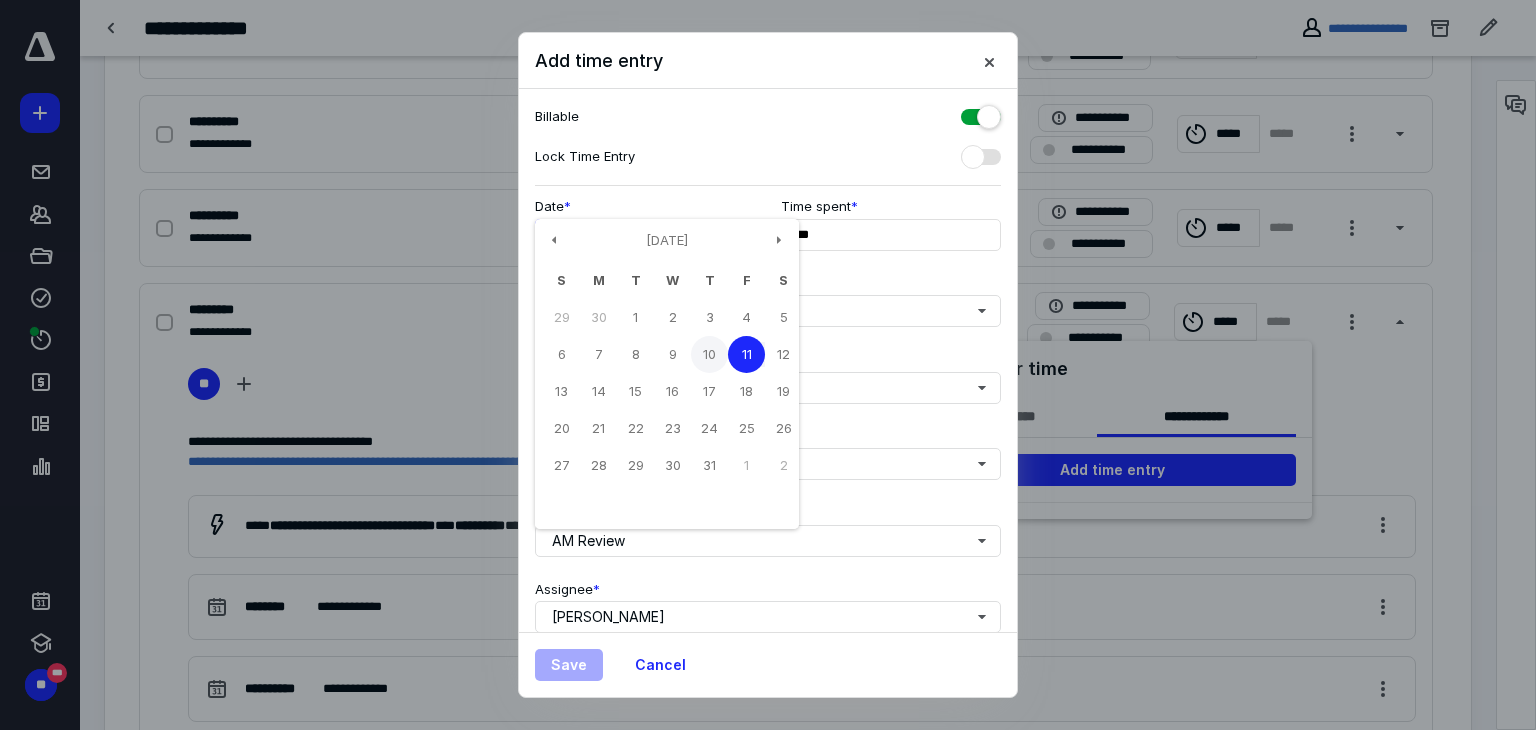 click on "10" at bounding box center (709, 354) 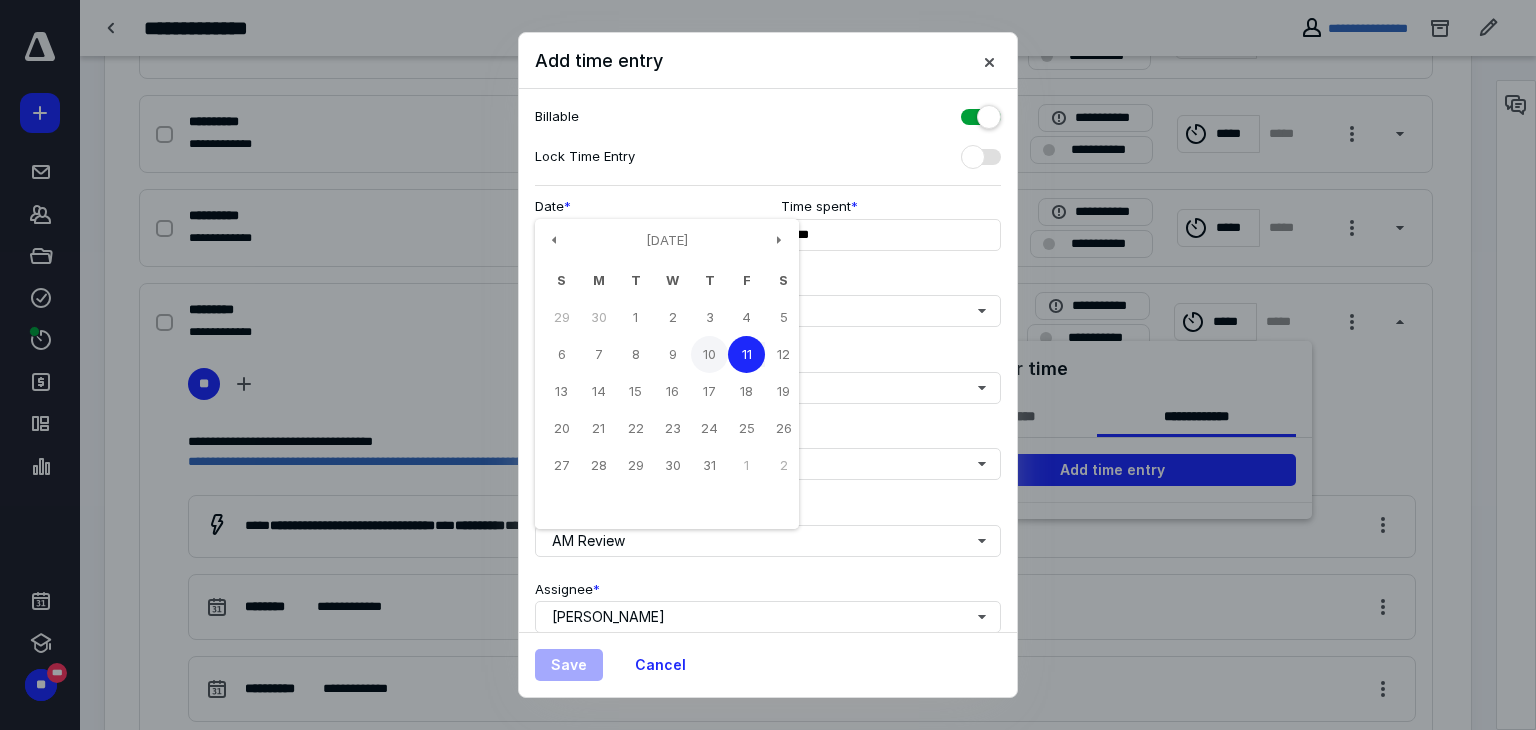 type on "**********" 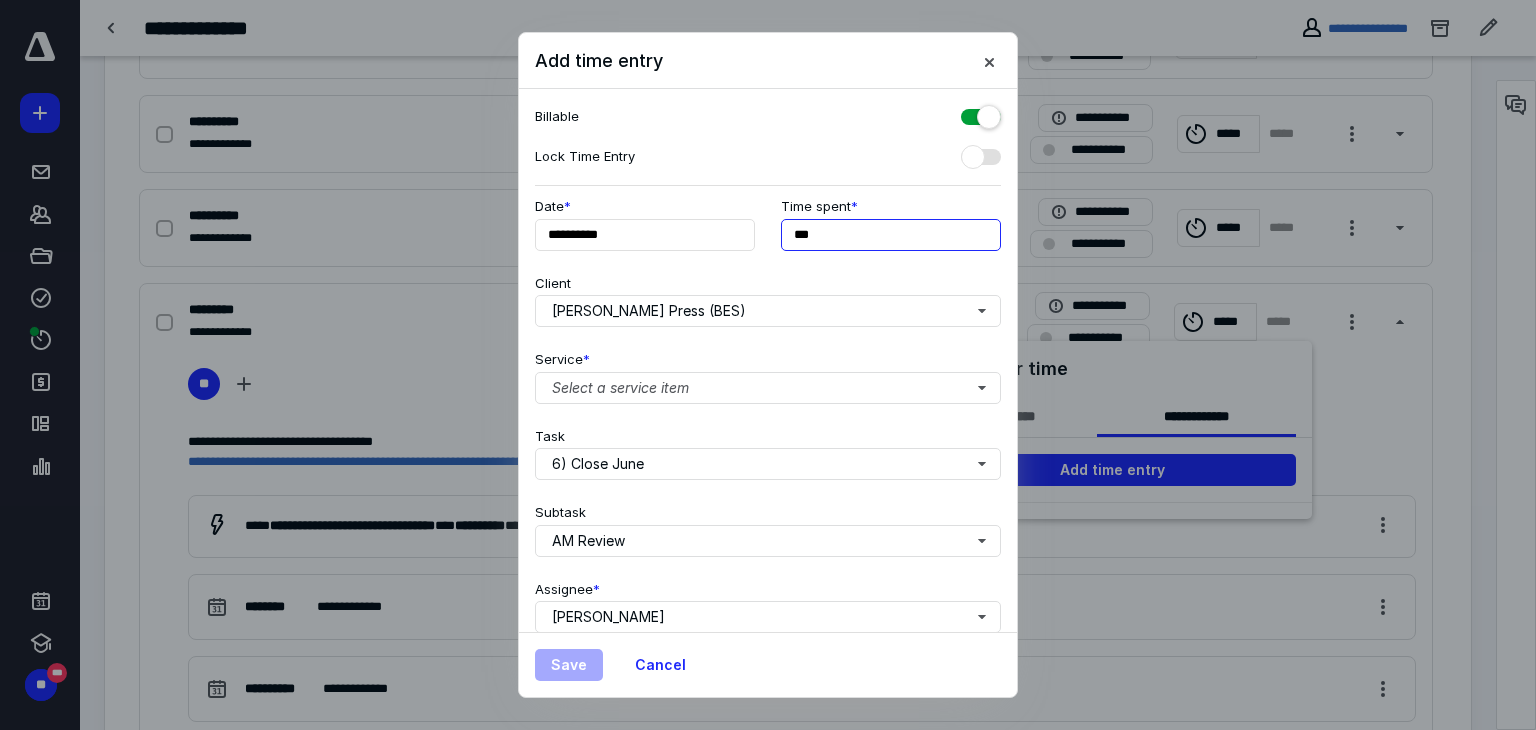 click on "***" at bounding box center [891, 235] 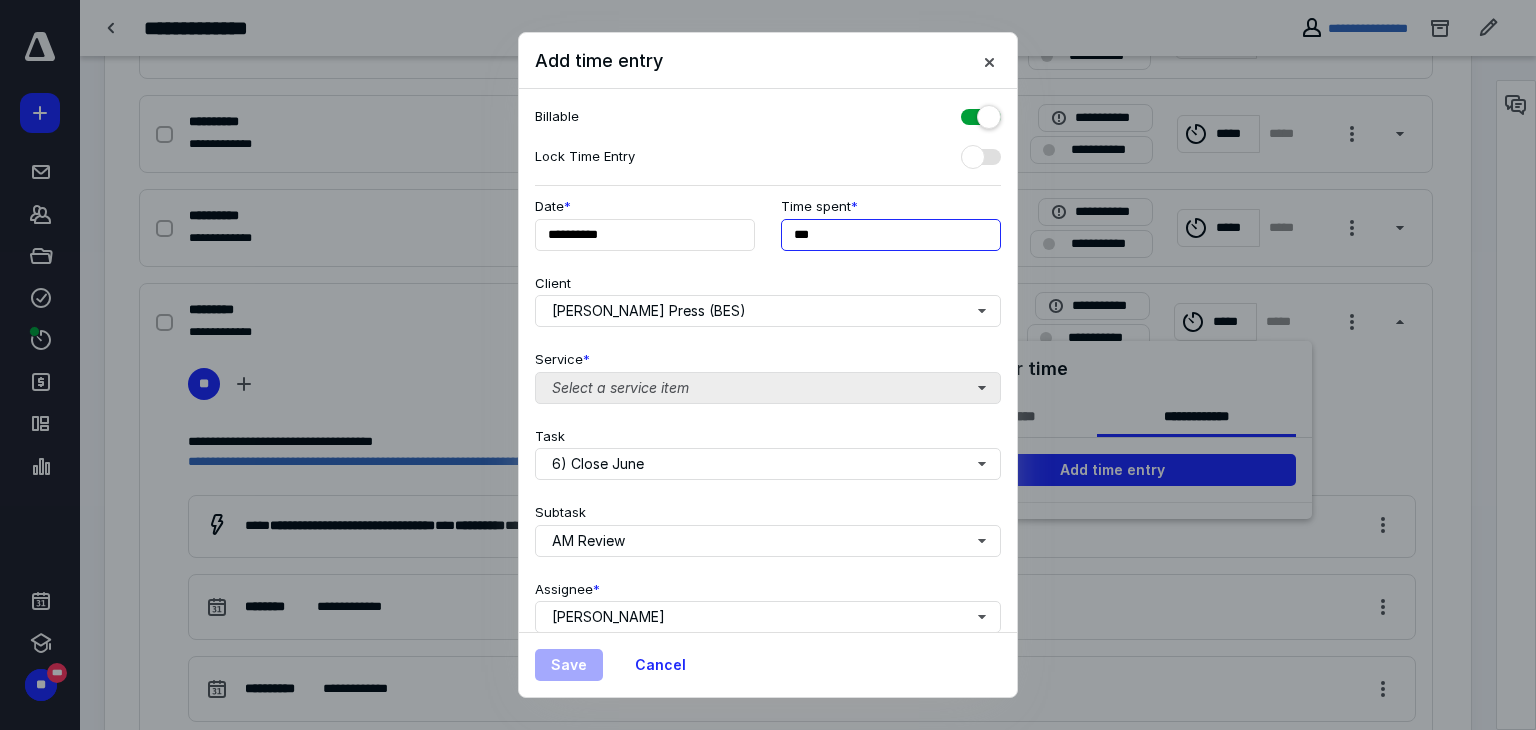 type on "***" 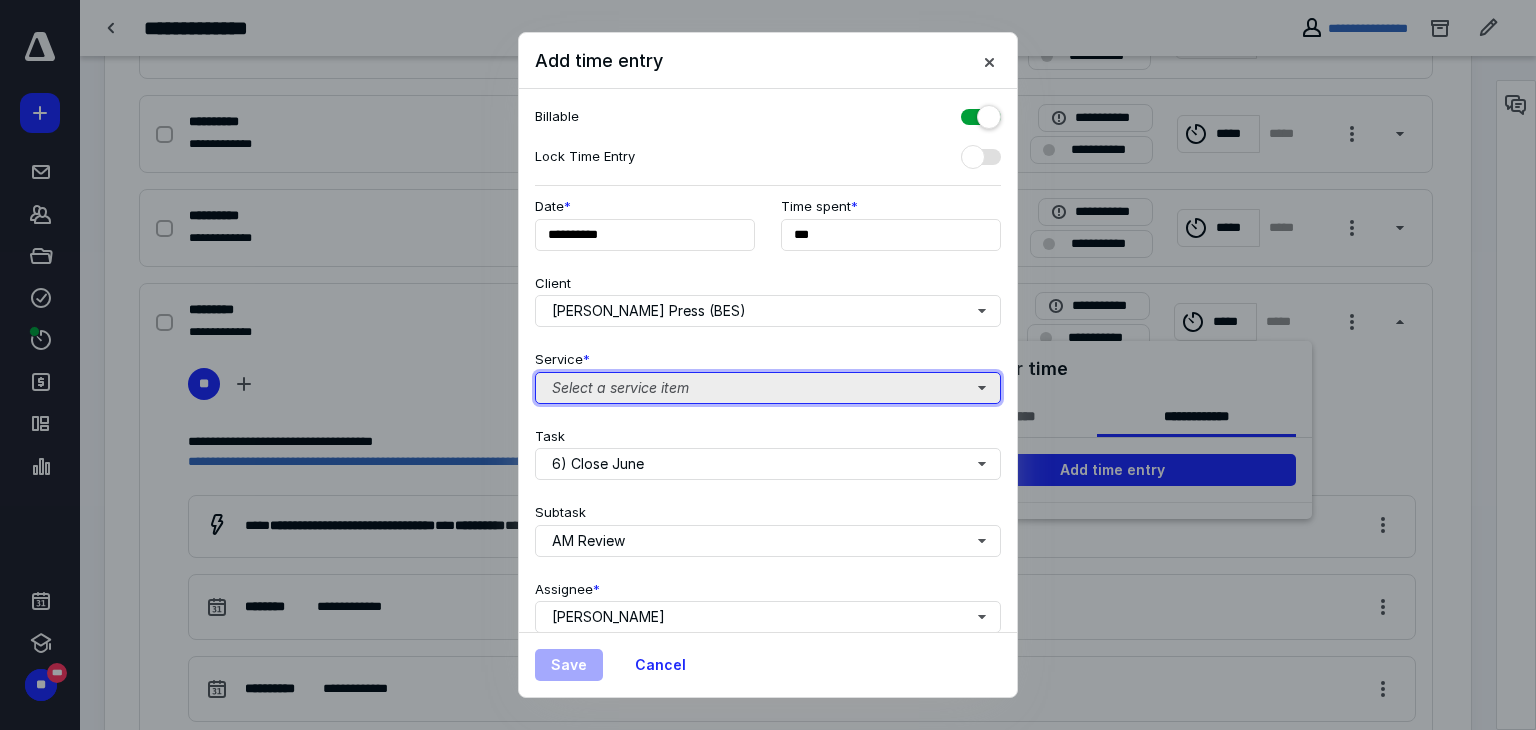 click on "Select a service item" at bounding box center (768, 388) 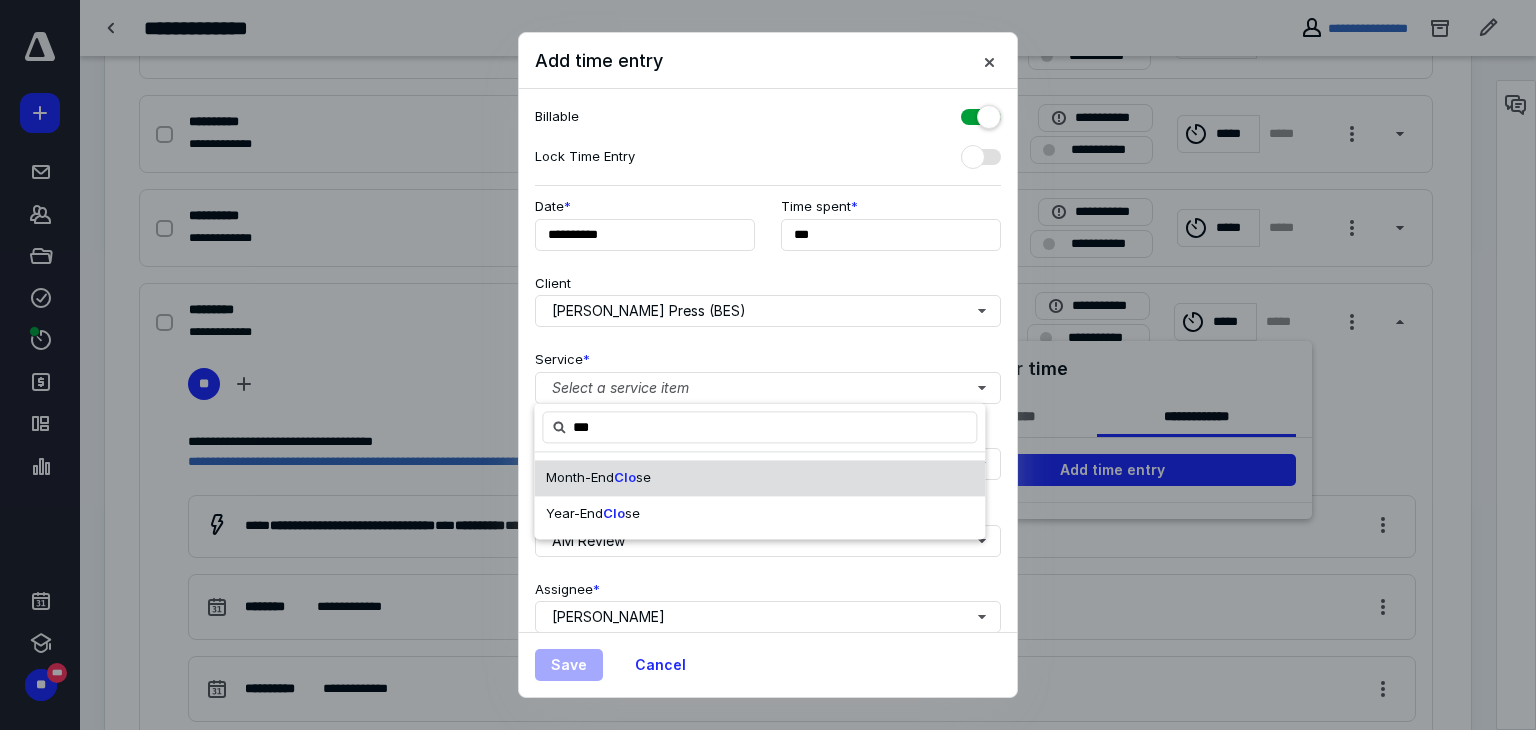 click on "Clo" at bounding box center (625, 477) 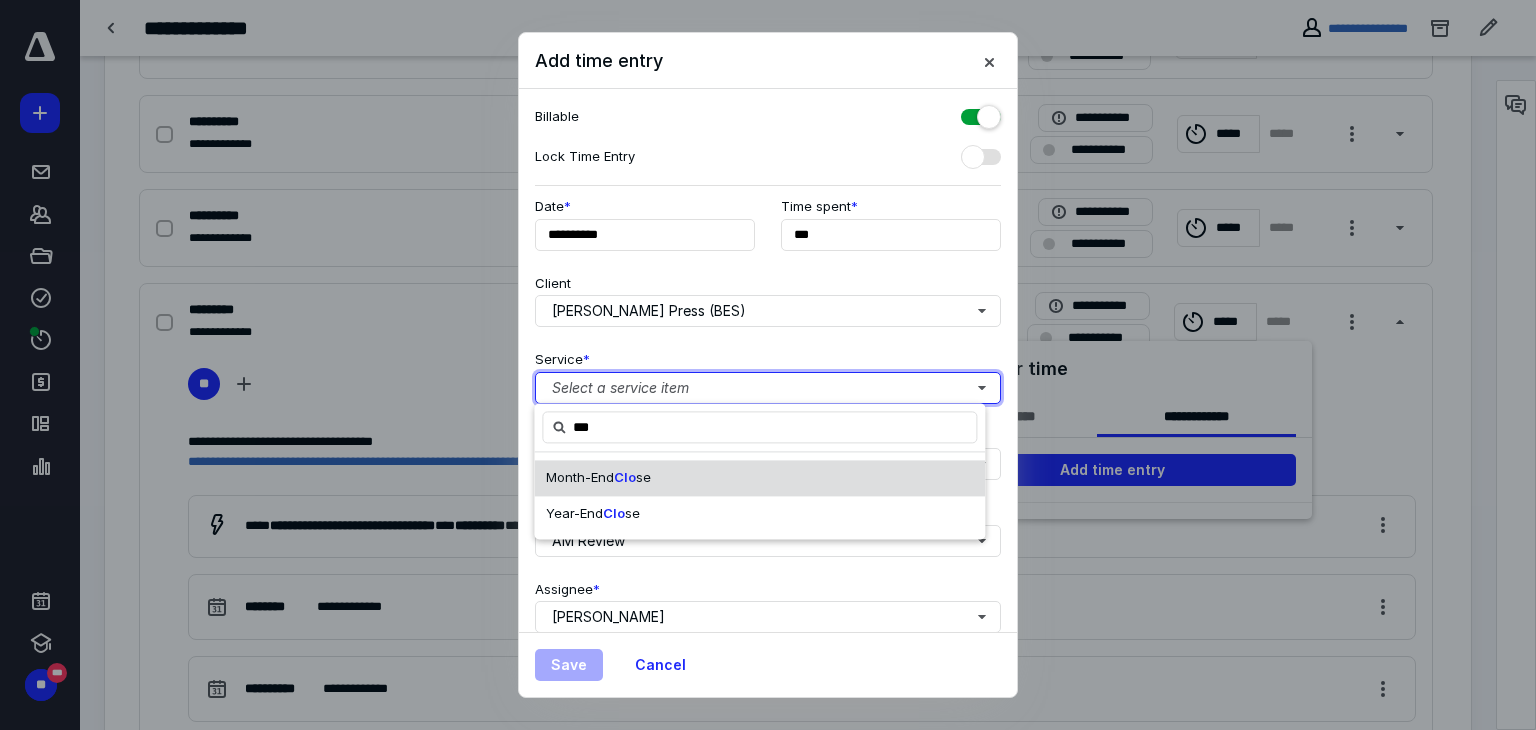 type 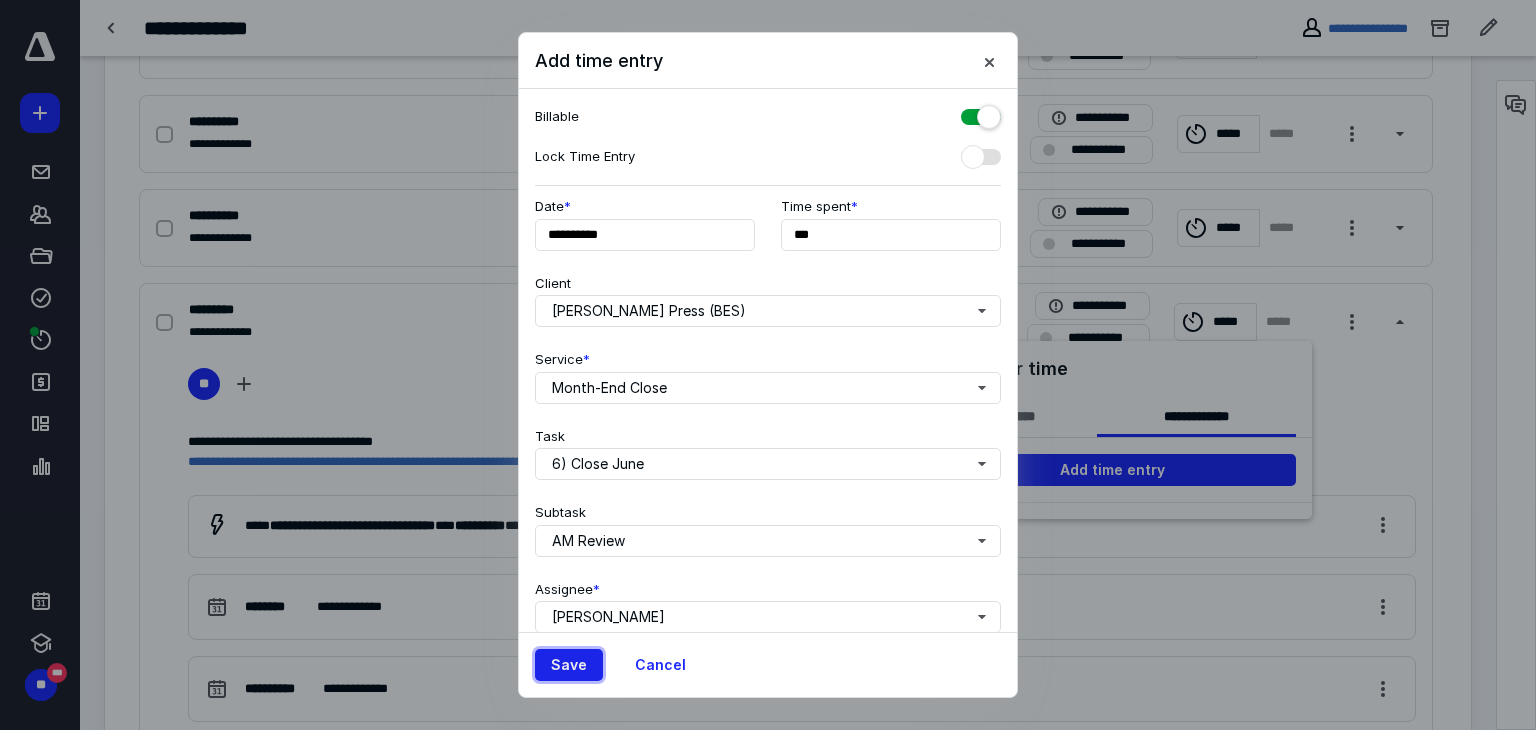 click on "Save" at bounding box center [569, 665] 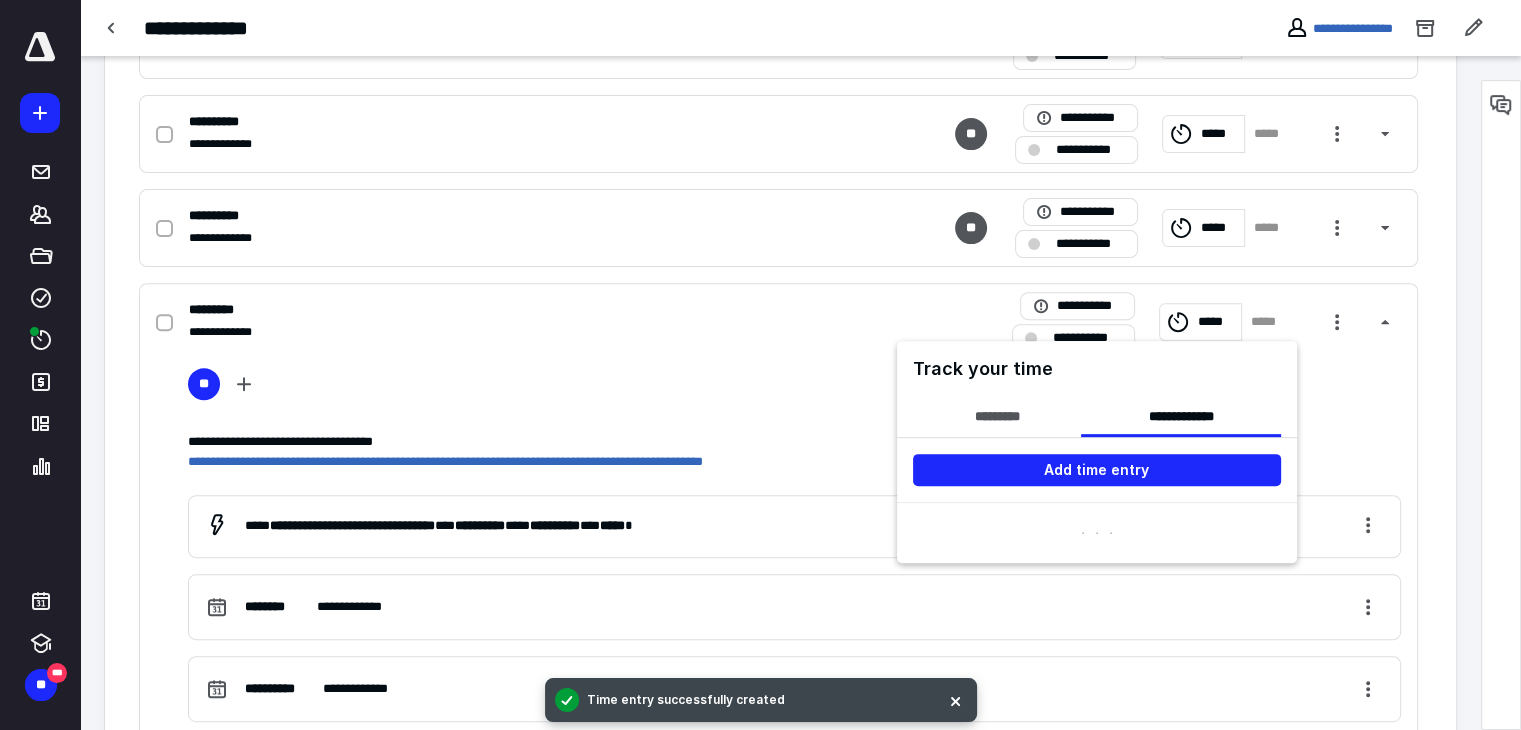 click at bounding box center (760, 365) 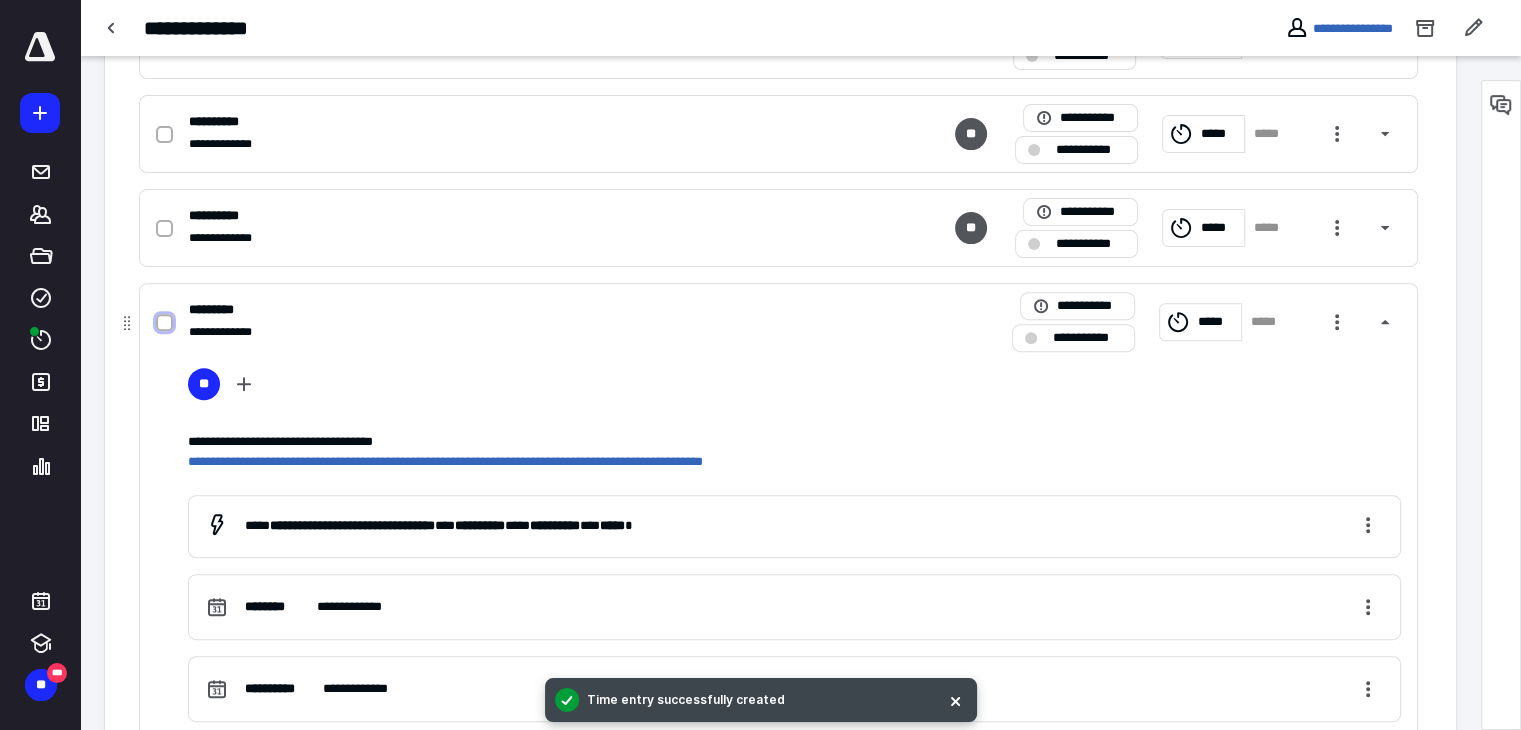 click at bounding box center [164, 323] 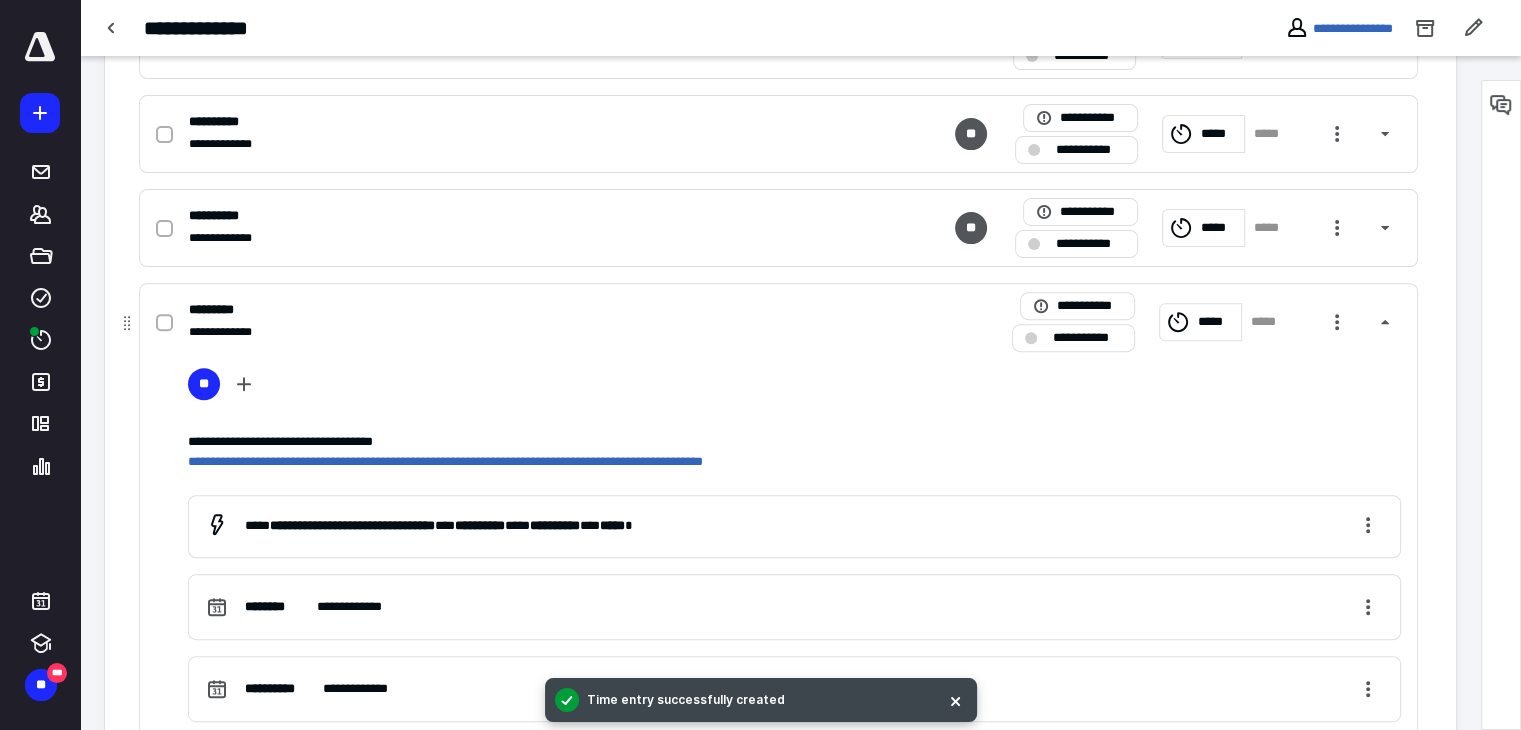 checkbox on "true" 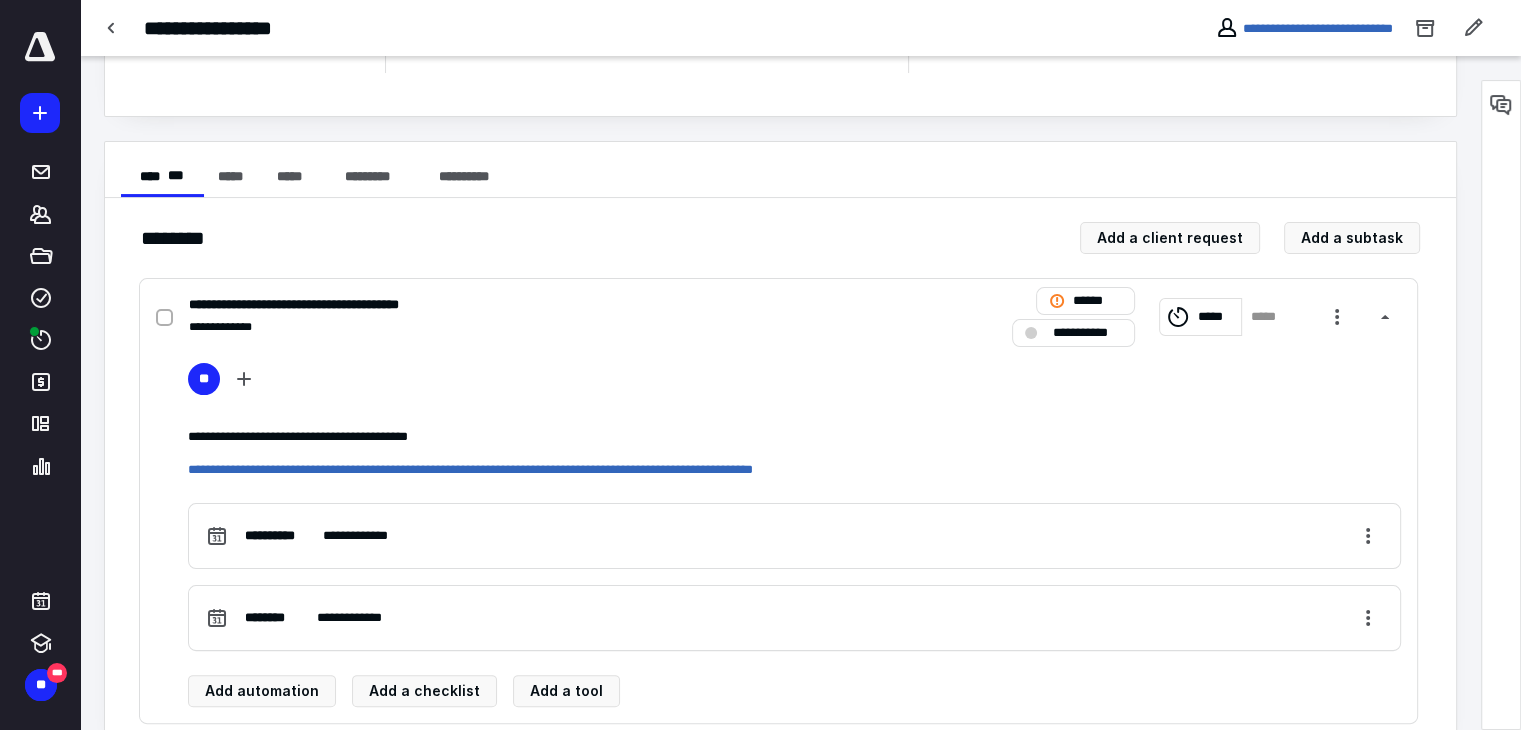 scroll, scrollTop: 200, scrollLeft: 0, axis: vertical 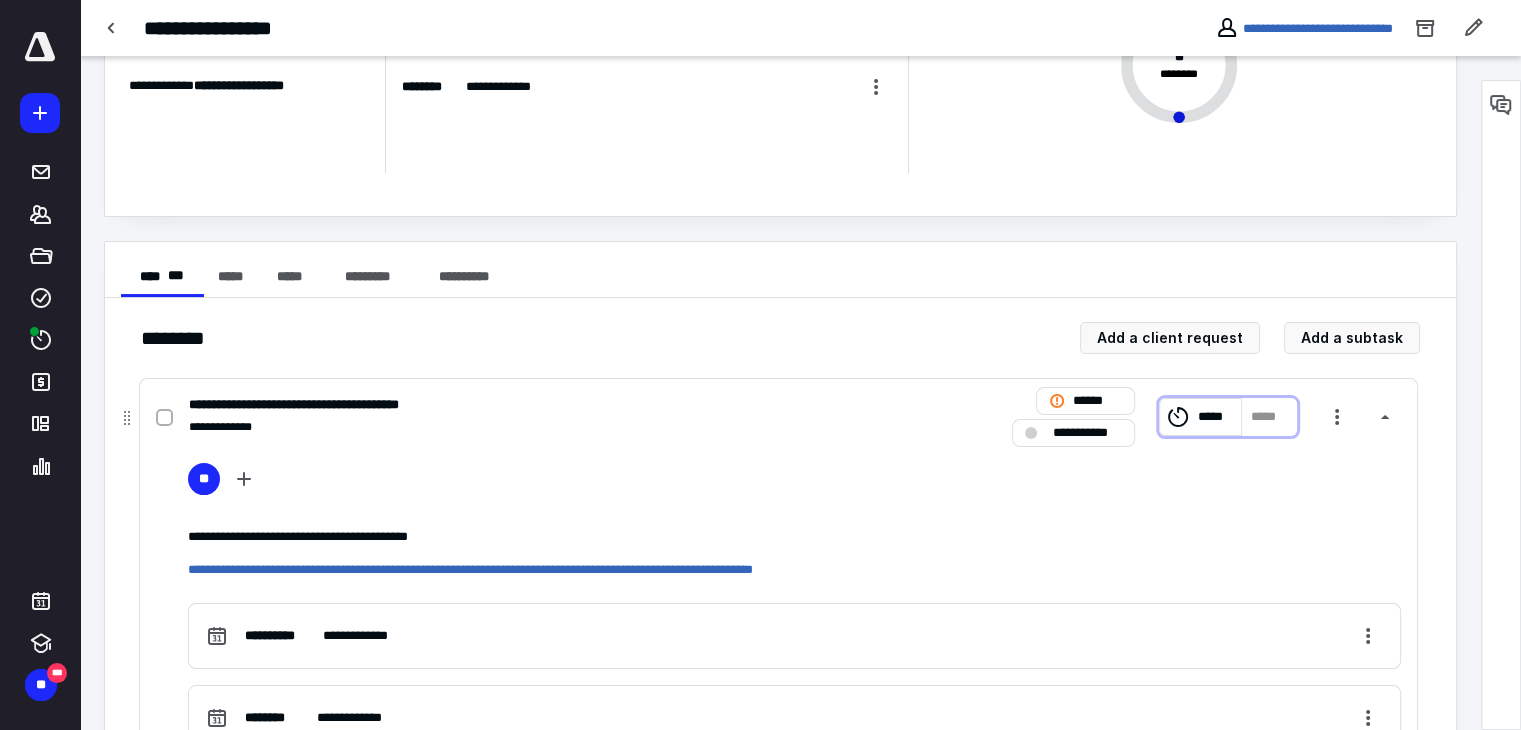 click on "*****" at bounding box center [1216, 417] 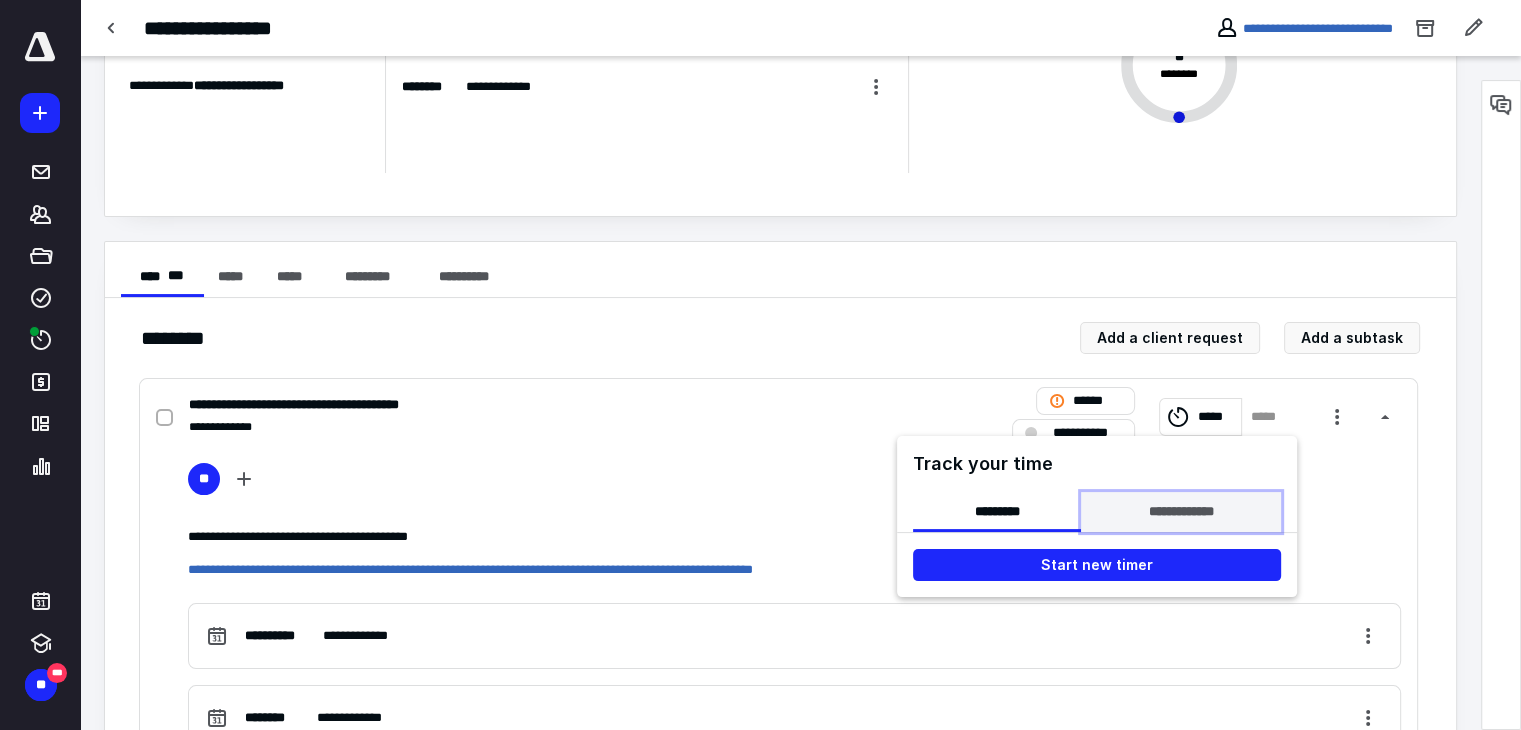 click on "**********" at bounding box center (1180, 512) 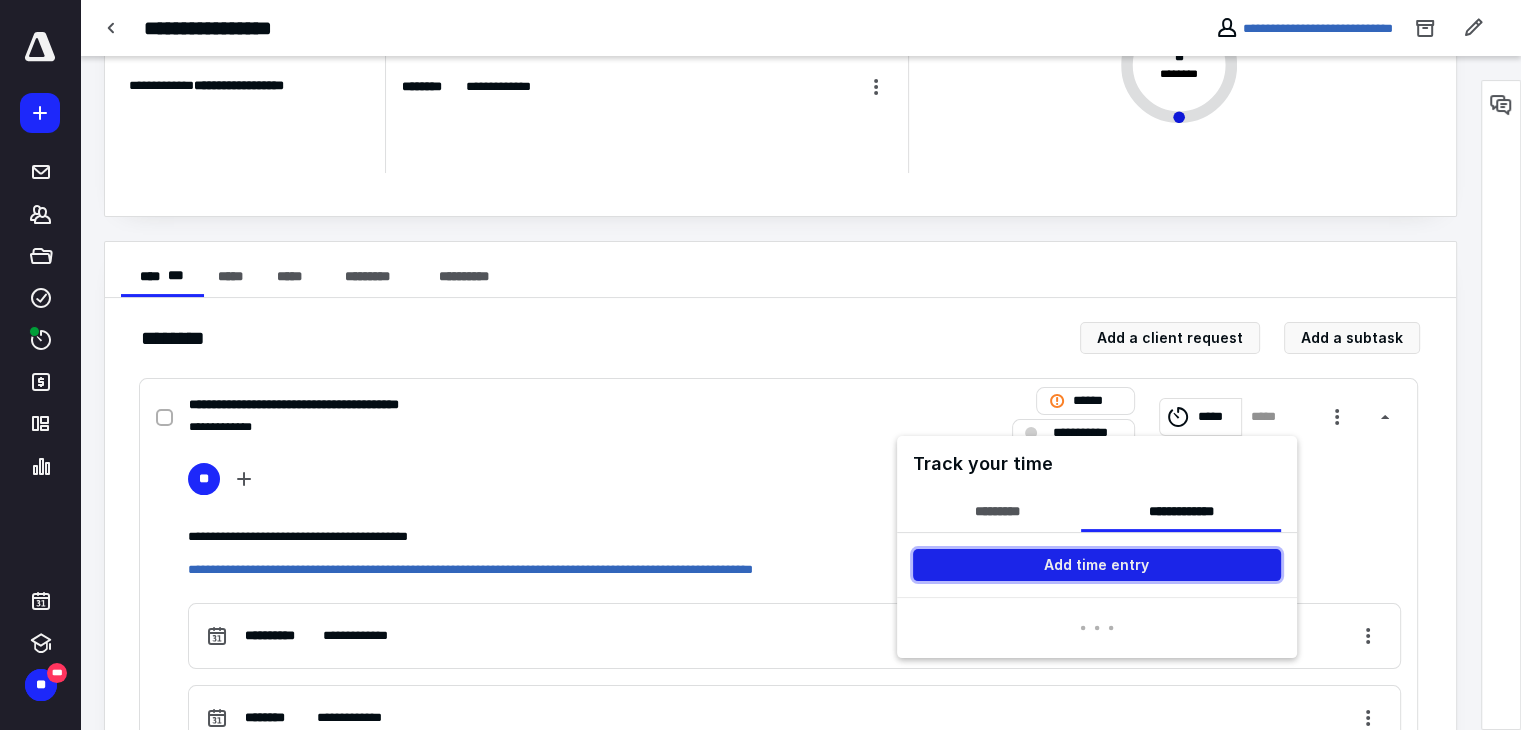 click on "Add time entry" at bounding box center (1097, 565) 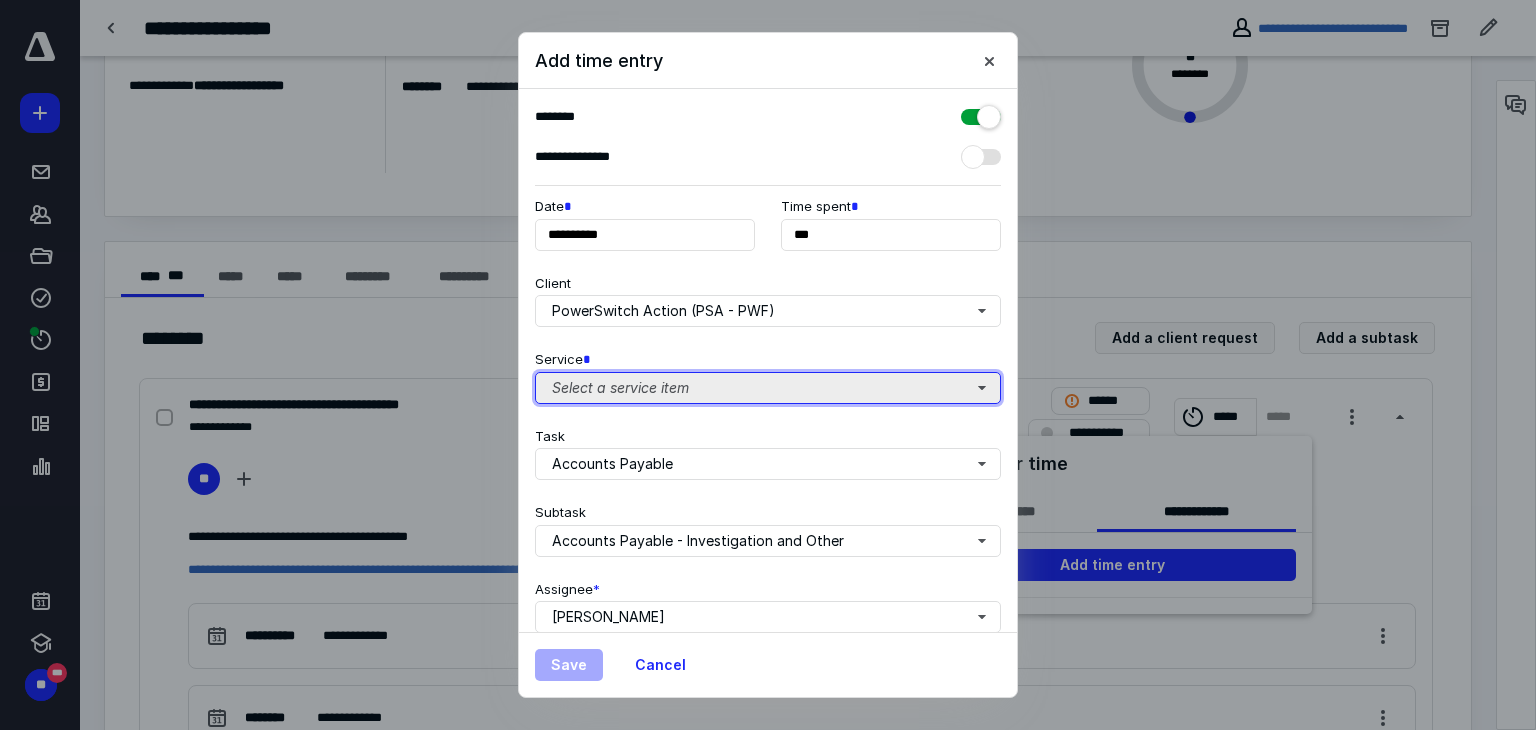 click on "Select a service item" at bounding box center [768, 388] 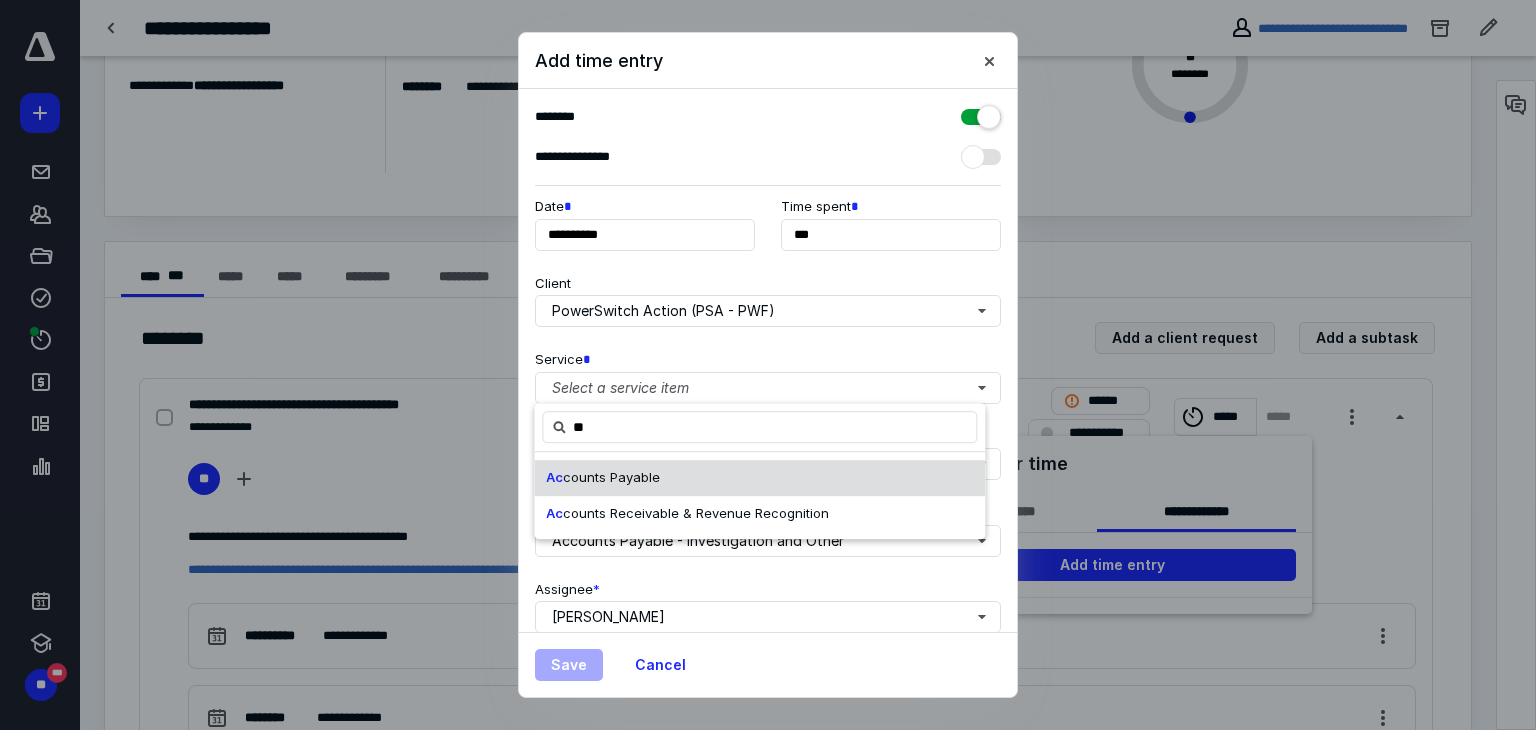 click on "counts Payable" at bounding box center (611, 477) 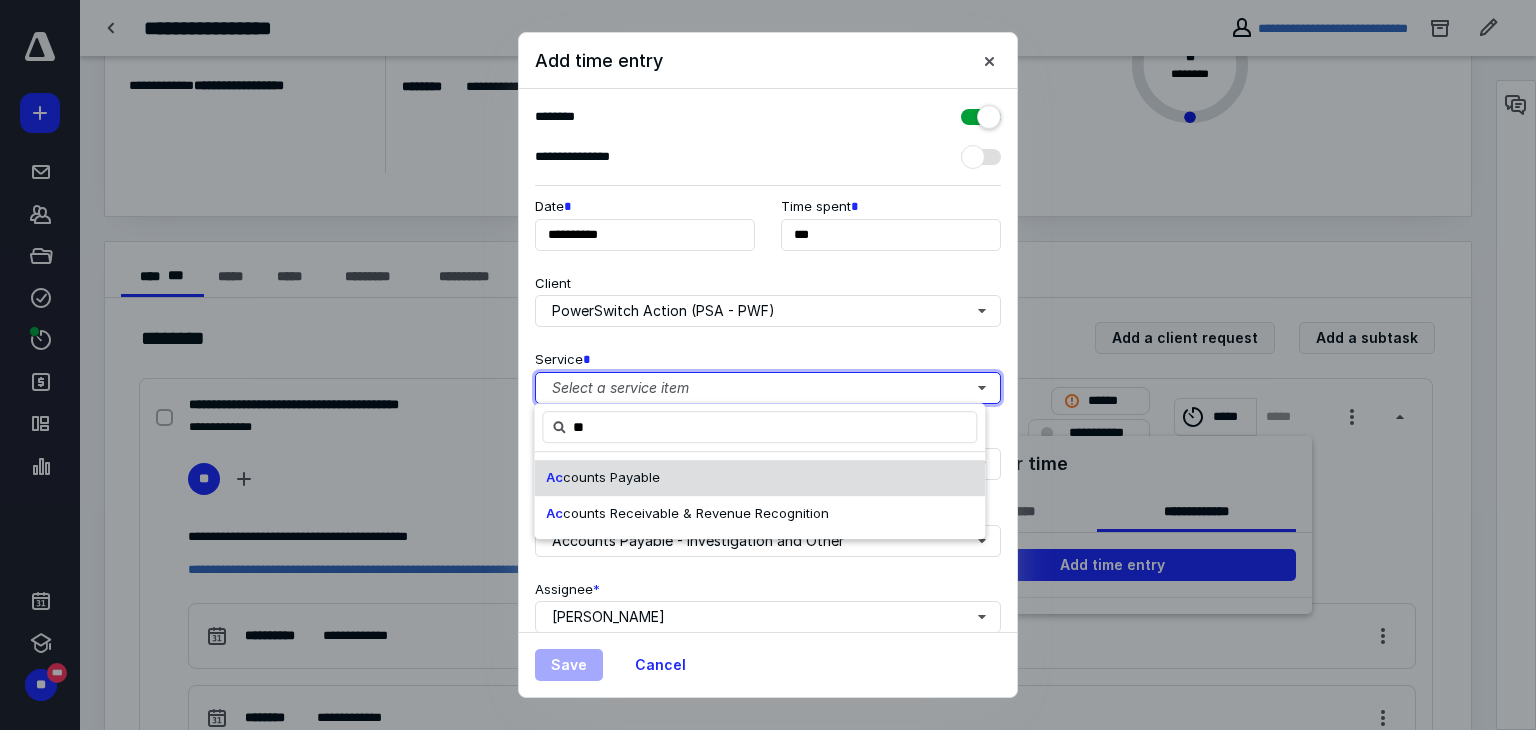 type 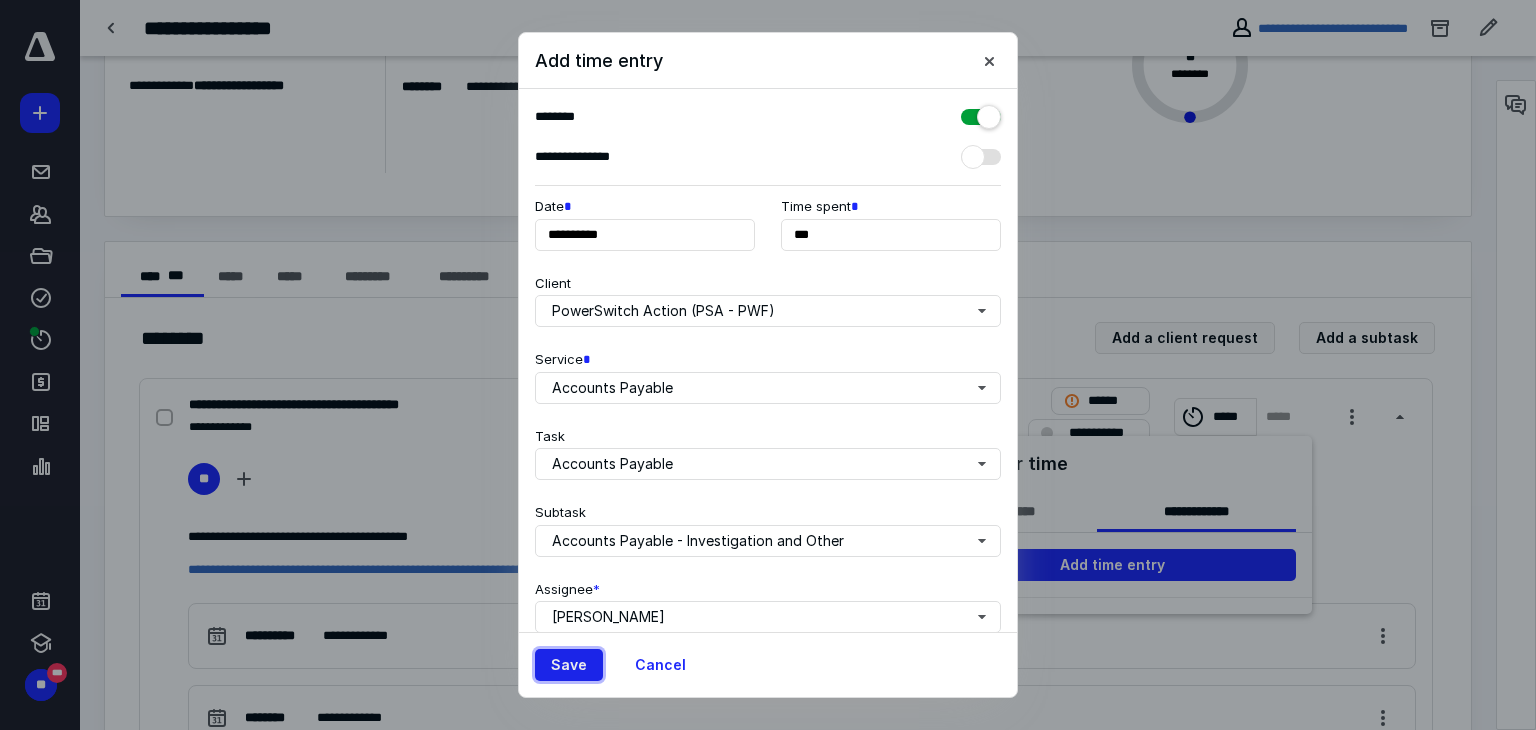 click on "Save" at bounding box center (569, 665) 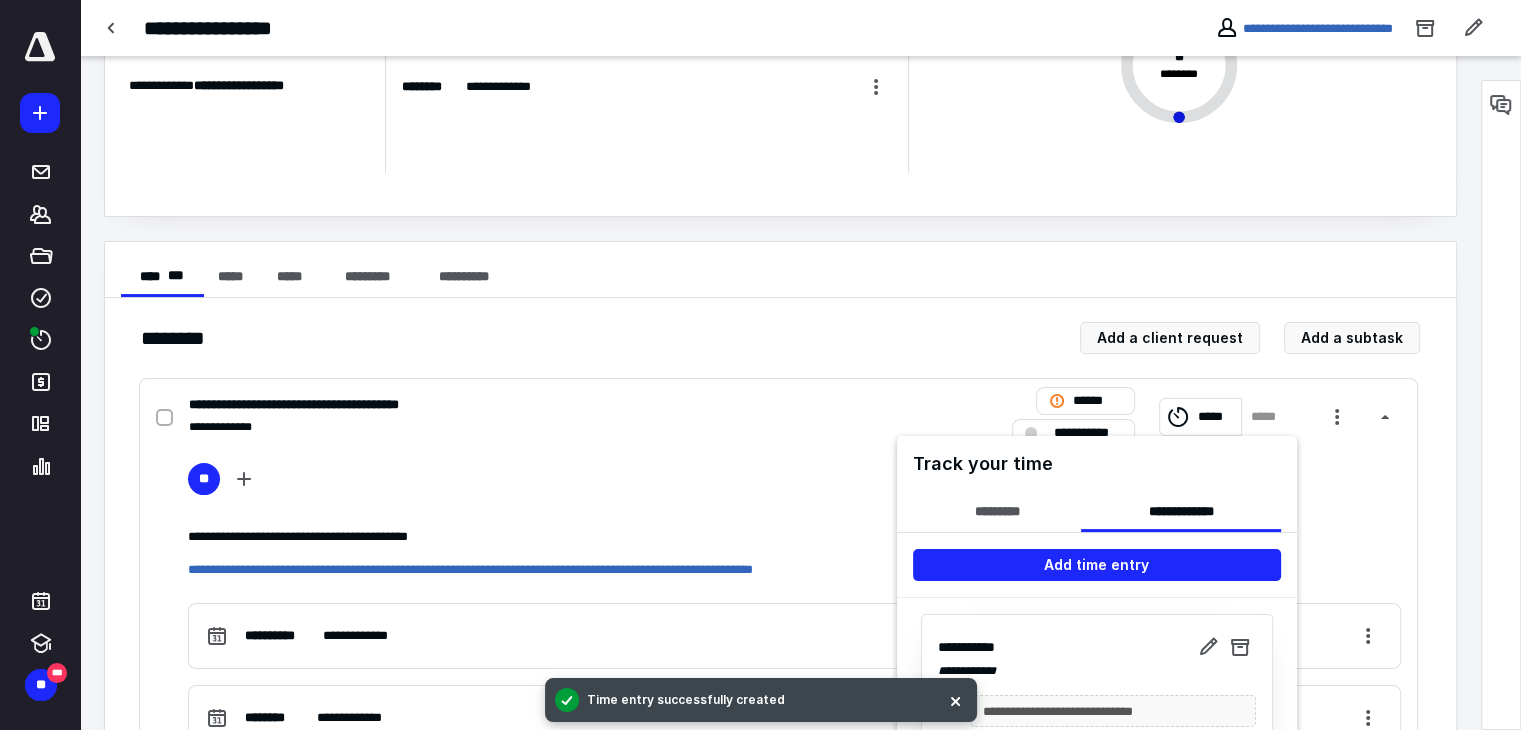 click at bounding box center (760, 365) 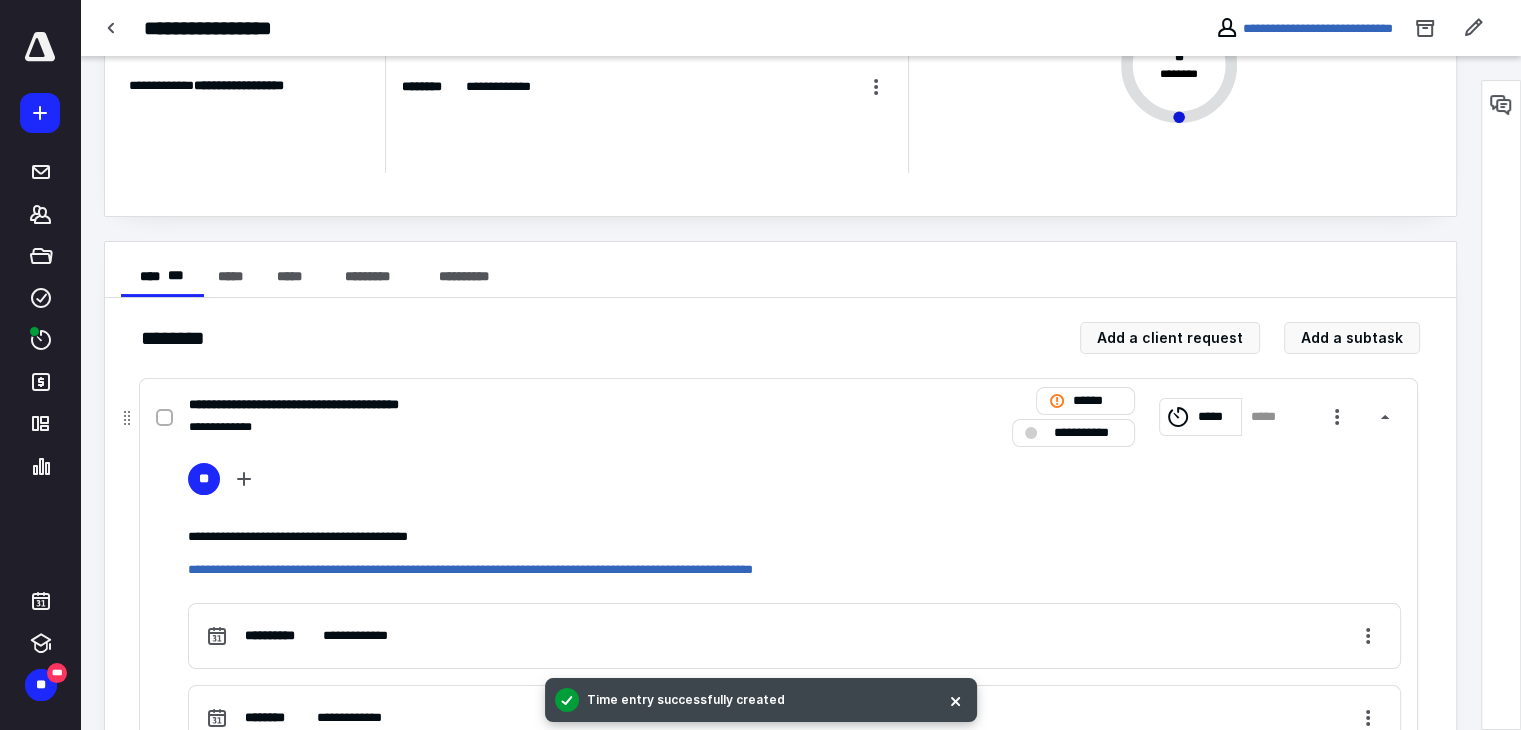 click 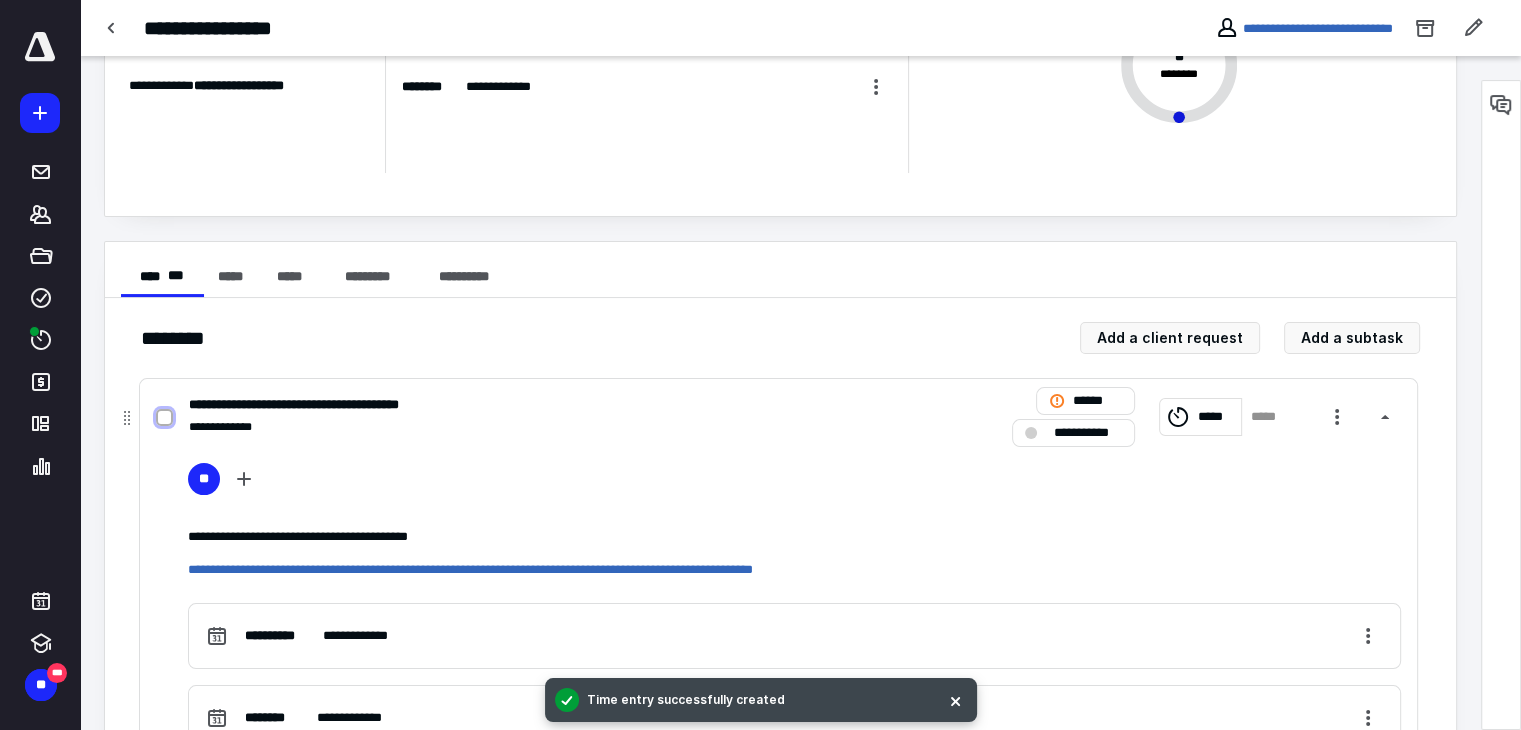 click at bounding box center (164, 418) 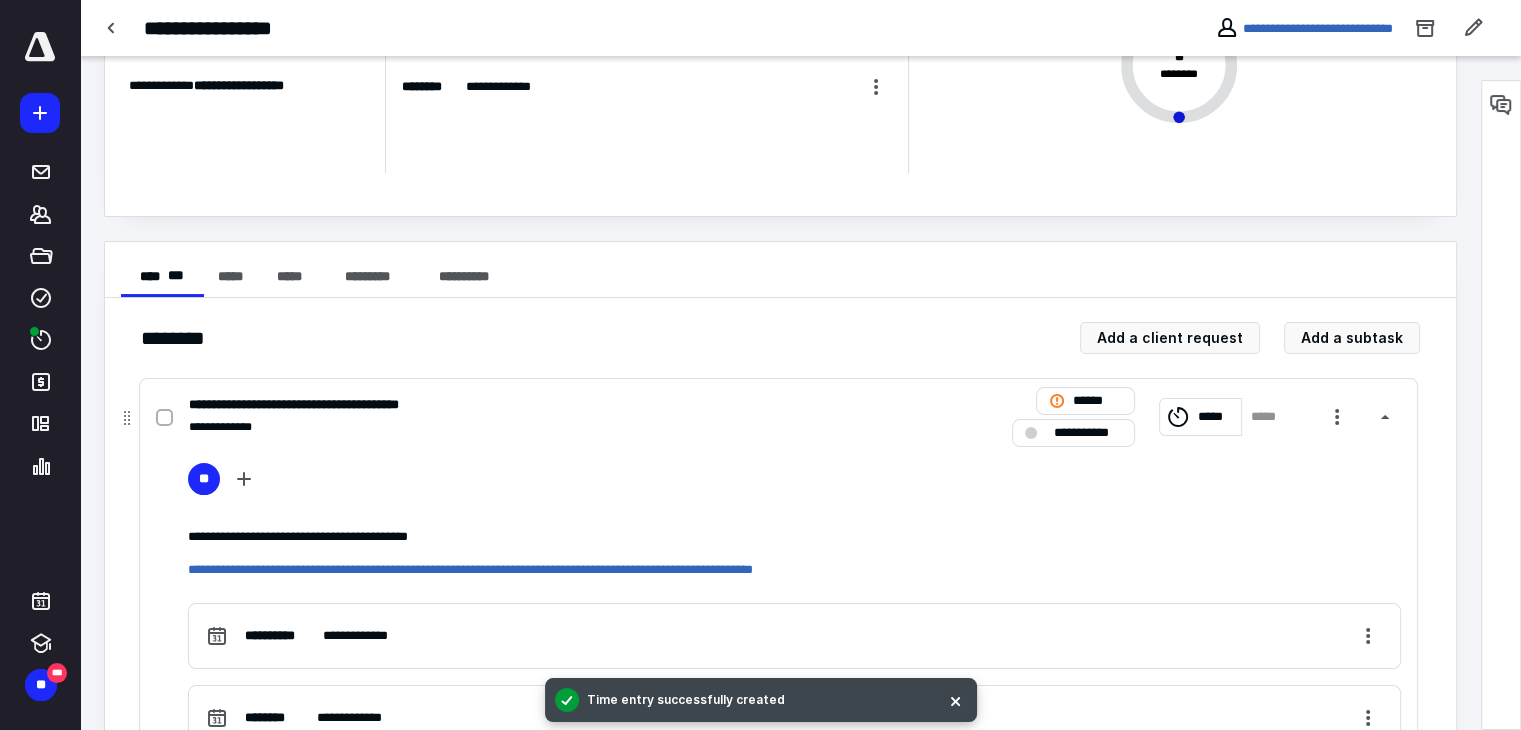 checkbox on "true" 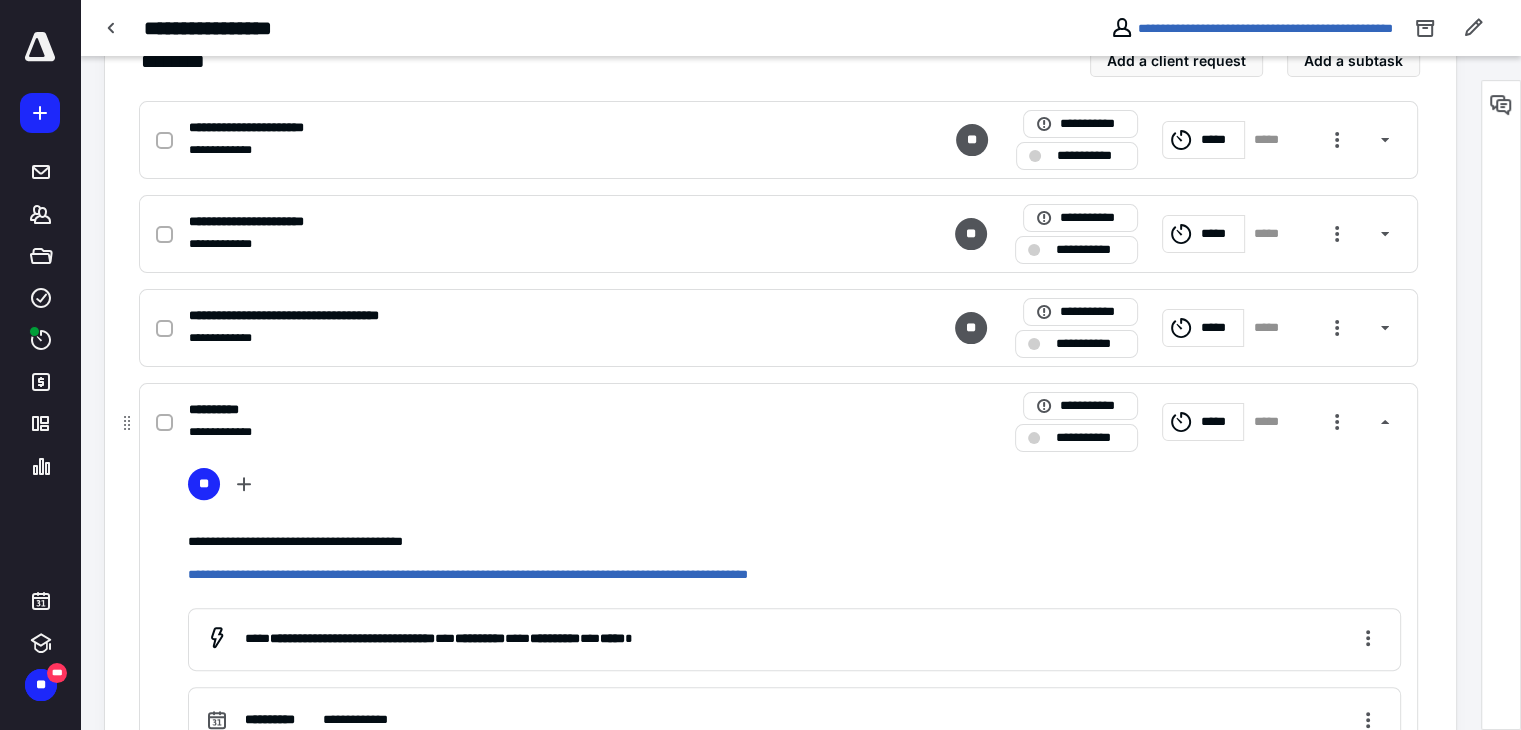 scroll, scrollTop: 500, scrollLeft: 0, axis: vertical 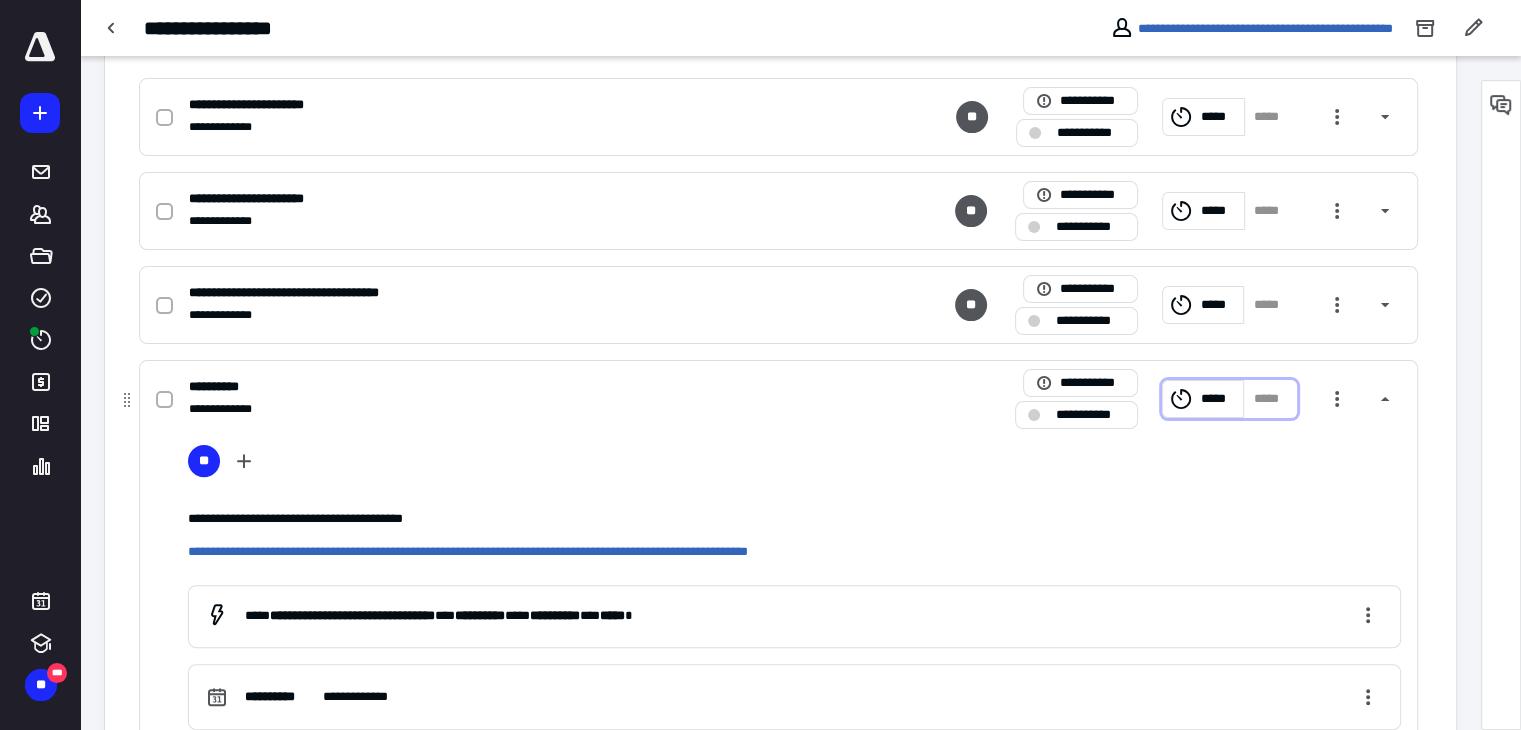 click on "*****" at bounding box center [1219, 399] 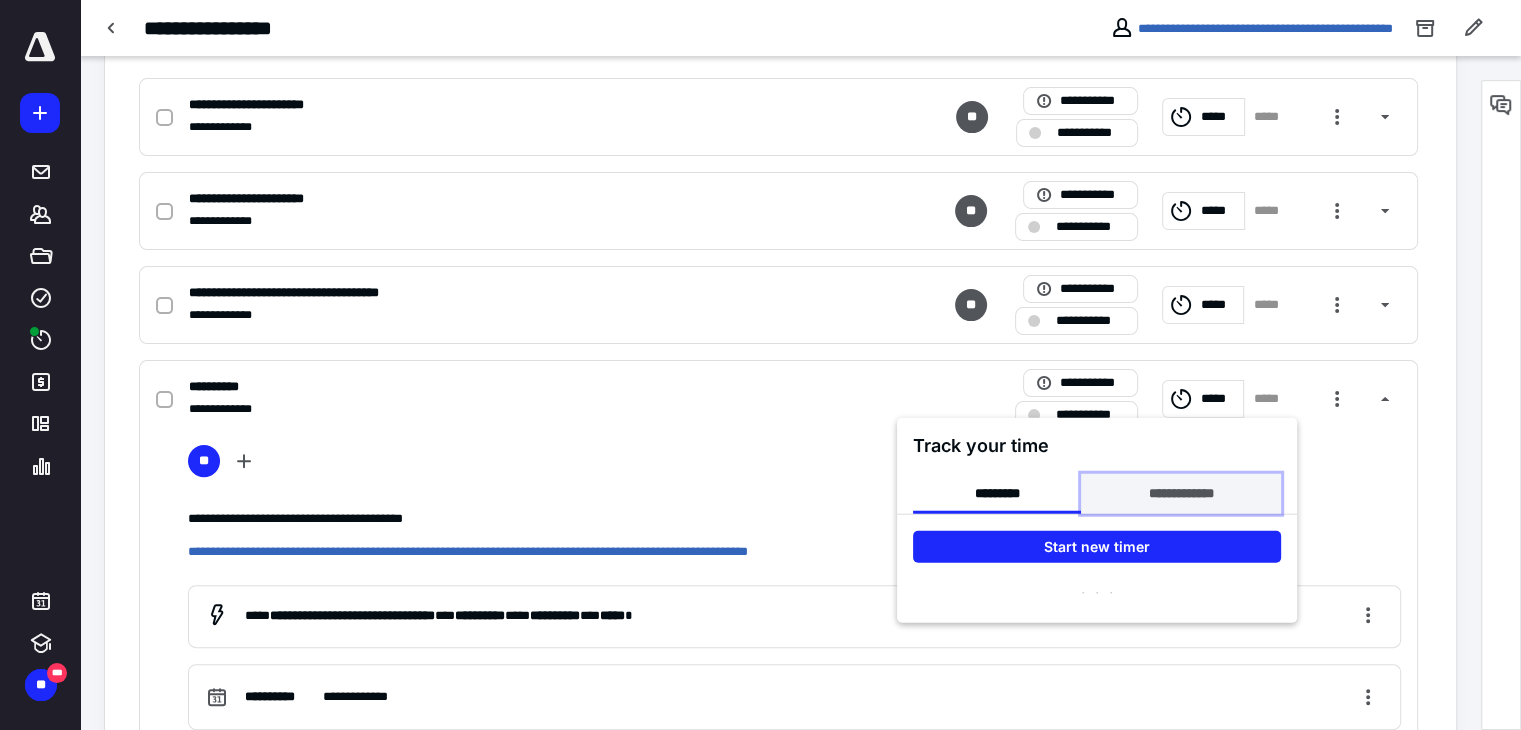 click on "**********" at bounding box center [1180, 494] 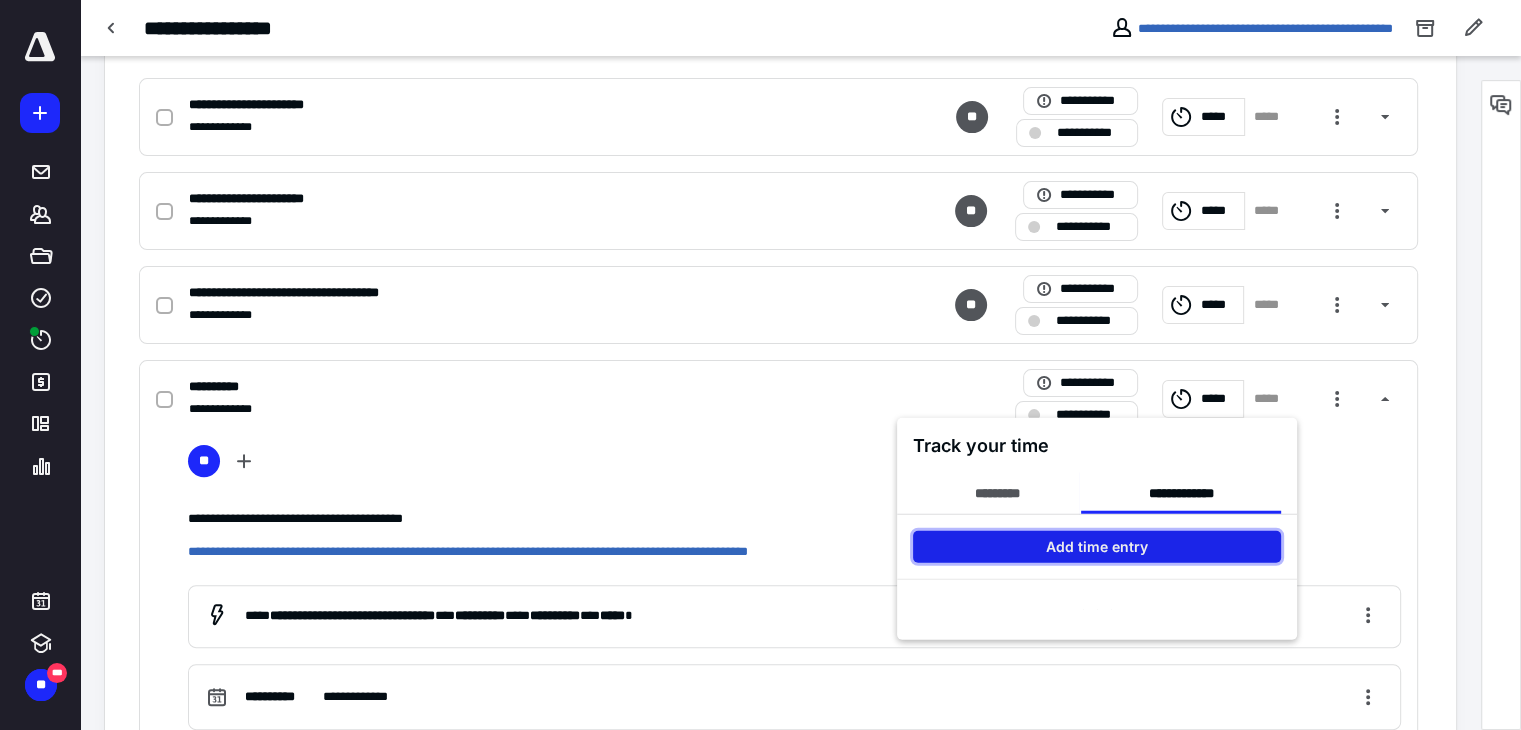 click on "Add time entry" at bounding box center [1097, 547] 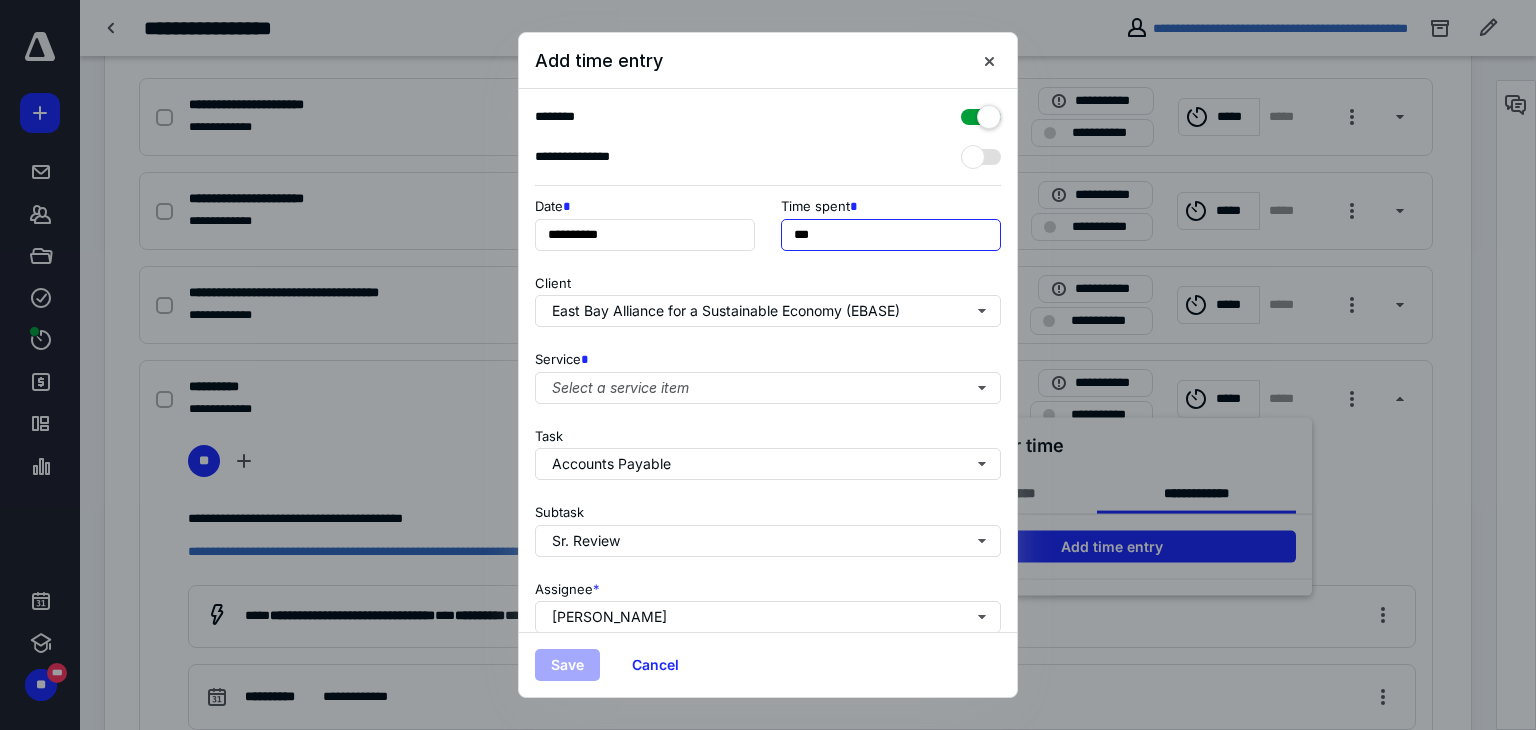 click on "***" at bounding box center (891, 235) 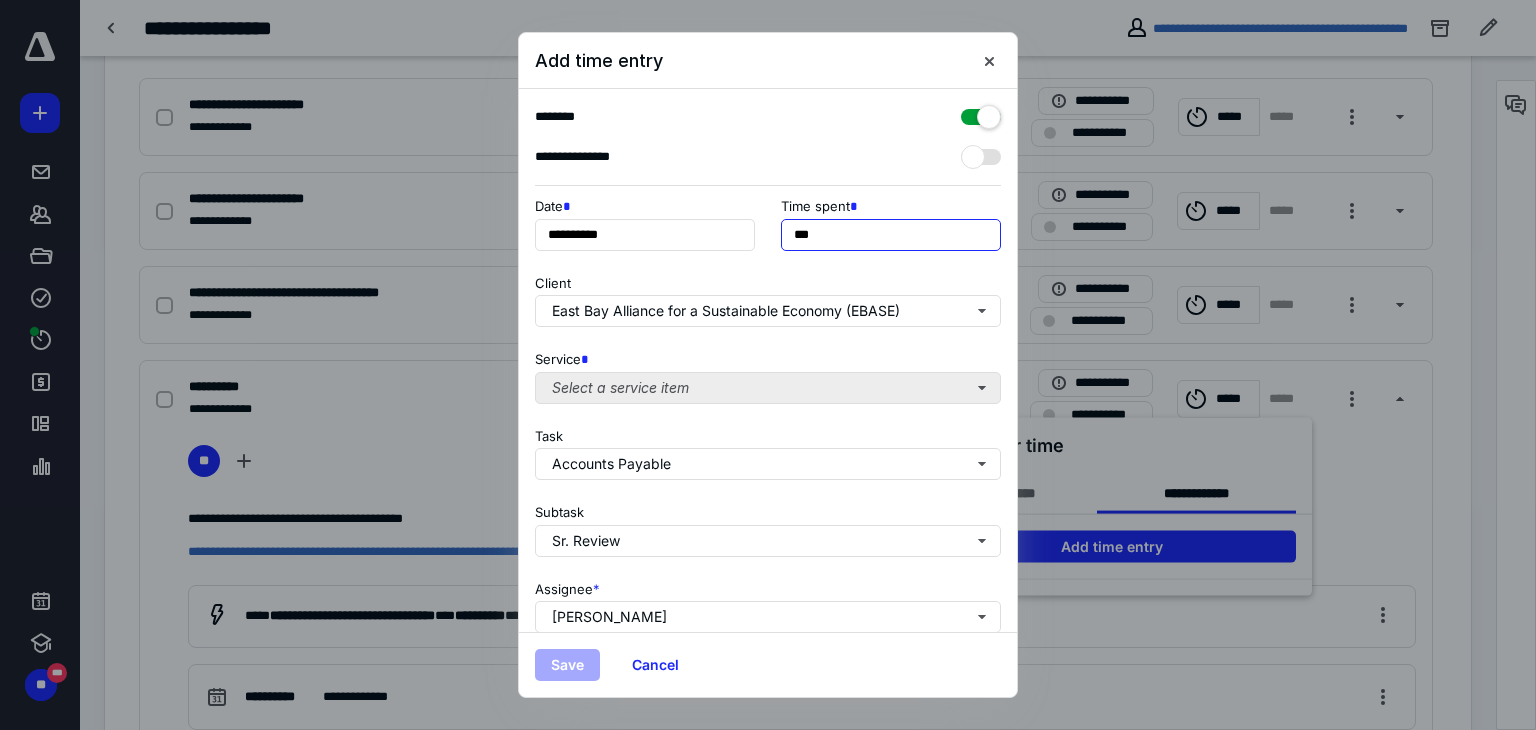 type on "***" 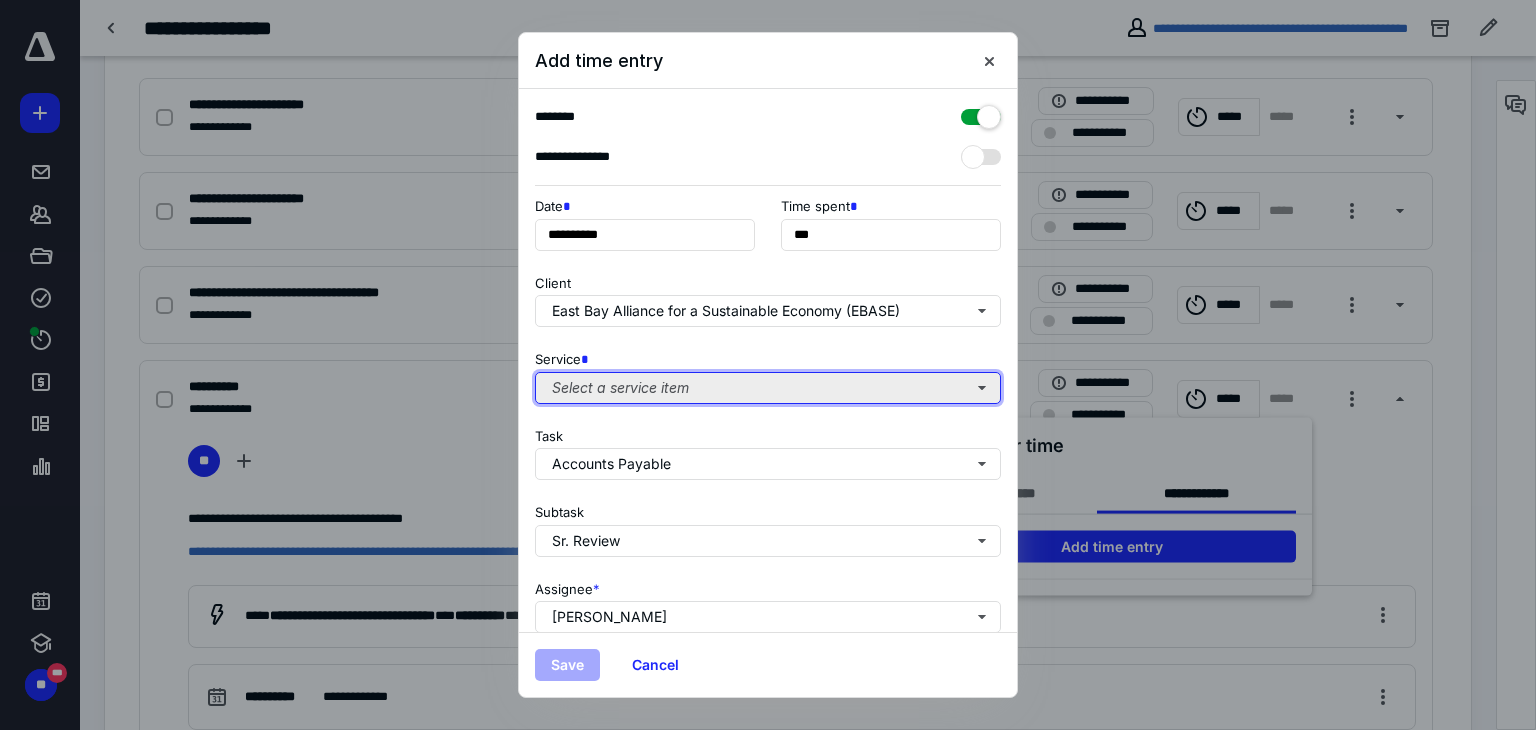 click on "Select a service item" at bounding box center (768, 388) 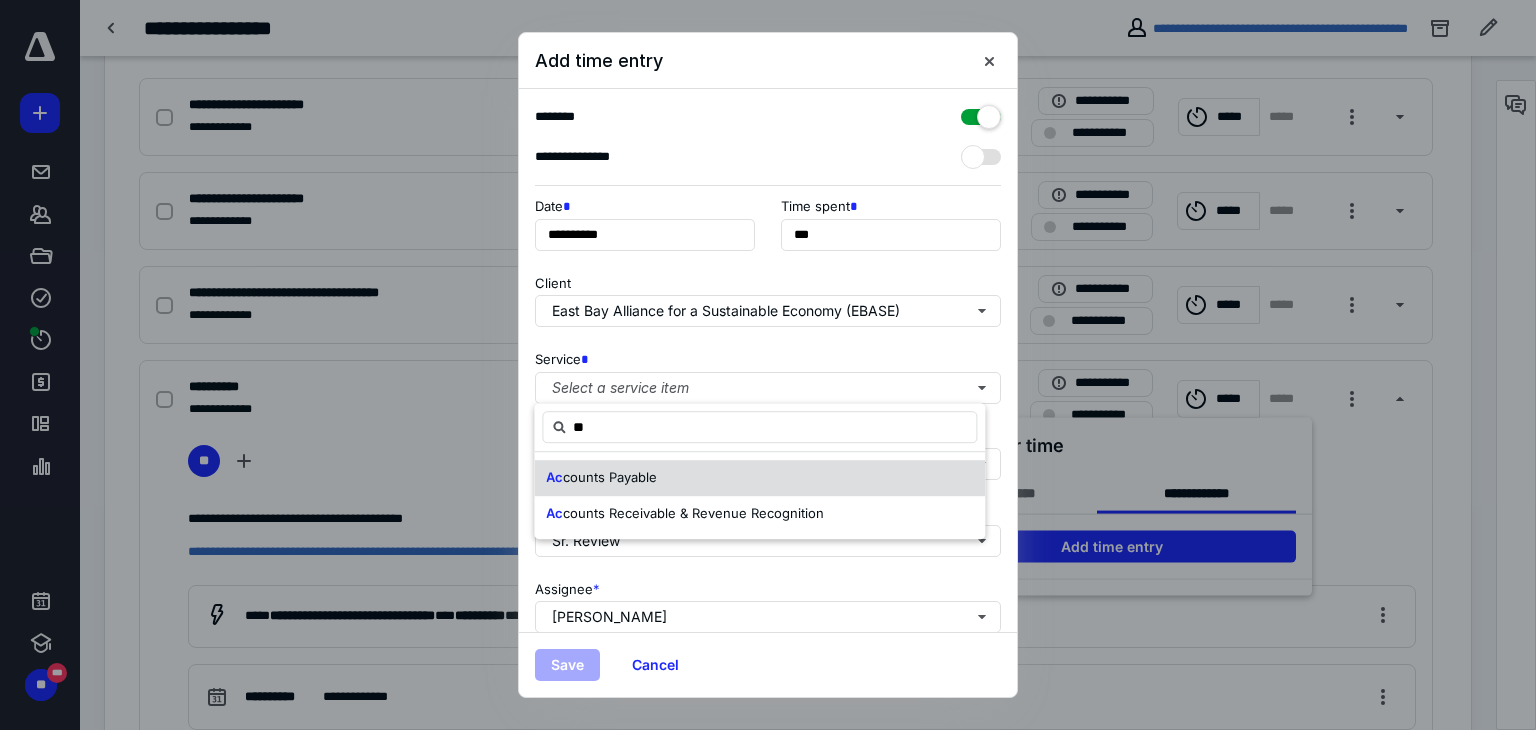 click on "Ac counts Payable" at bounding box center (601, 478) 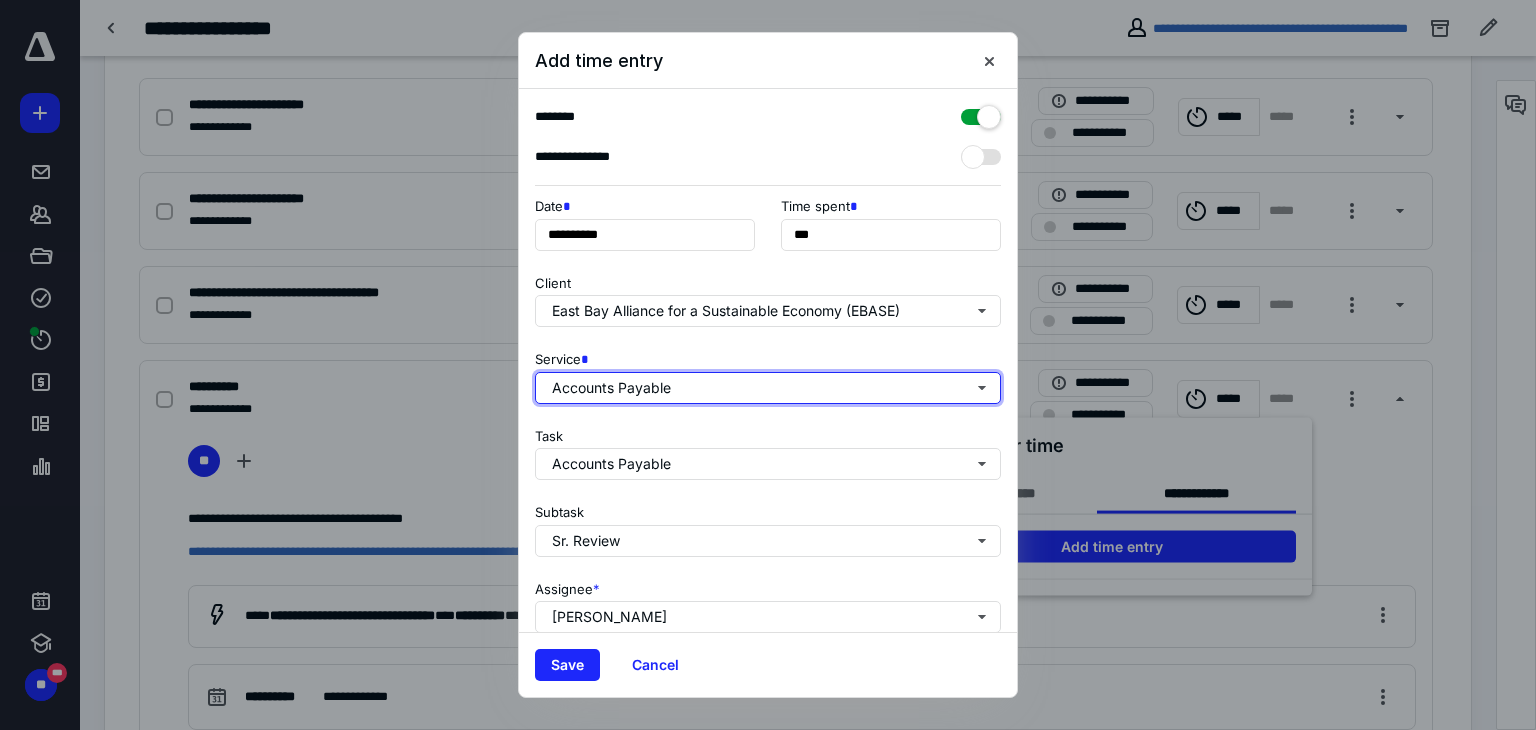type 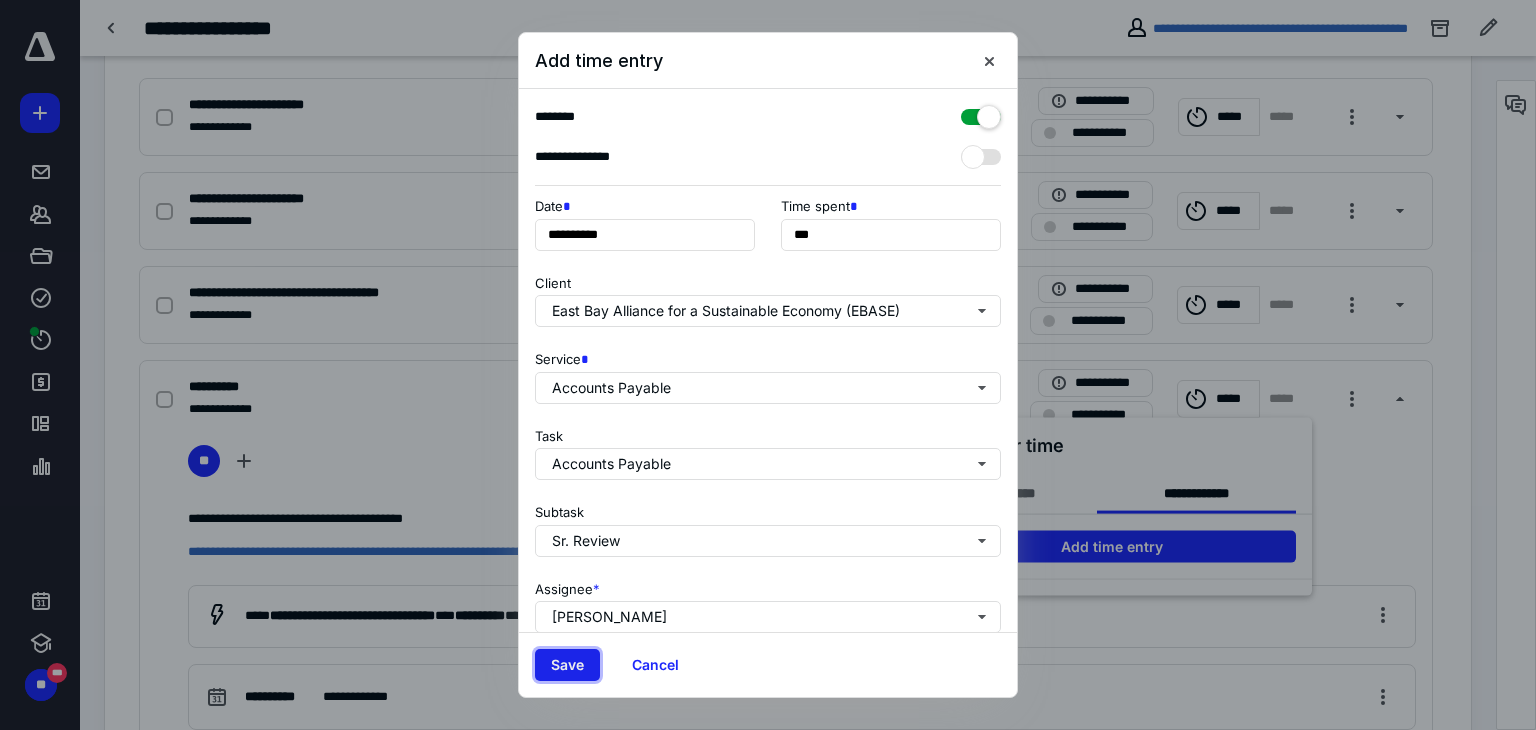 click on "Save" at bounding box center (567, 665) 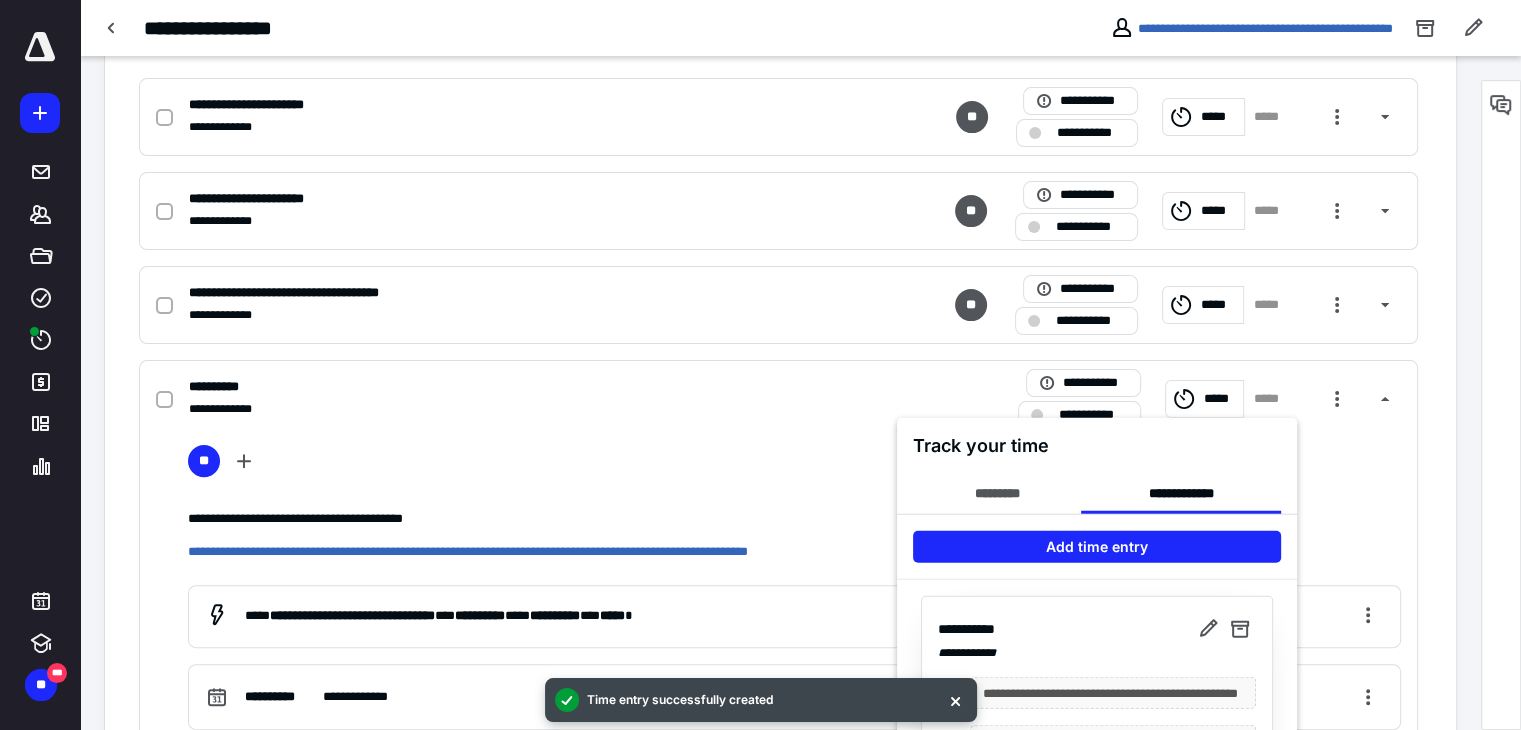 click at bounding box center (760, 365) 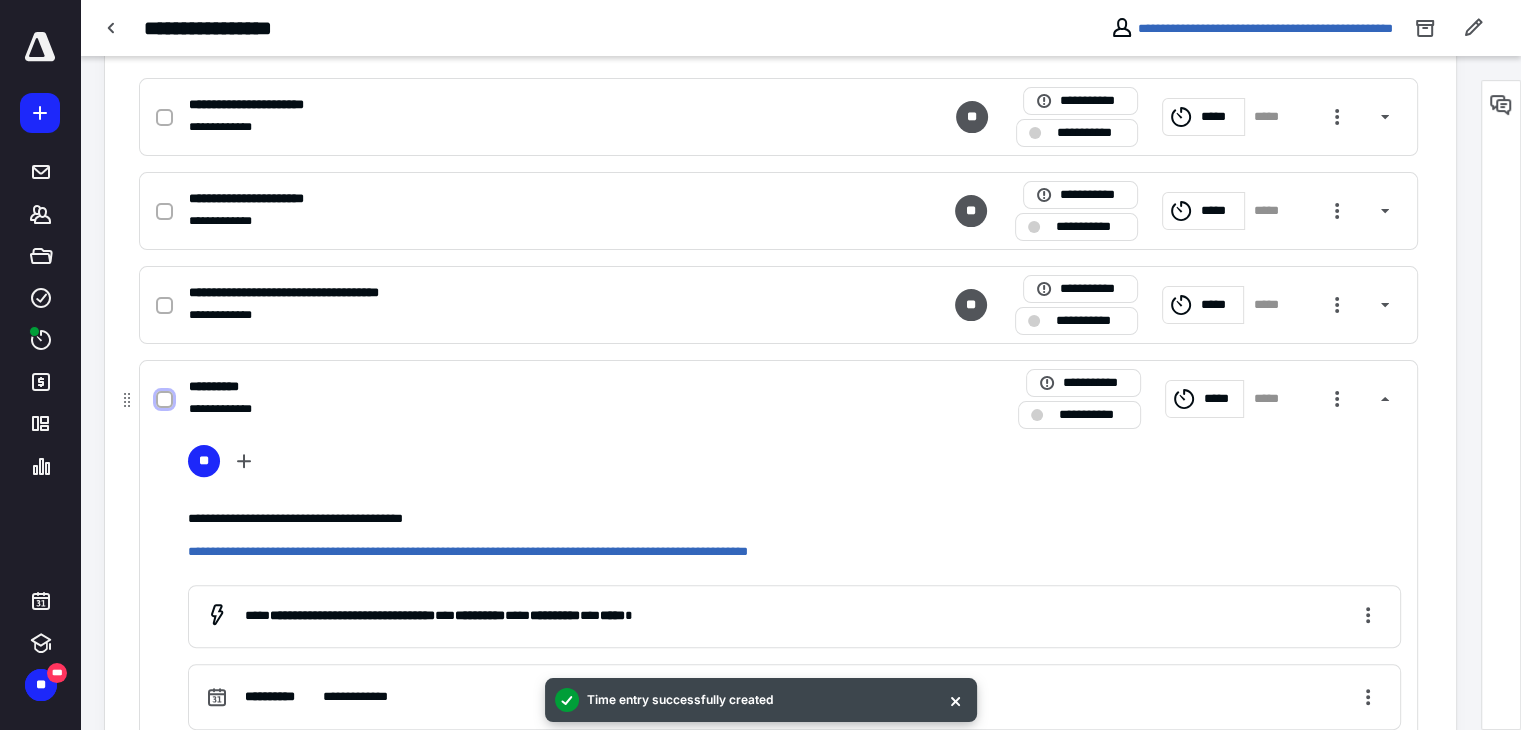 click at bounding box center [164, 400] 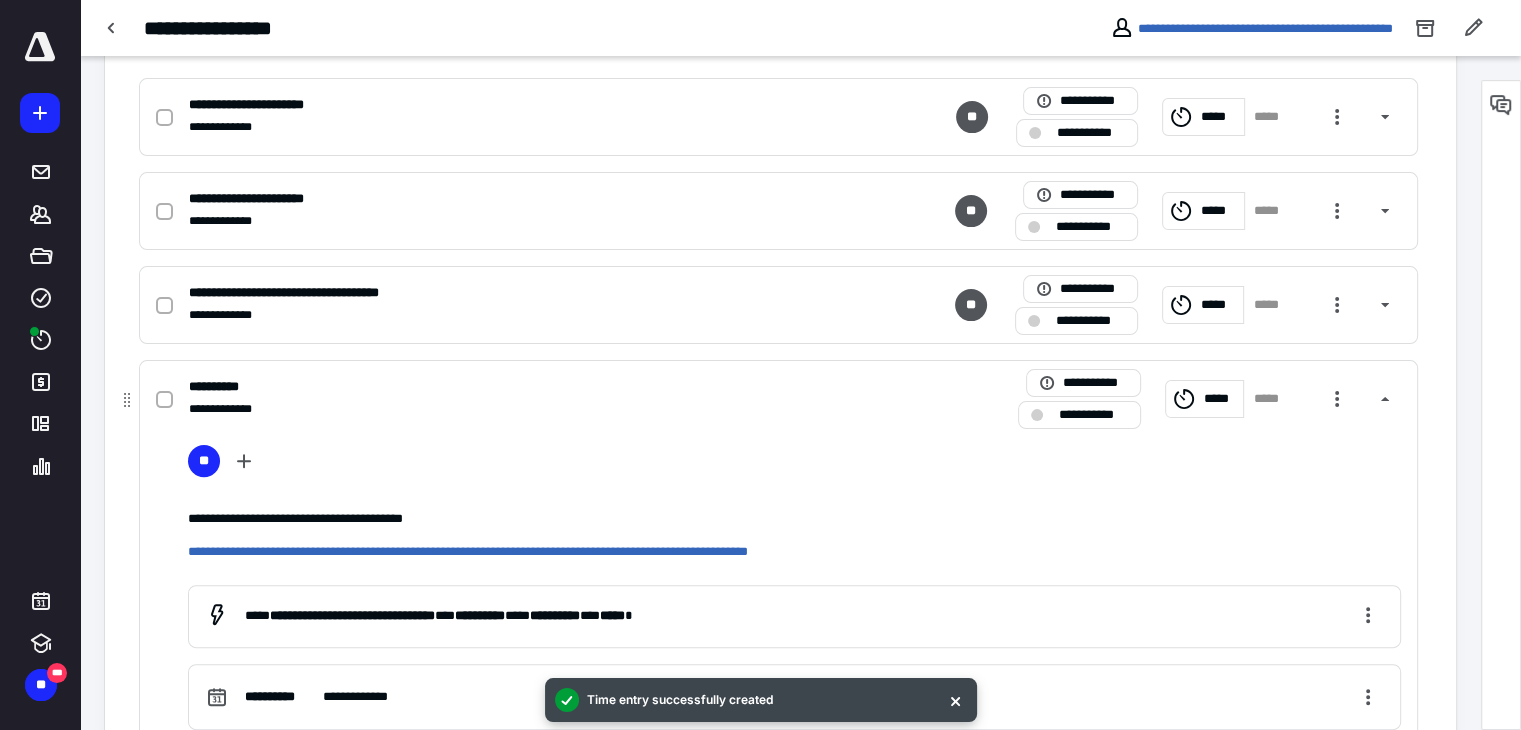 checkbox on "true" 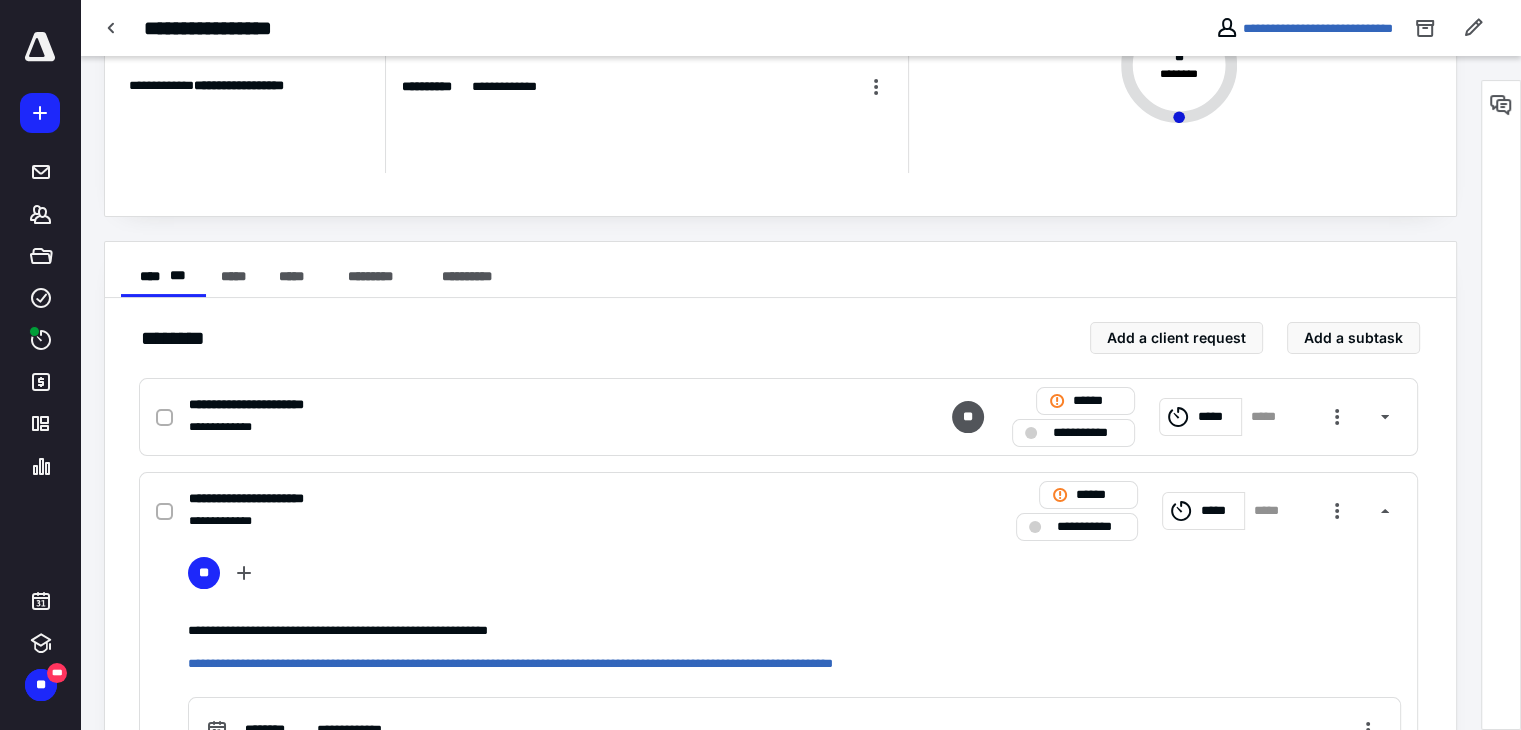 scroll, scrollTop: 300, scrollLeft: 0, axis: vertical 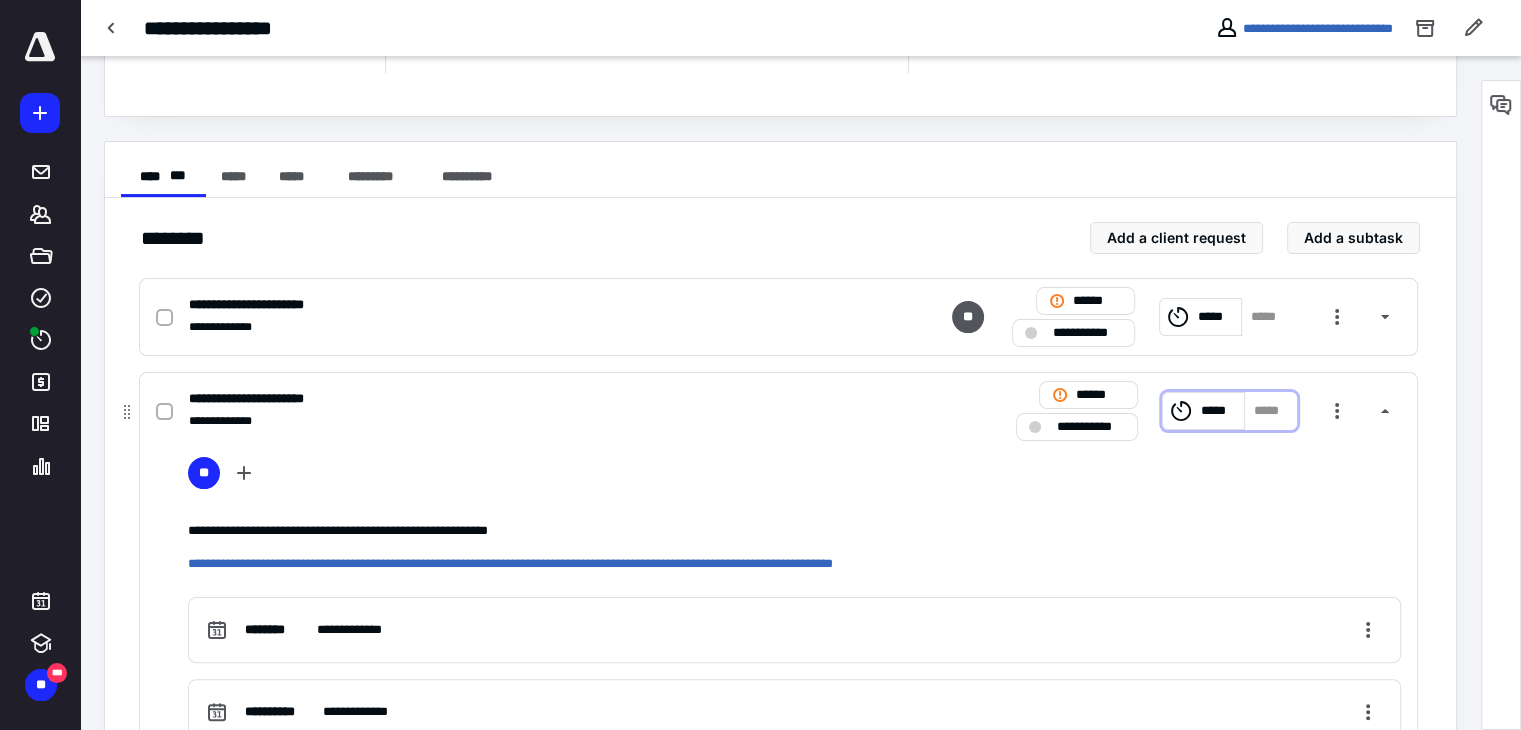 click on "*****" at bounding box center (1219, 411) 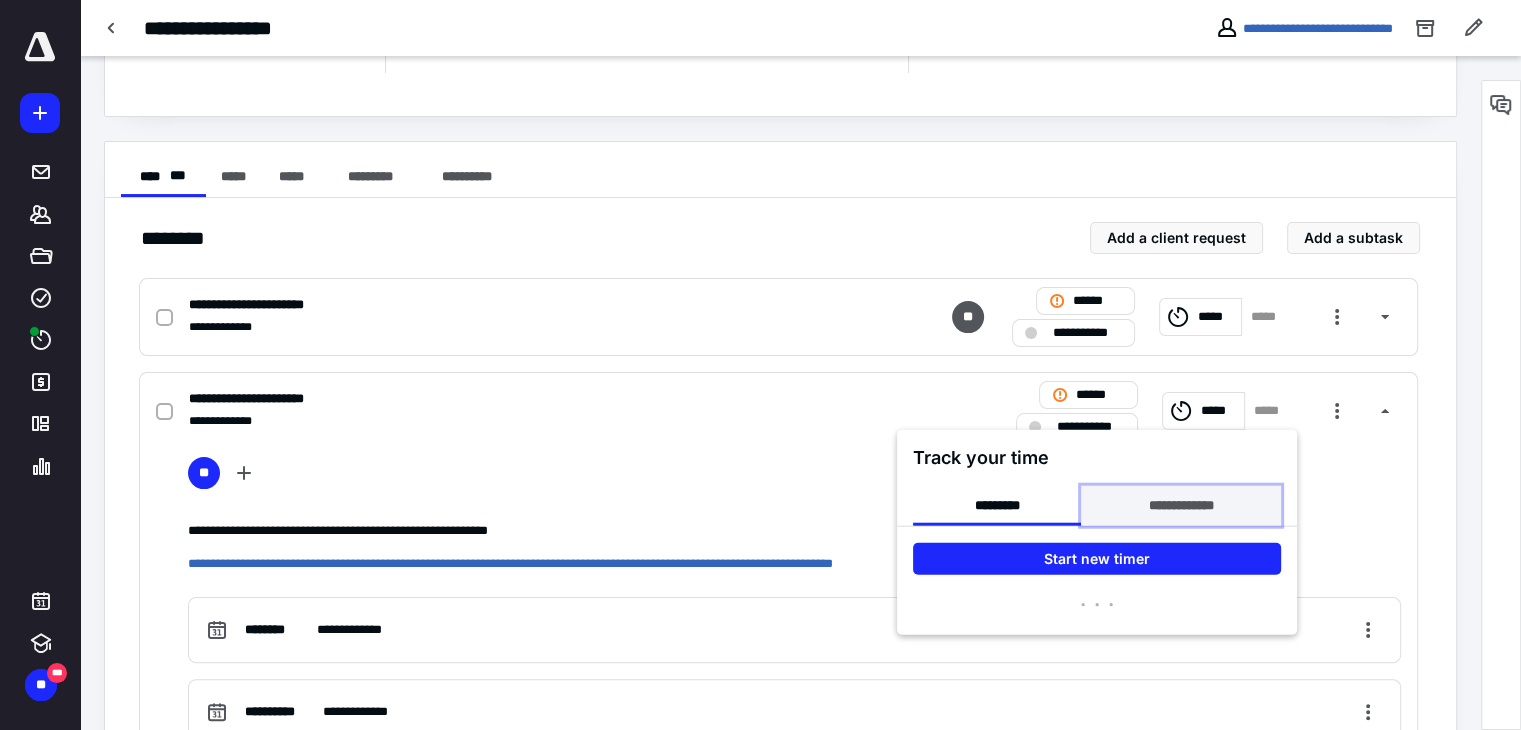 click on "**********" at bounding box center [1180, 506] 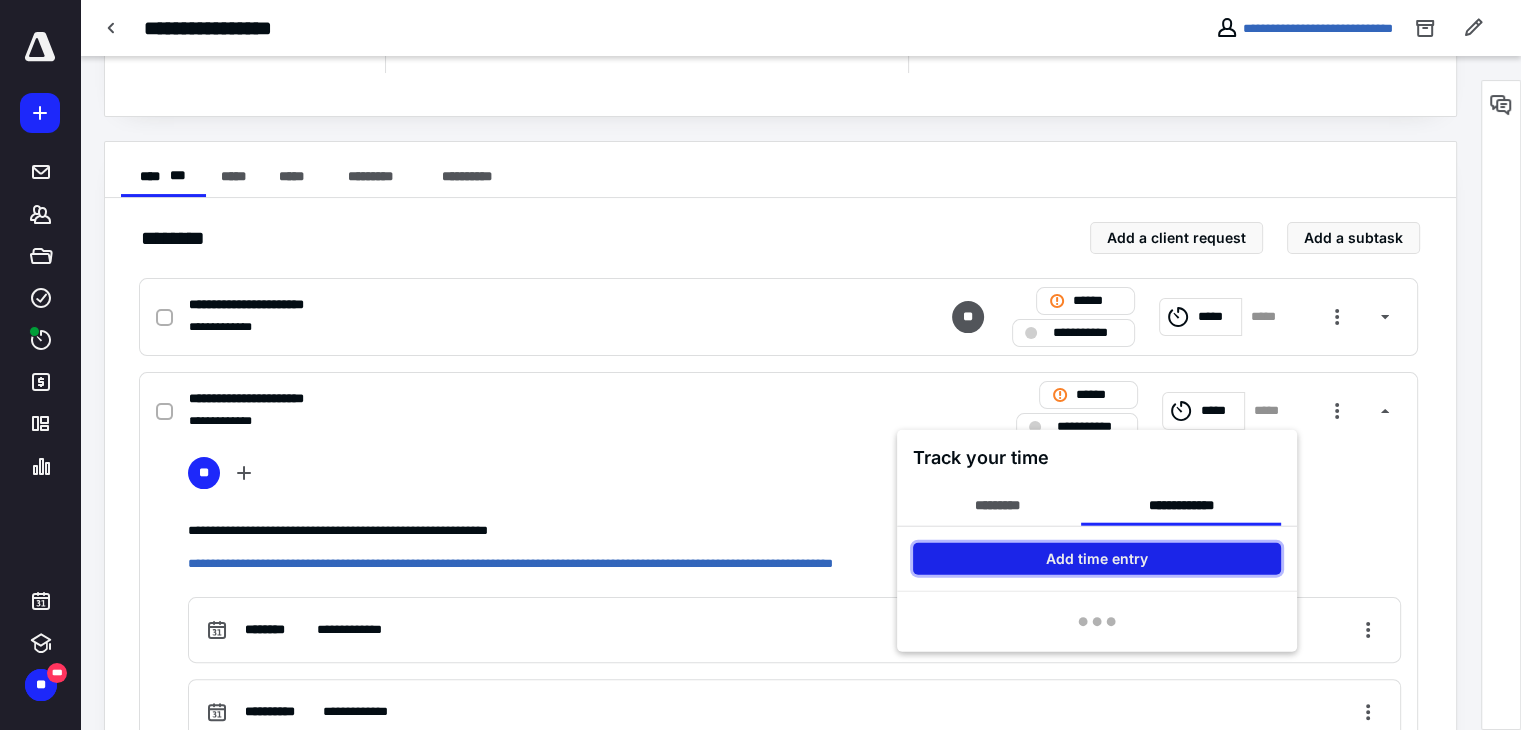 click on "Add time entry" at bounding box center (1097, 559) 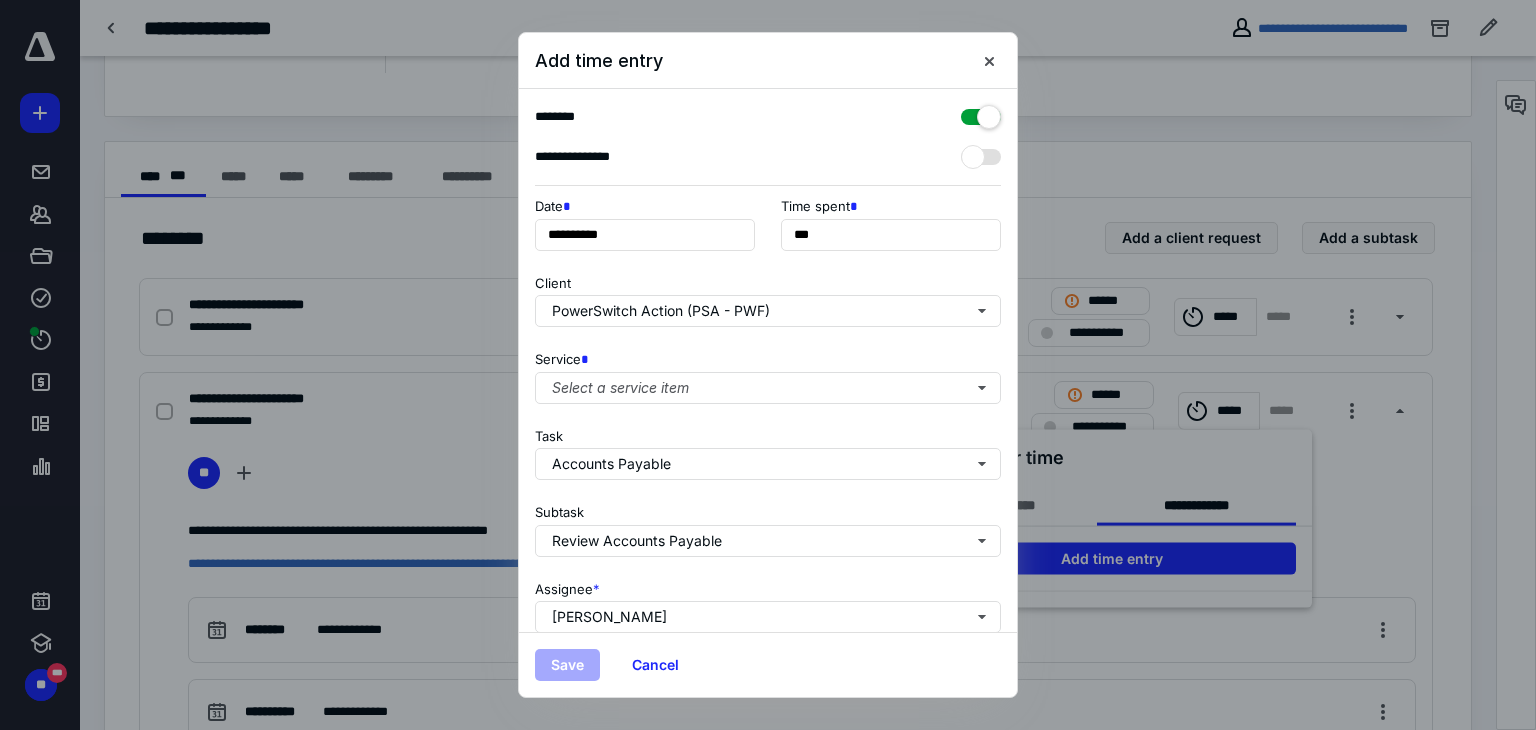 click on "**********" at bounding box center (768, 230) 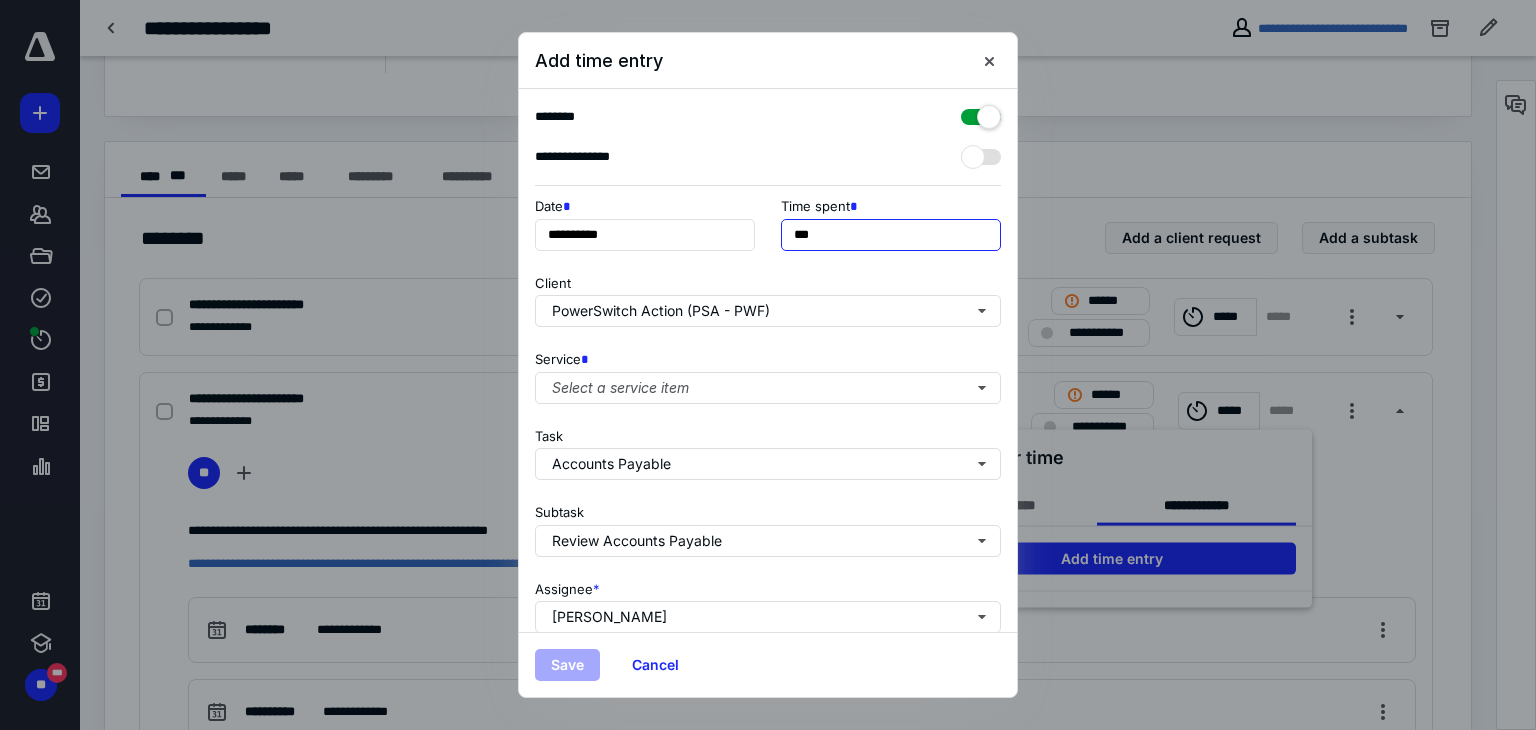 click on "***" at bounding box center [891, 235] 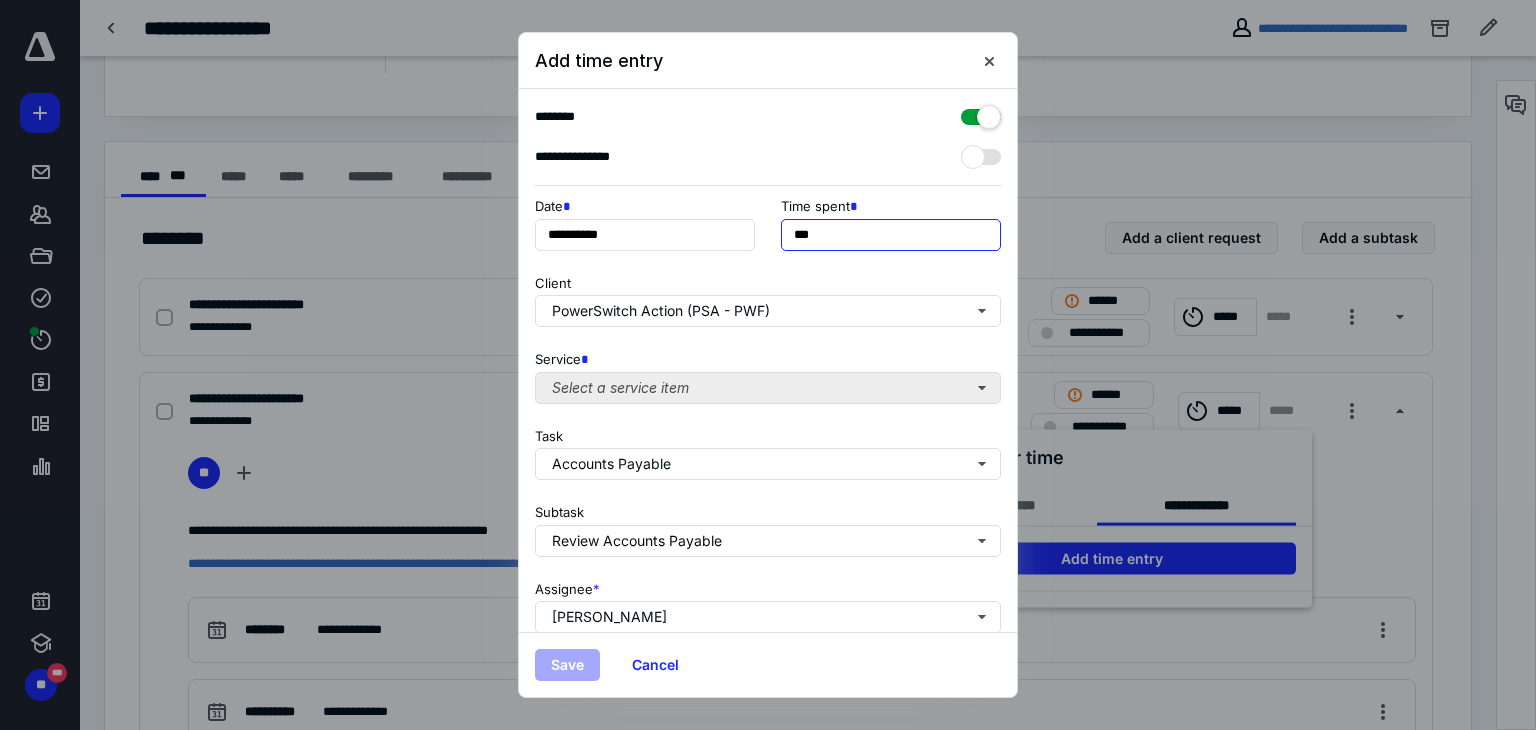 type on "***" 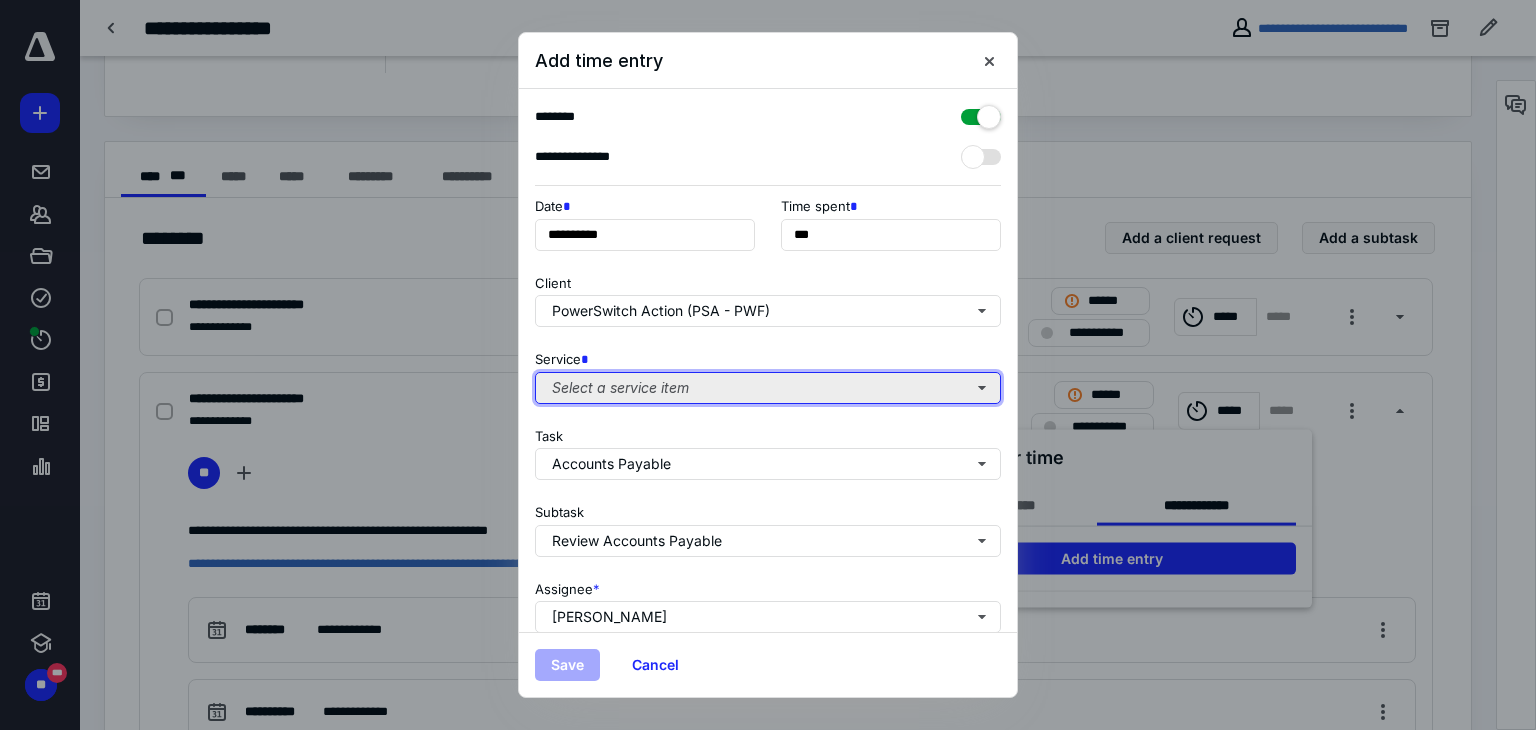click on "Select a service item" at bounding box center (768, 388) 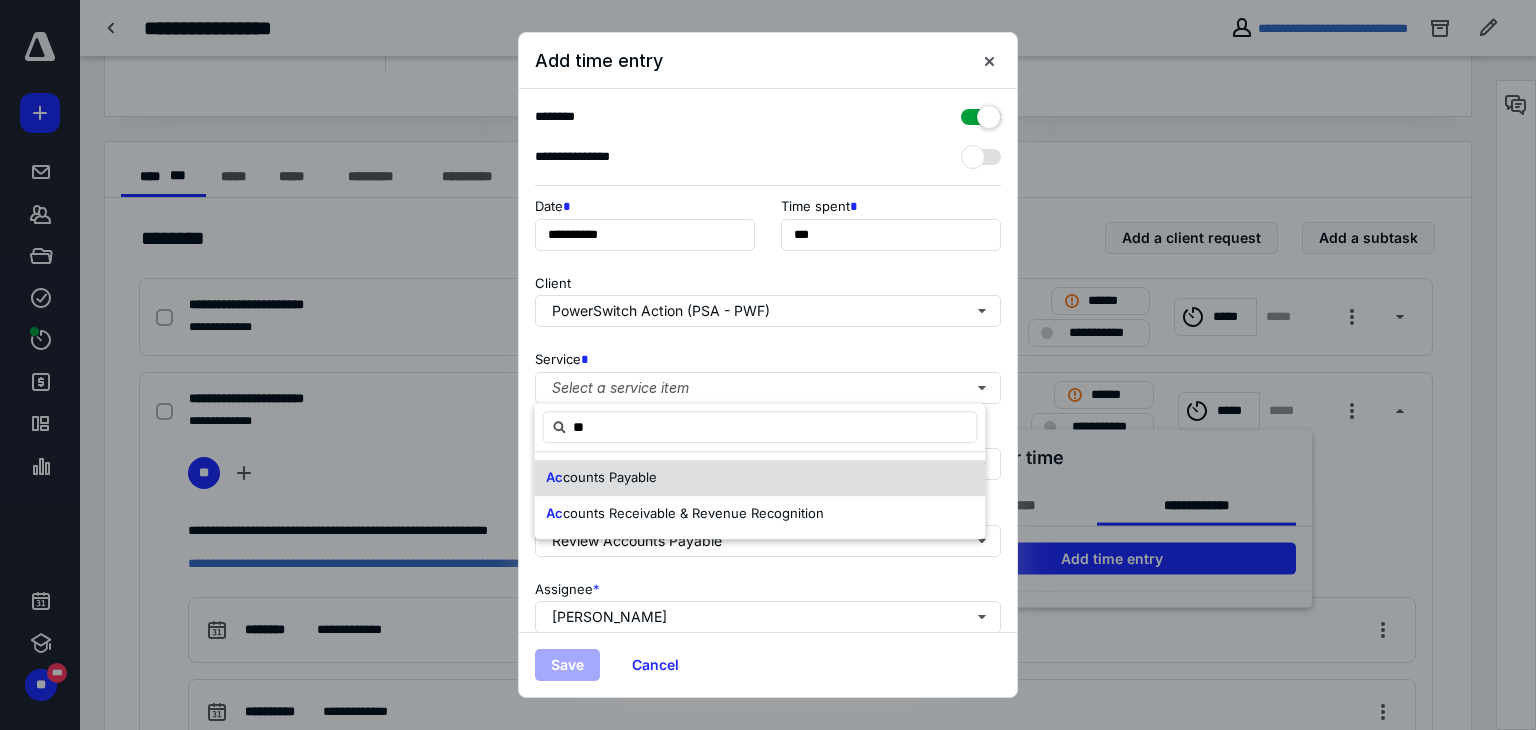 click on "Ac counts Payable" at bounding box center (601, 478) 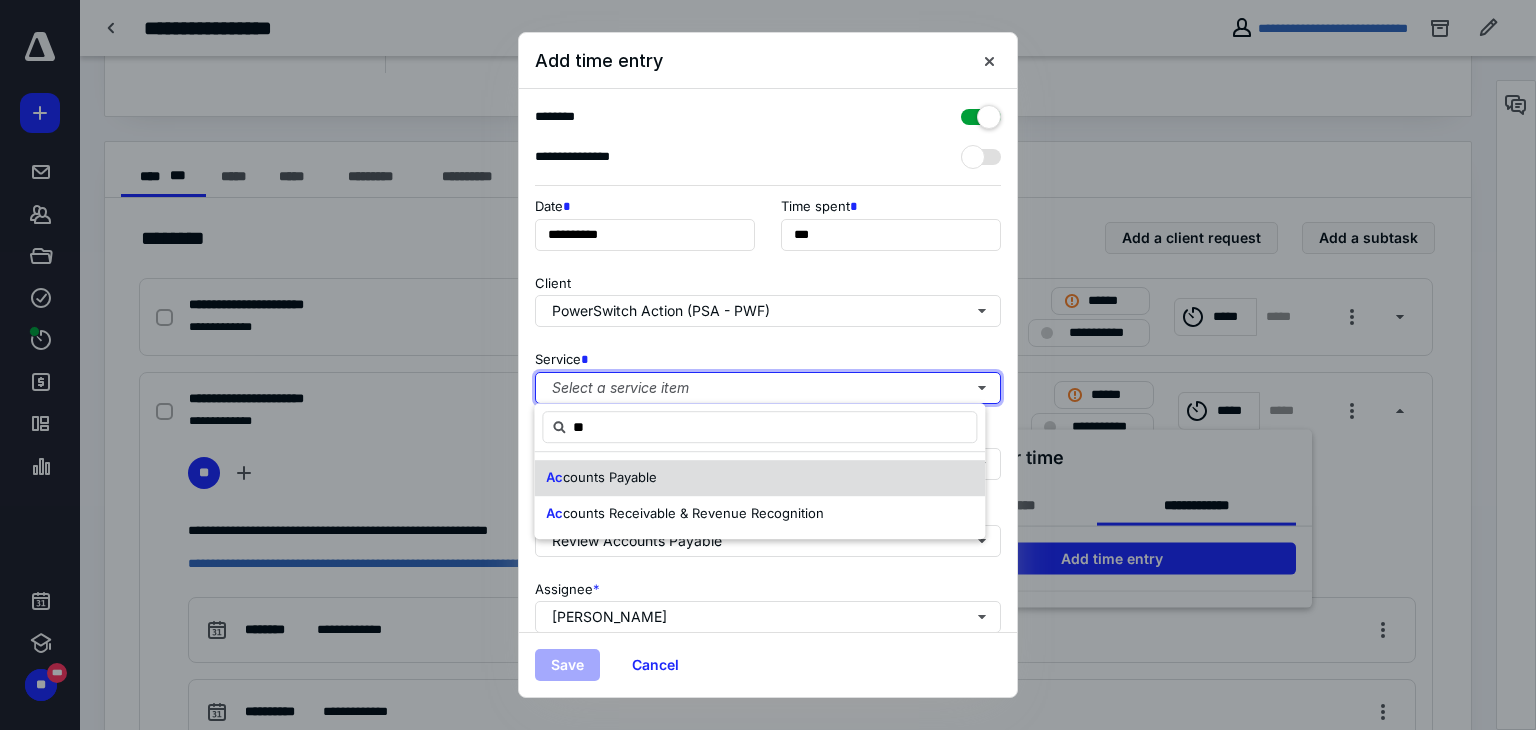 type 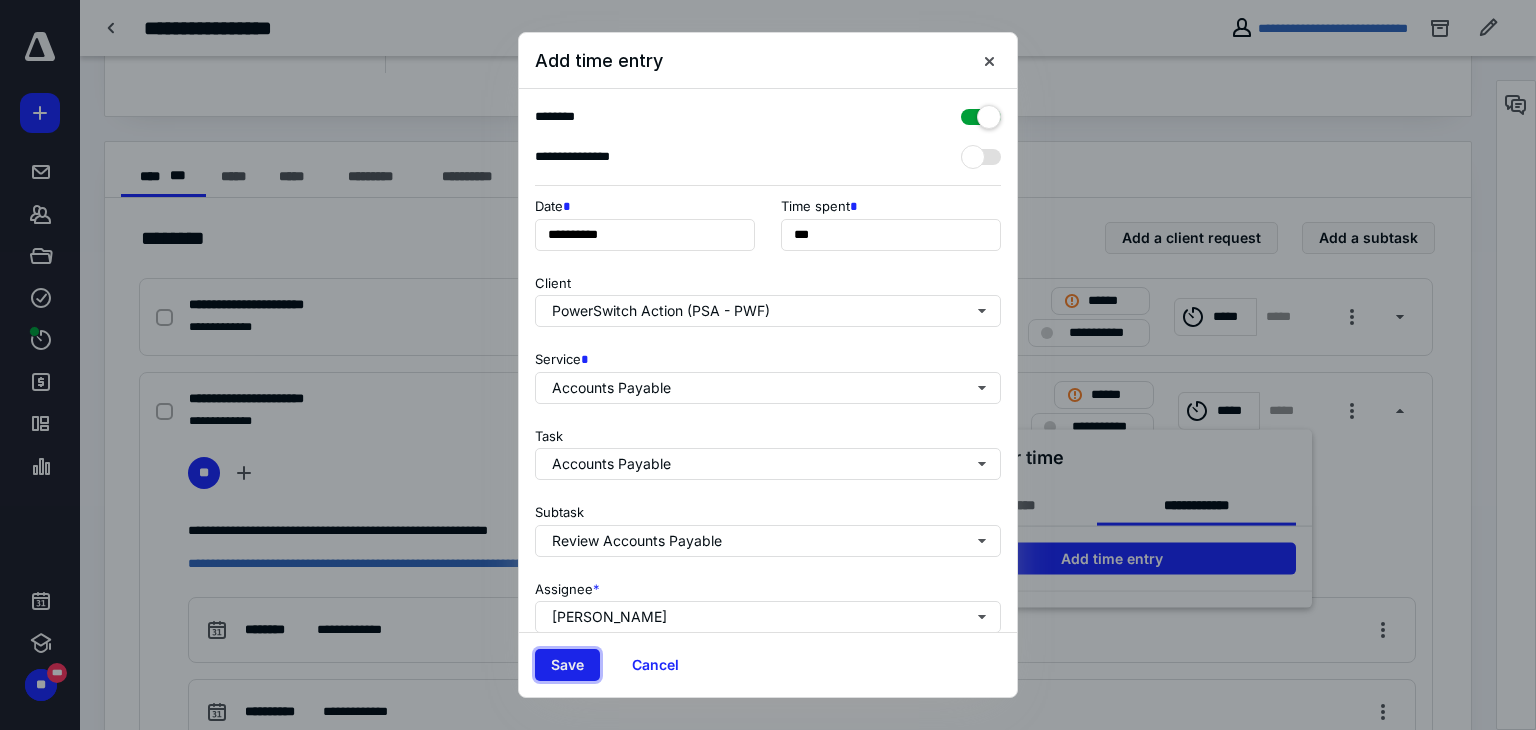 click on "Save" at bounding box center [567, 665] 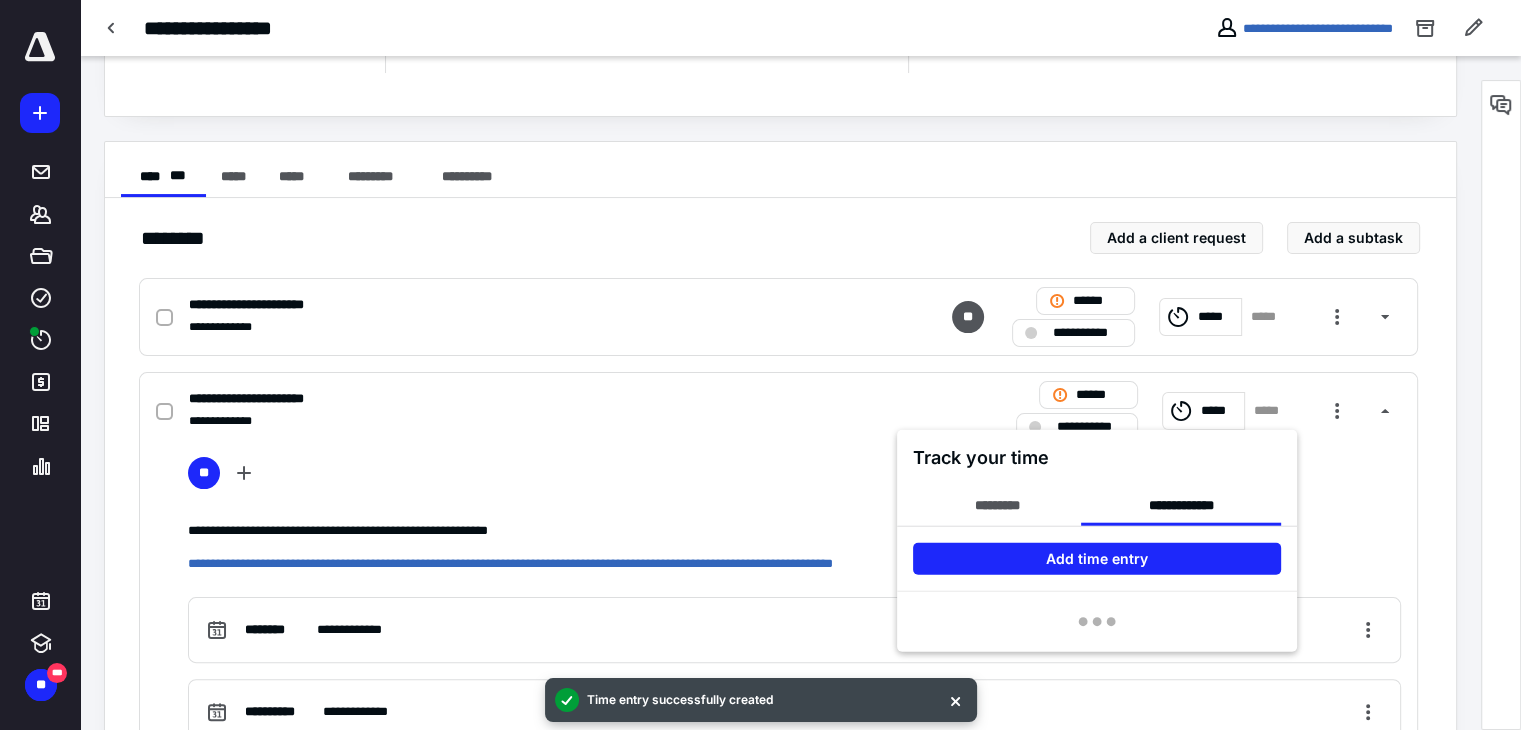 click at bounding box center (760, 365) 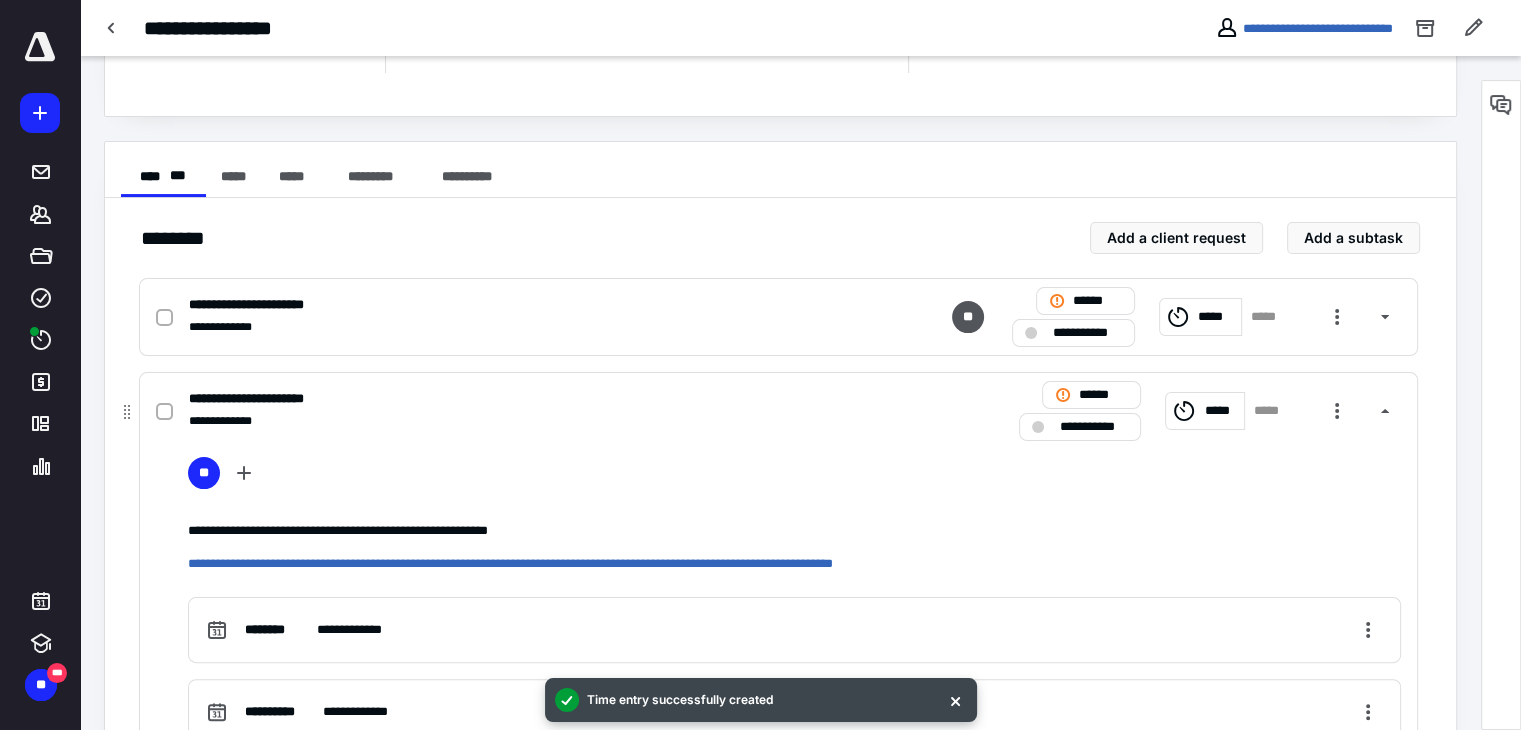 click 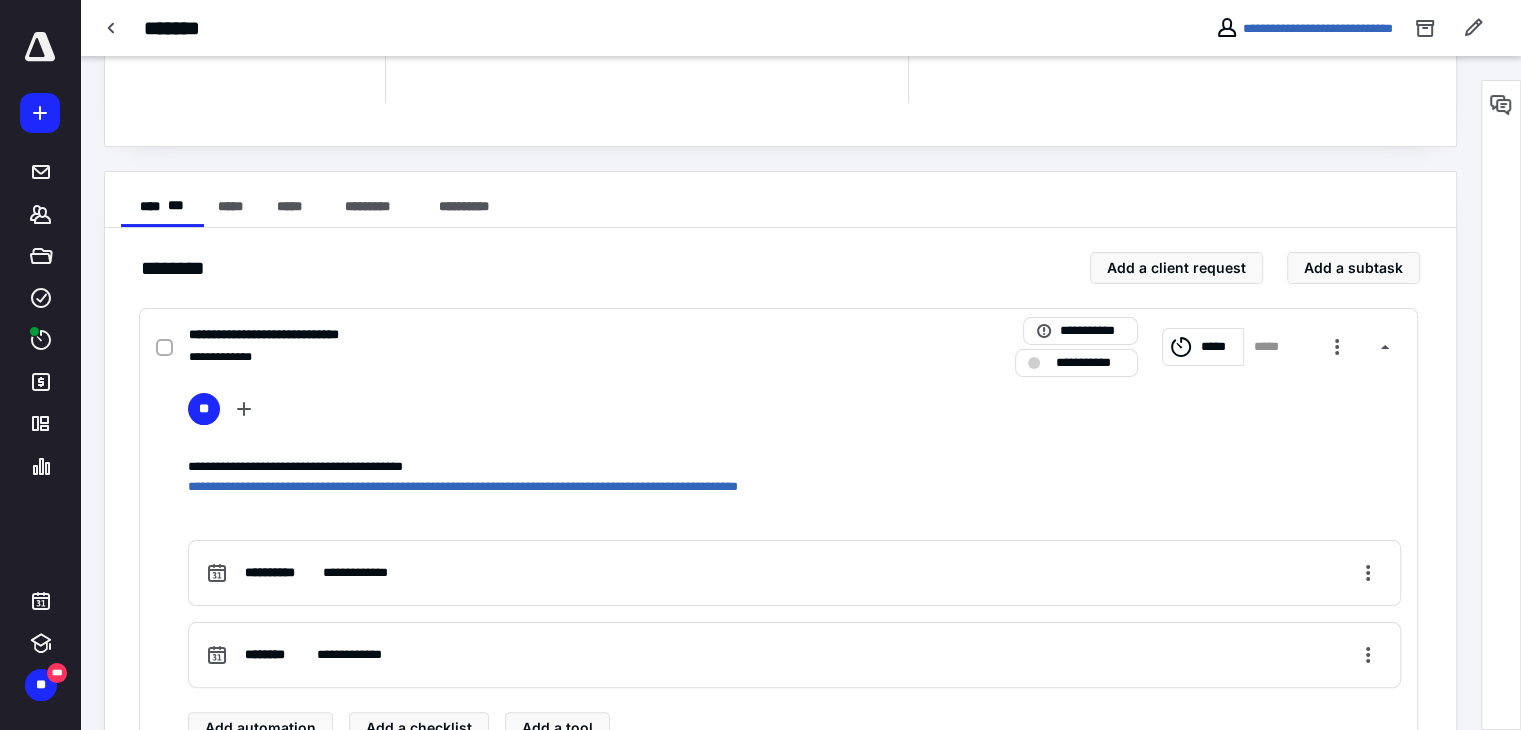 scroll, scrollTop: 300, scrollLeft: 0, axis: vertical 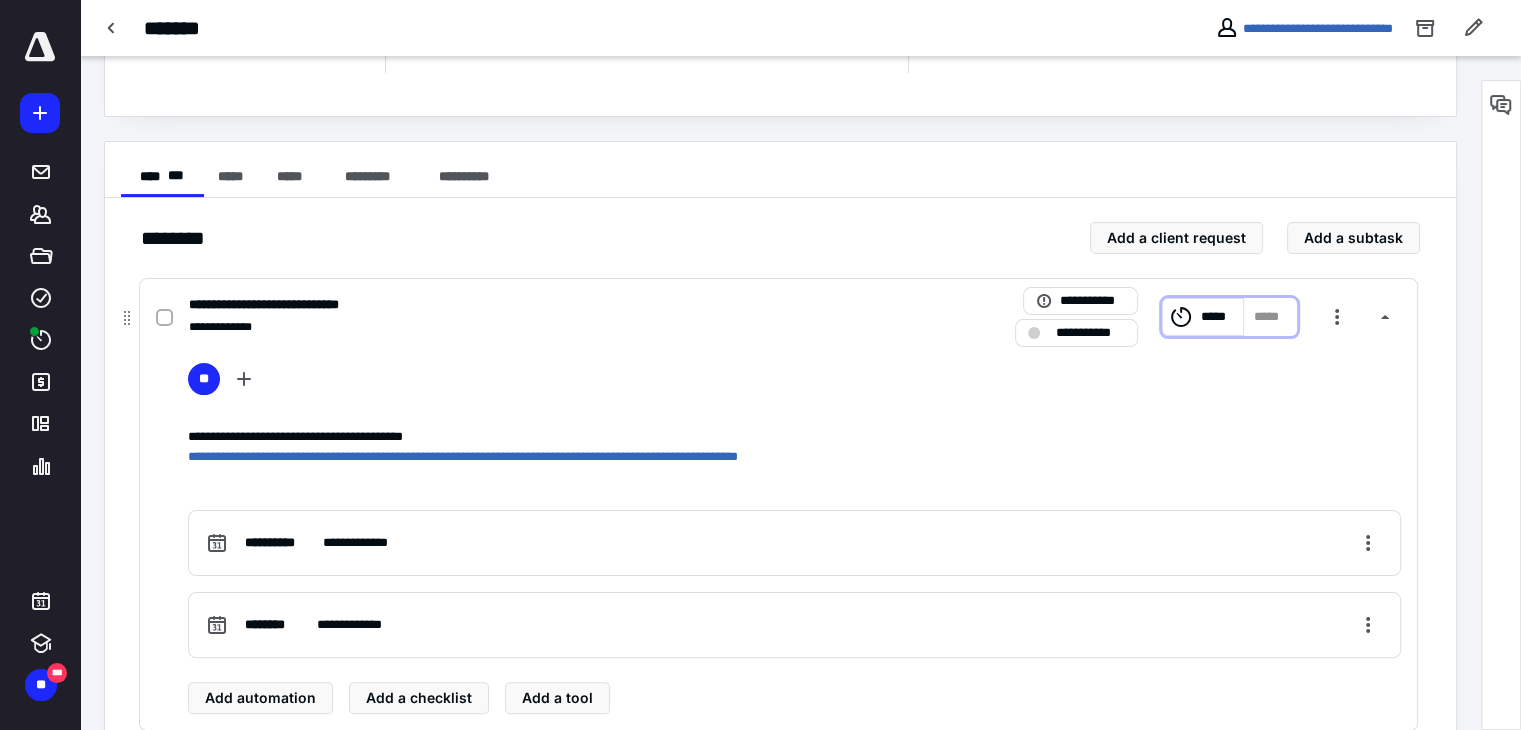 click on "*****" at bounding box center [1219, 317] 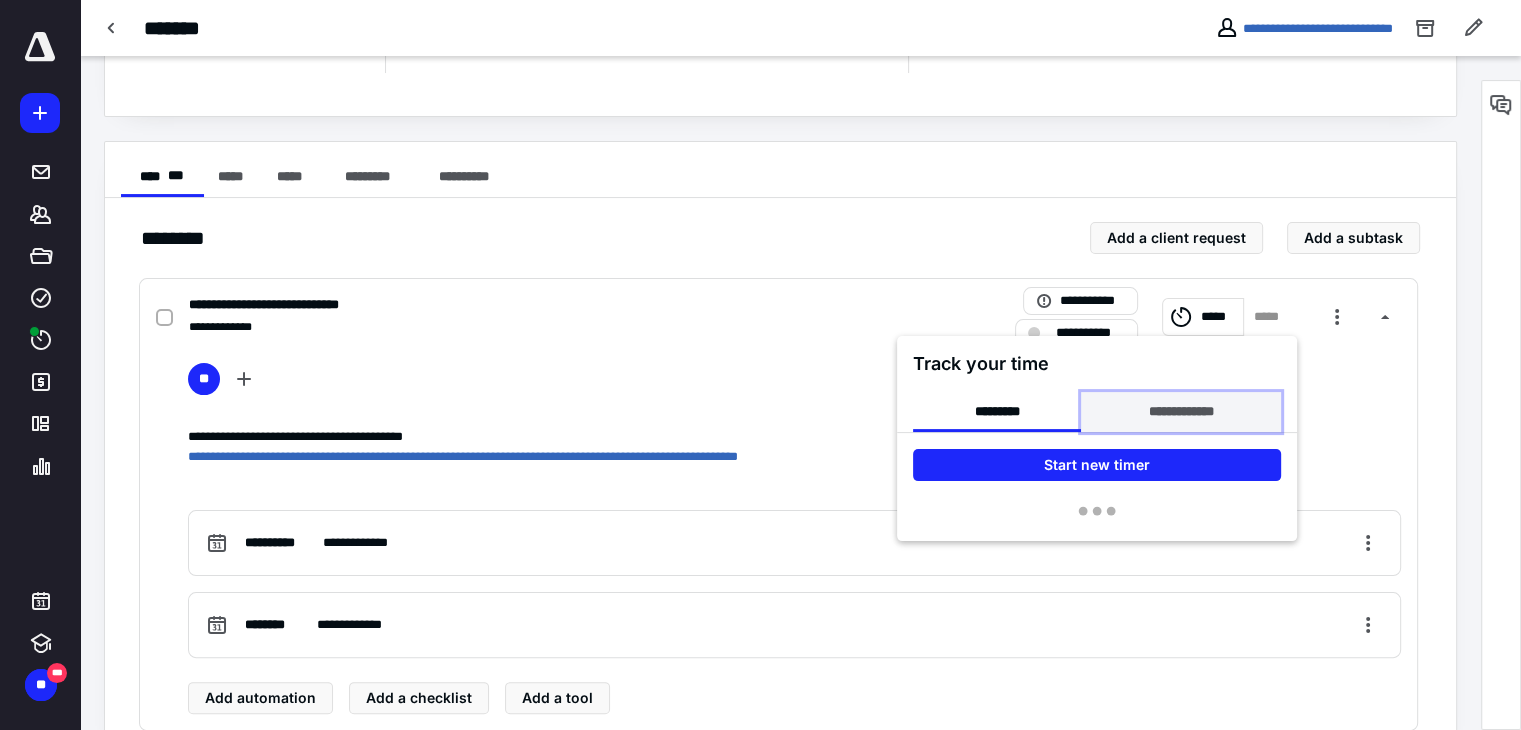click on "**********" at bounding box center (1180, 412) 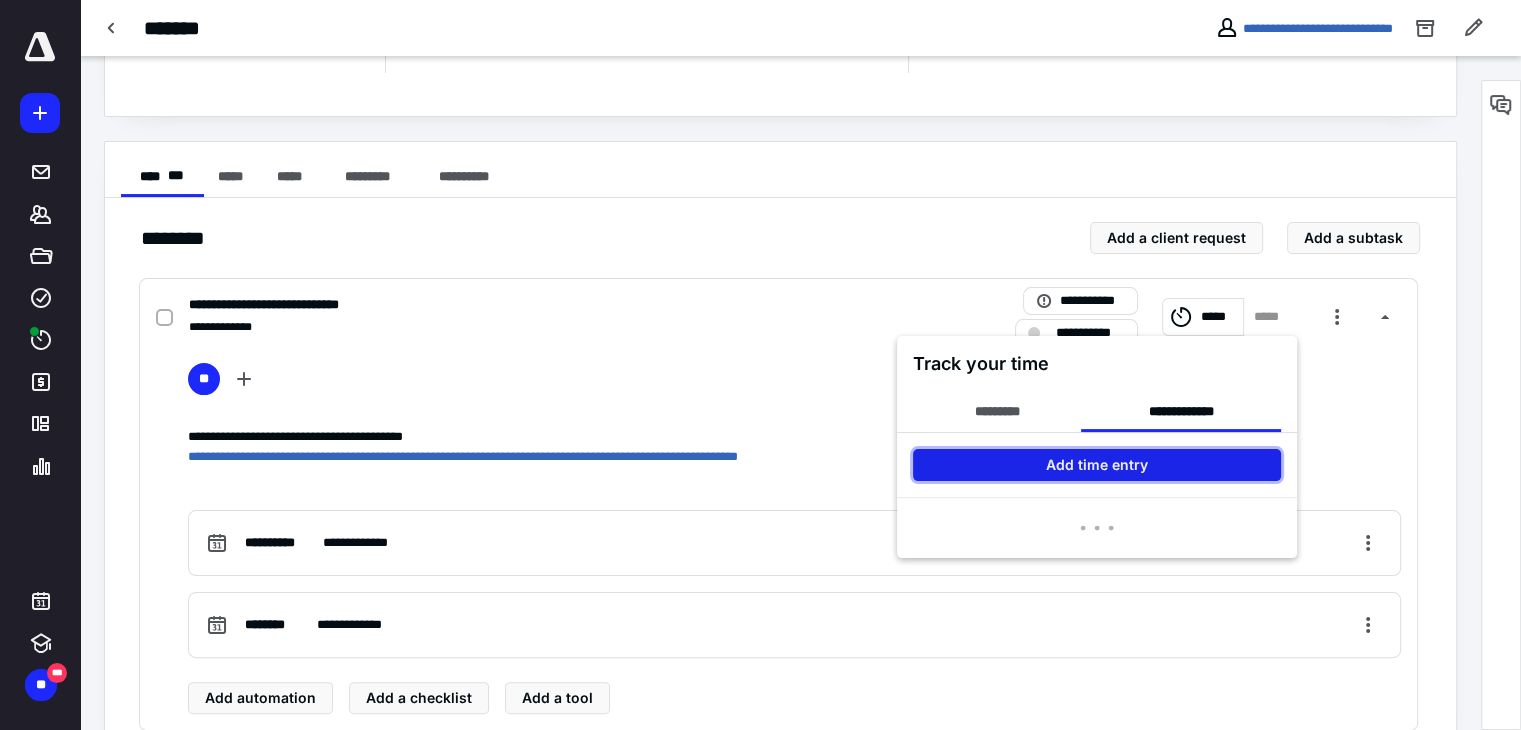 click on "Add time entry" at bounding box center [1097, 465] 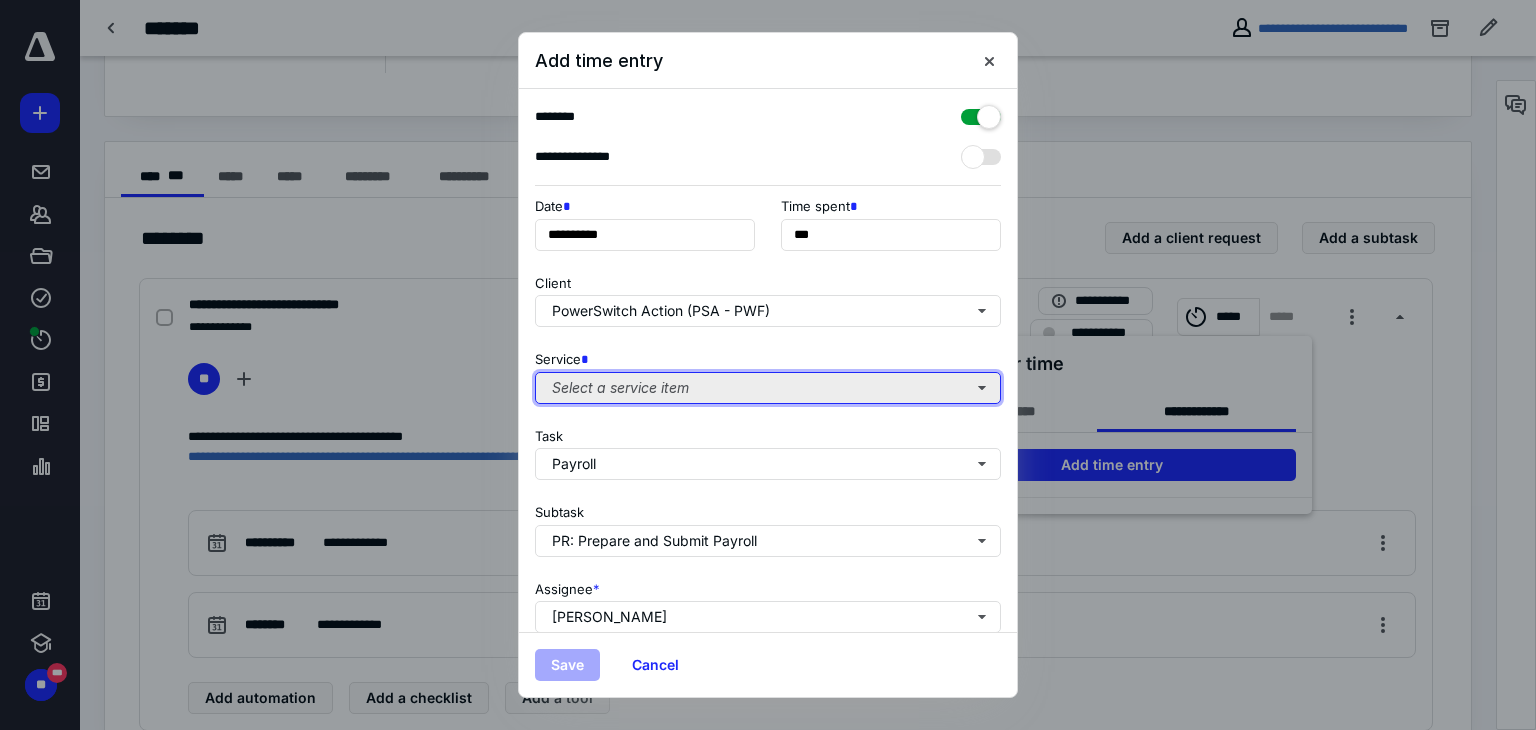 click on "Select a service item" at bounding box center (768, 388) 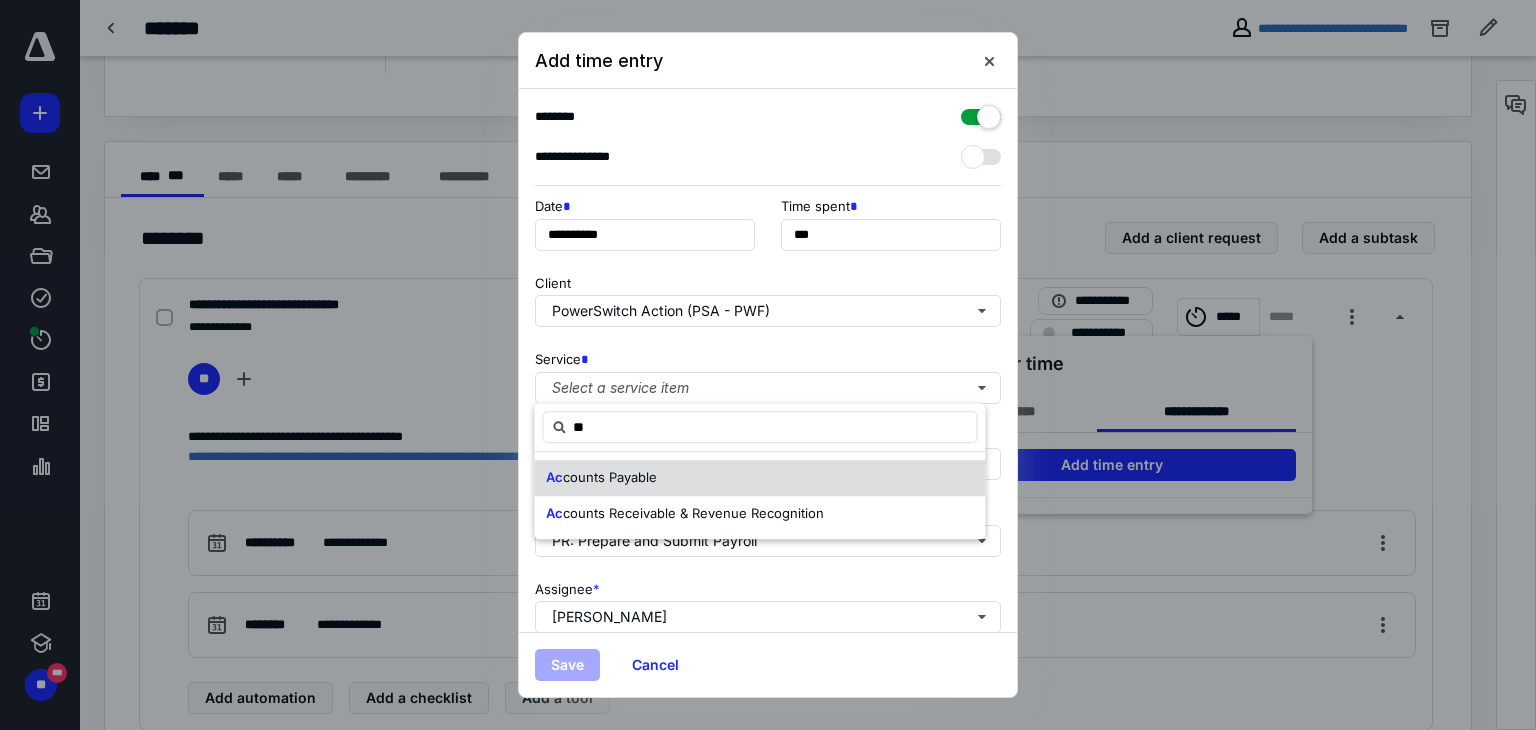 click on "counts Payable" at bounding box center [610, 477] 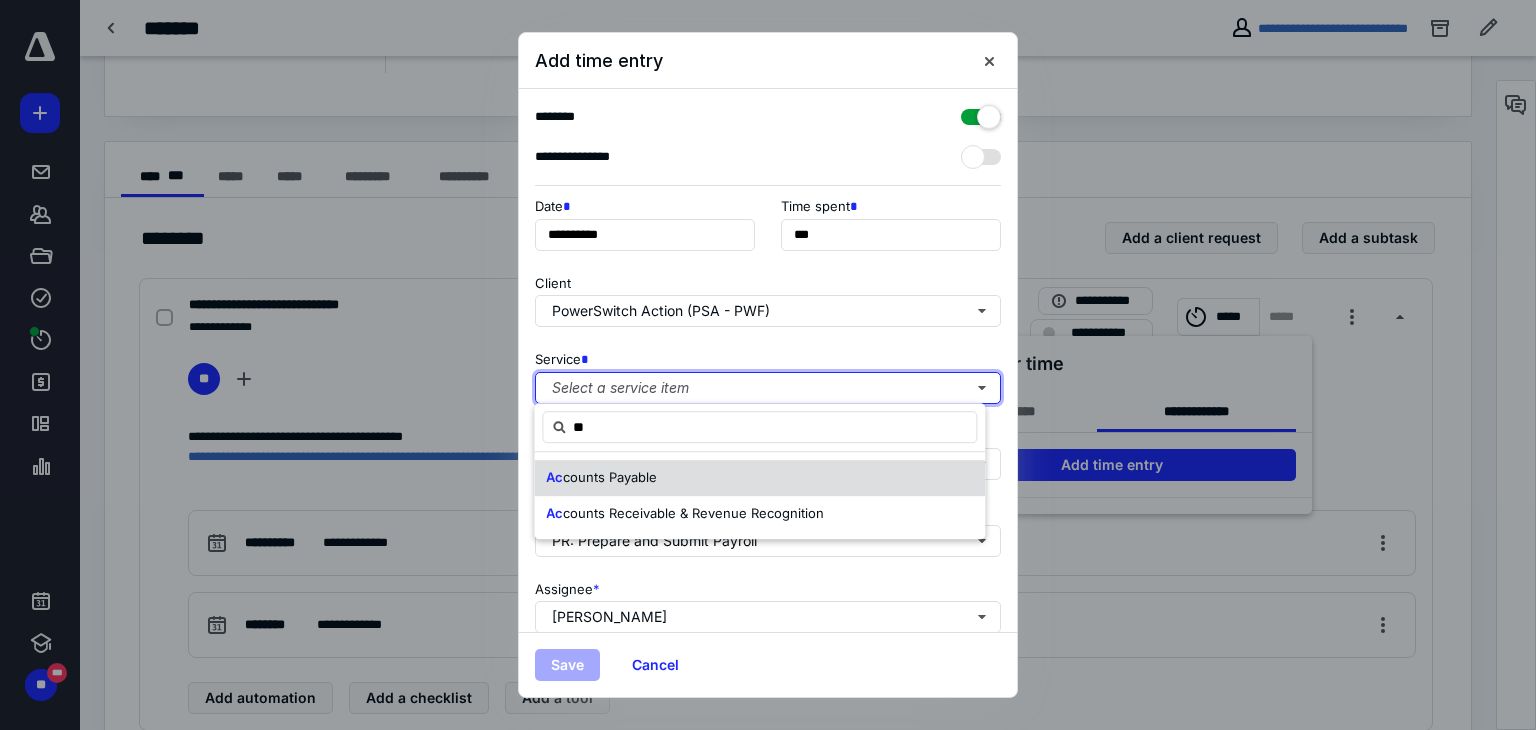 type 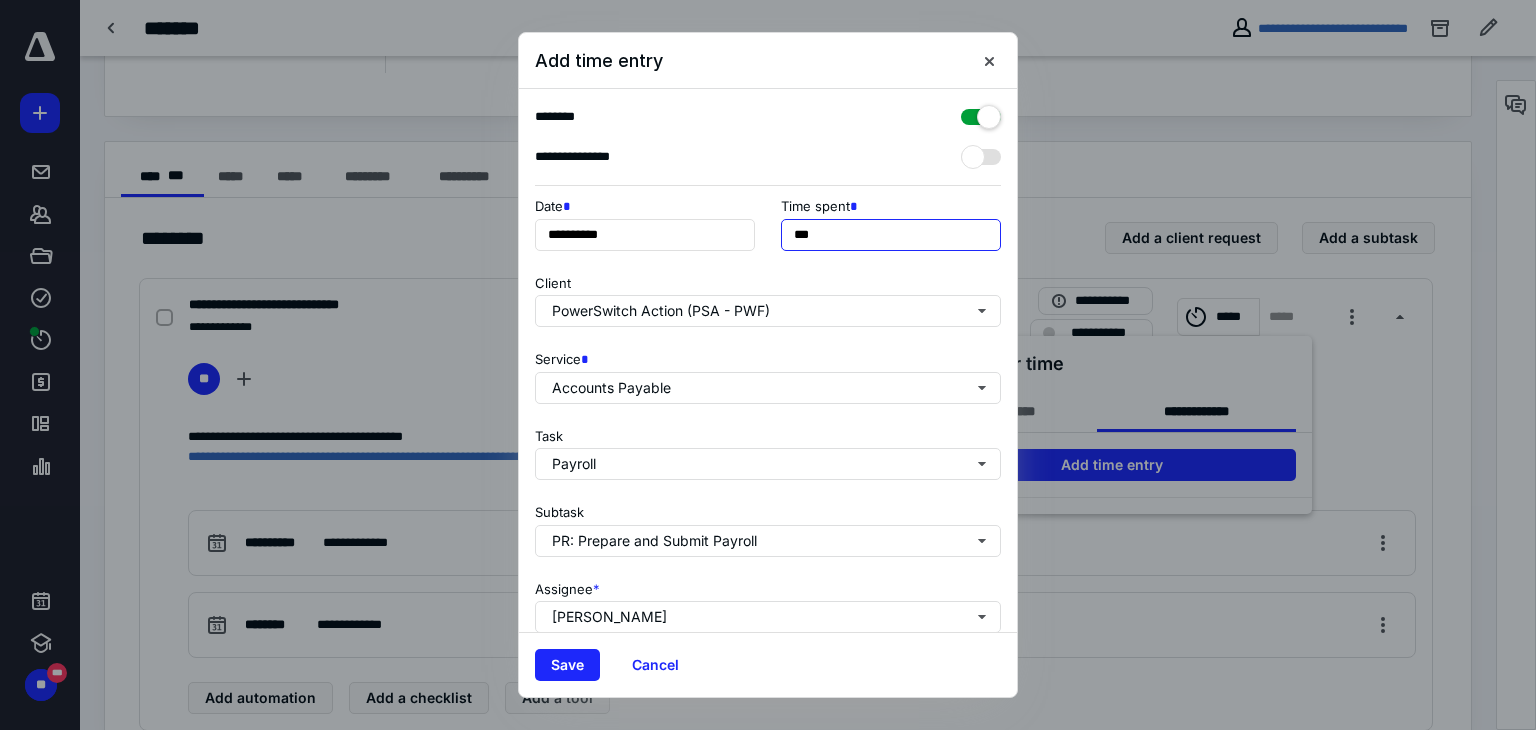 click on "***" at bounding box center [891, 235] 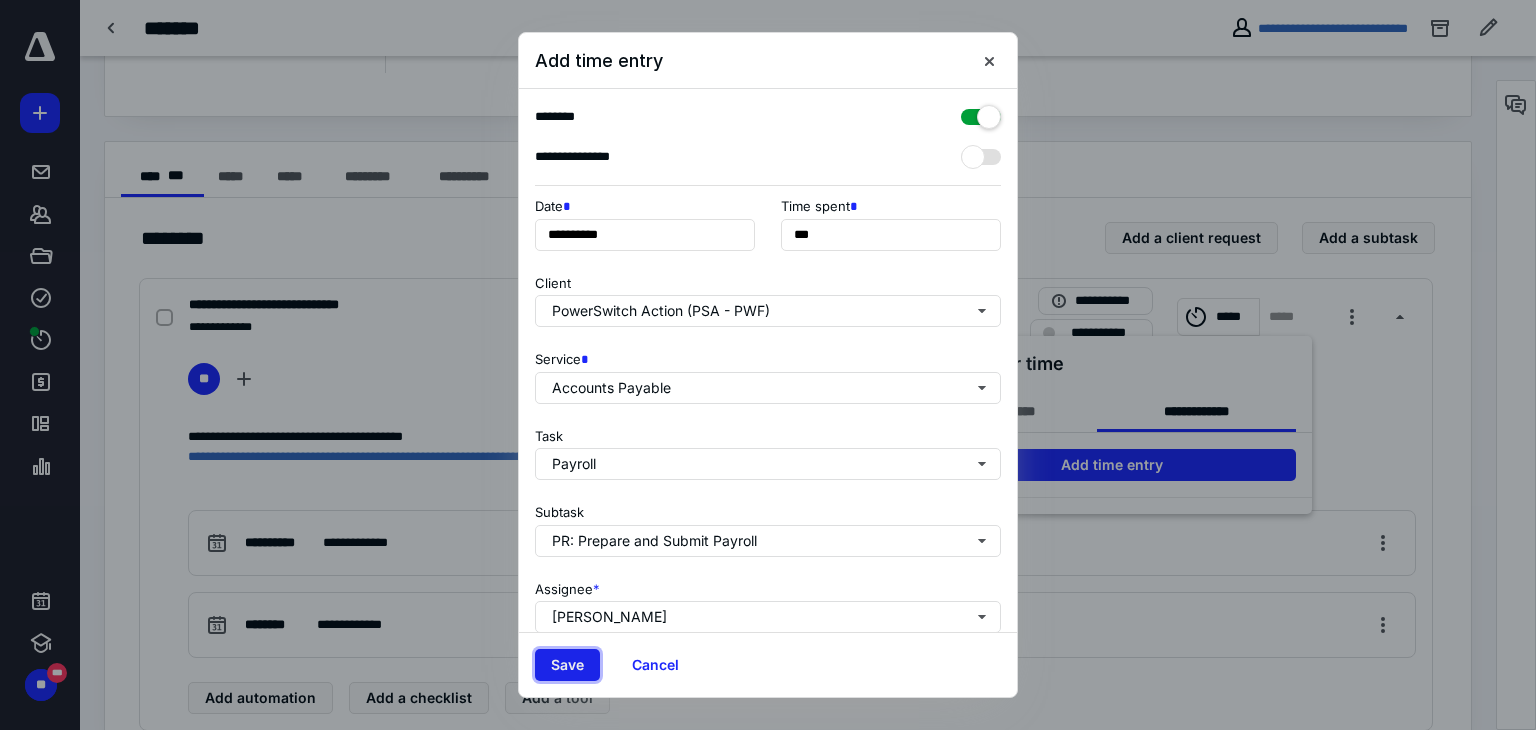 type on "**" 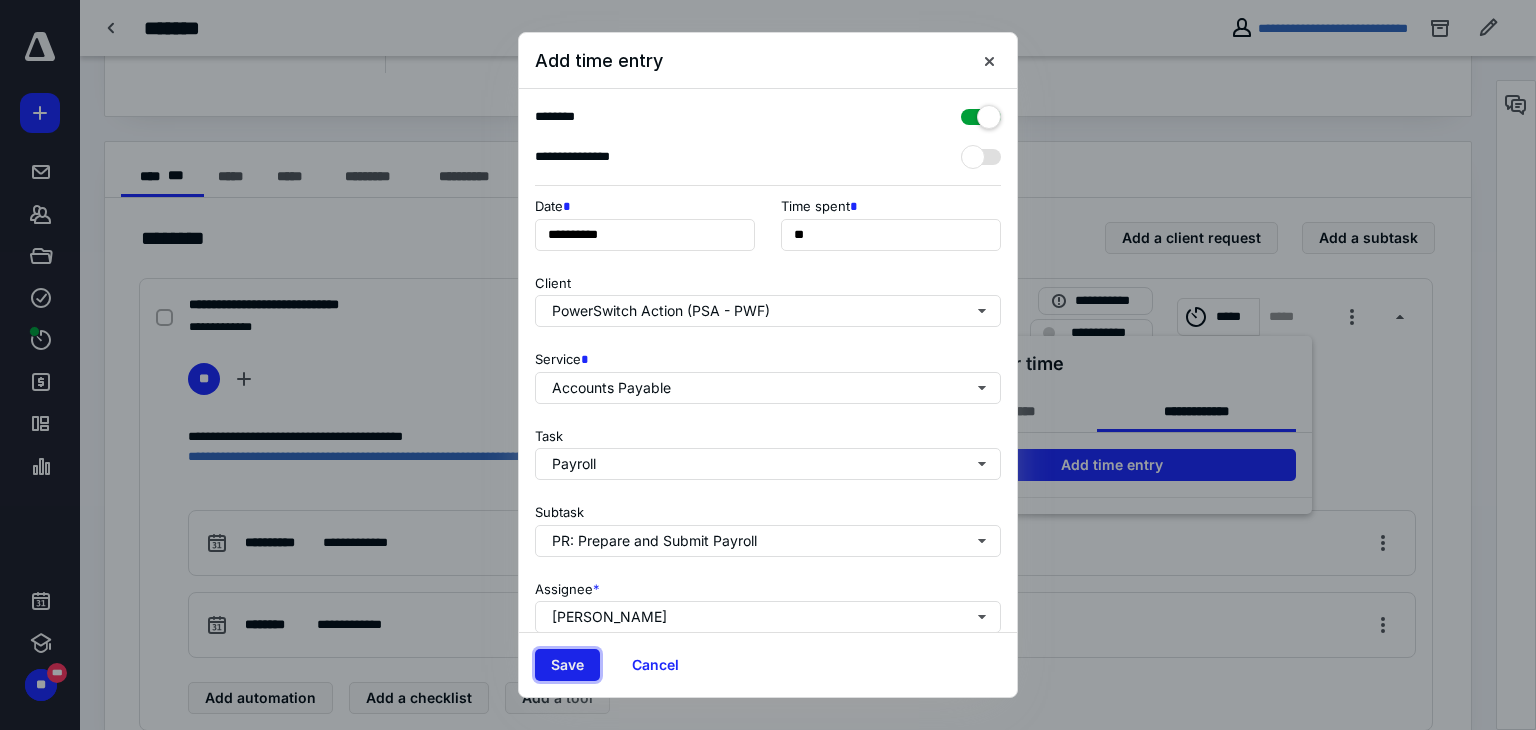 click on "Save" at bounding box center [567, 665] 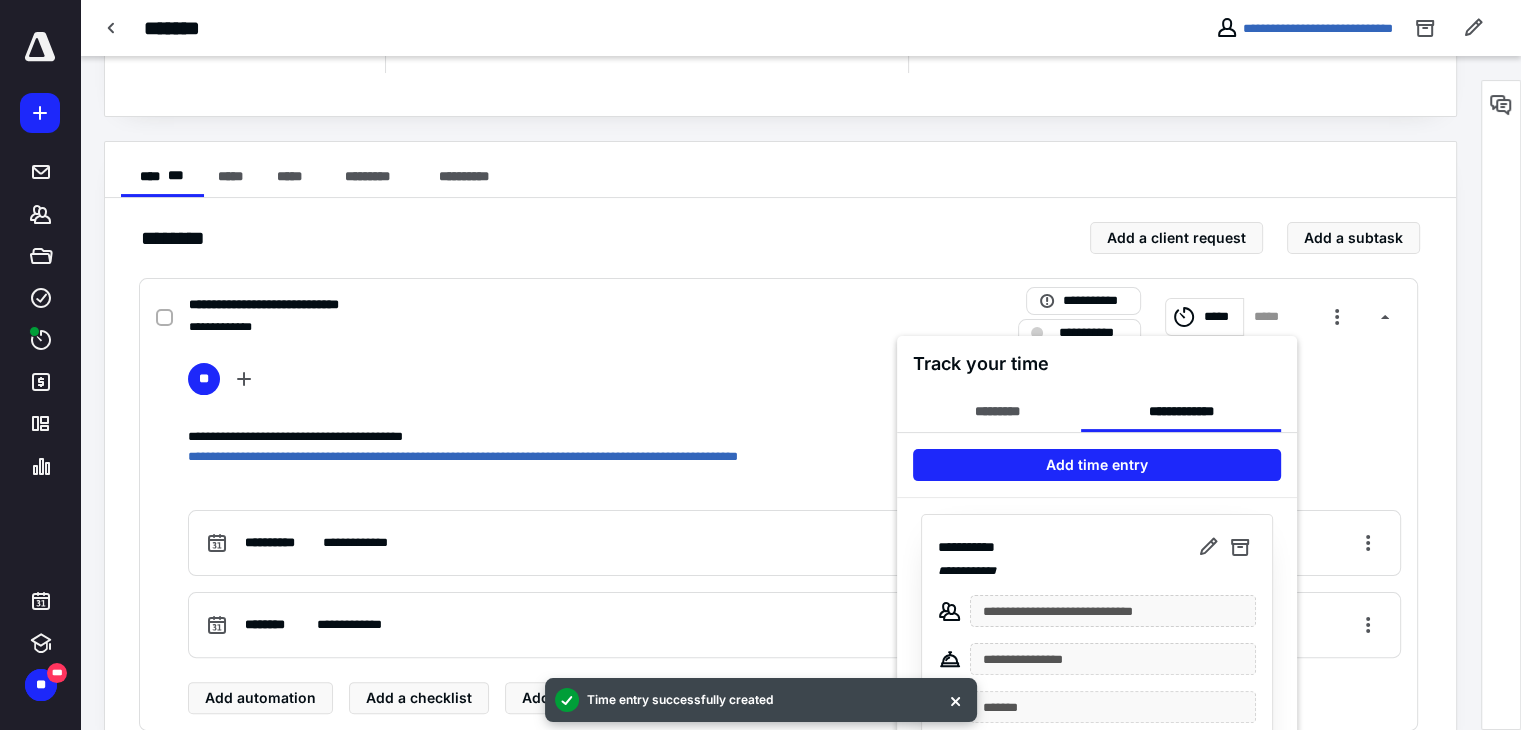 click at bounding box center (760, 365) 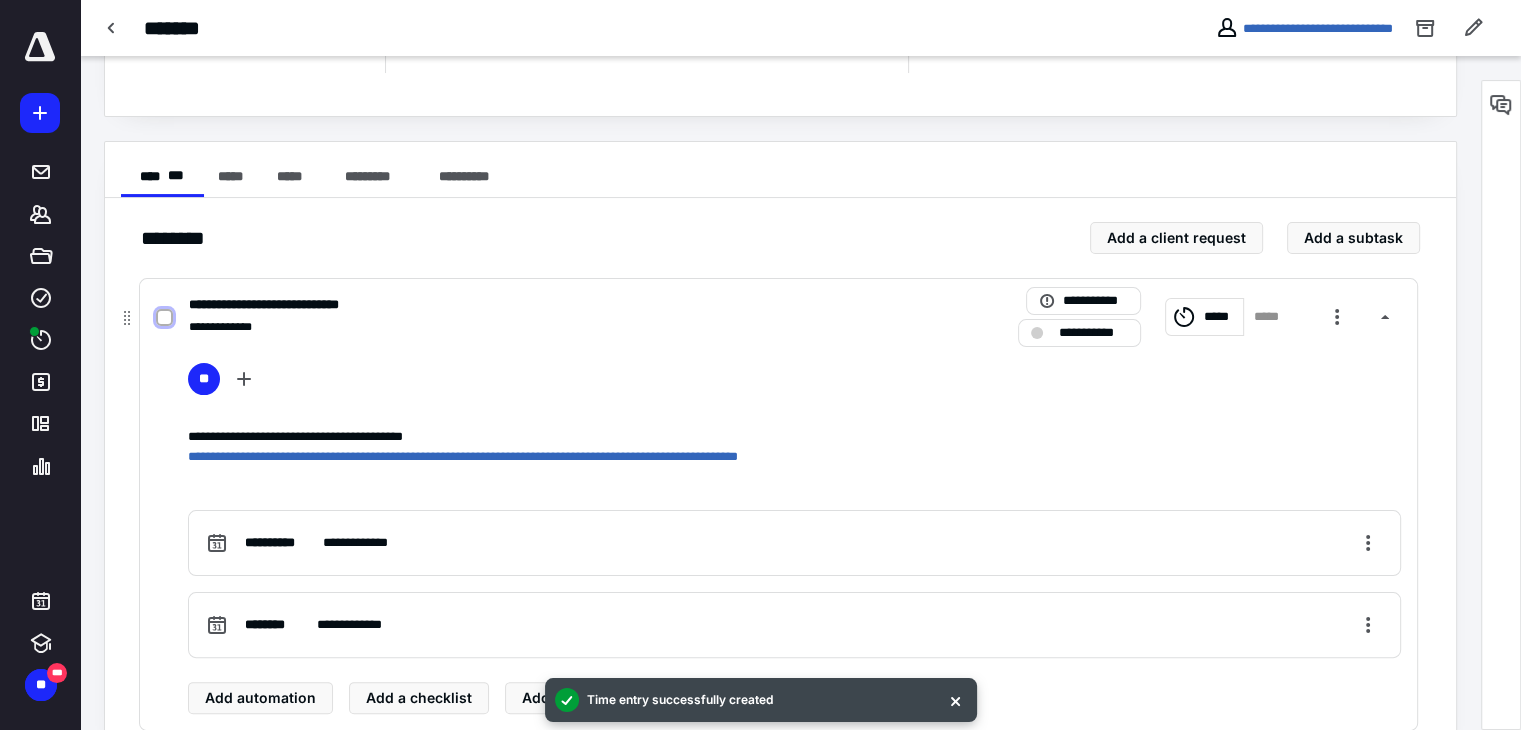 click at bounding box center (164, 318) 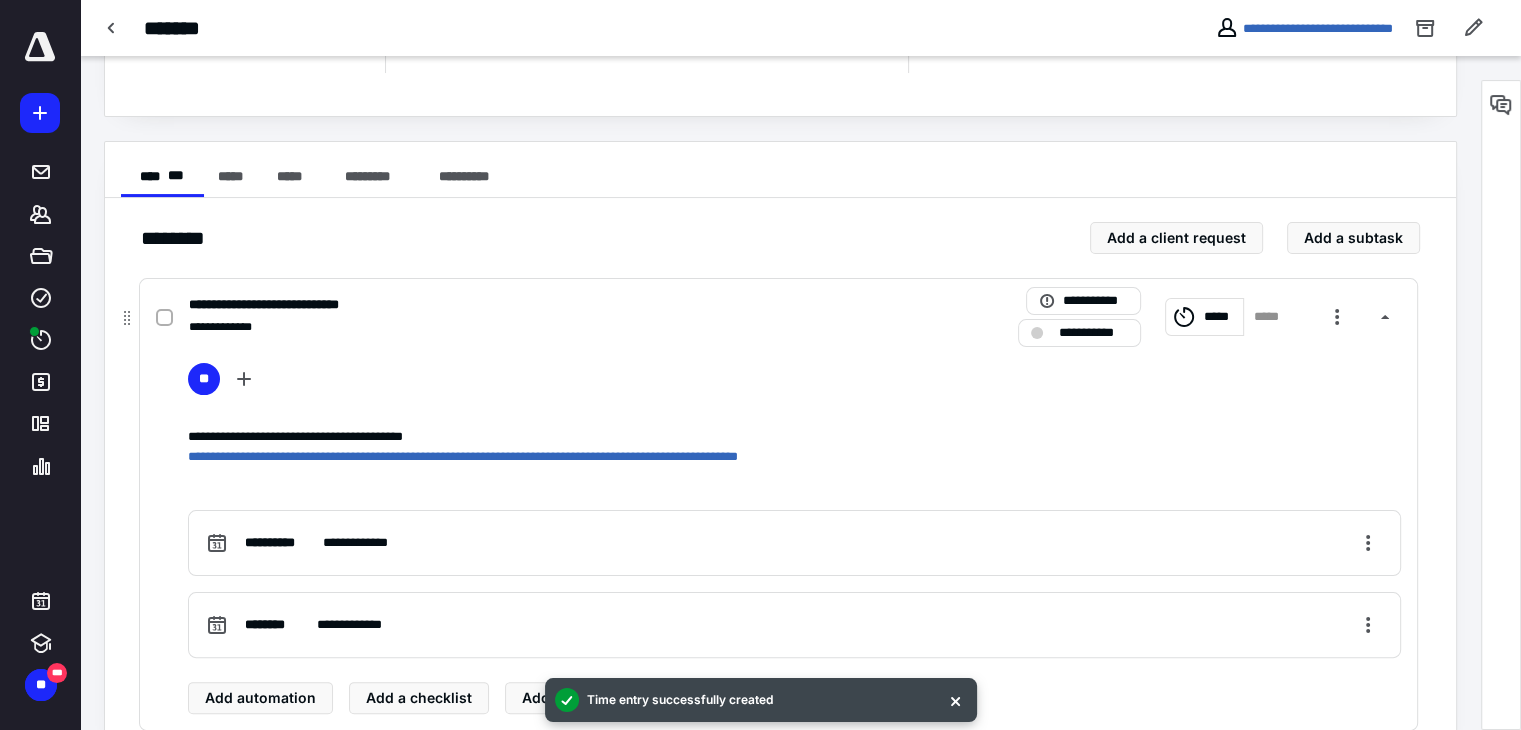 checkbox on "true" 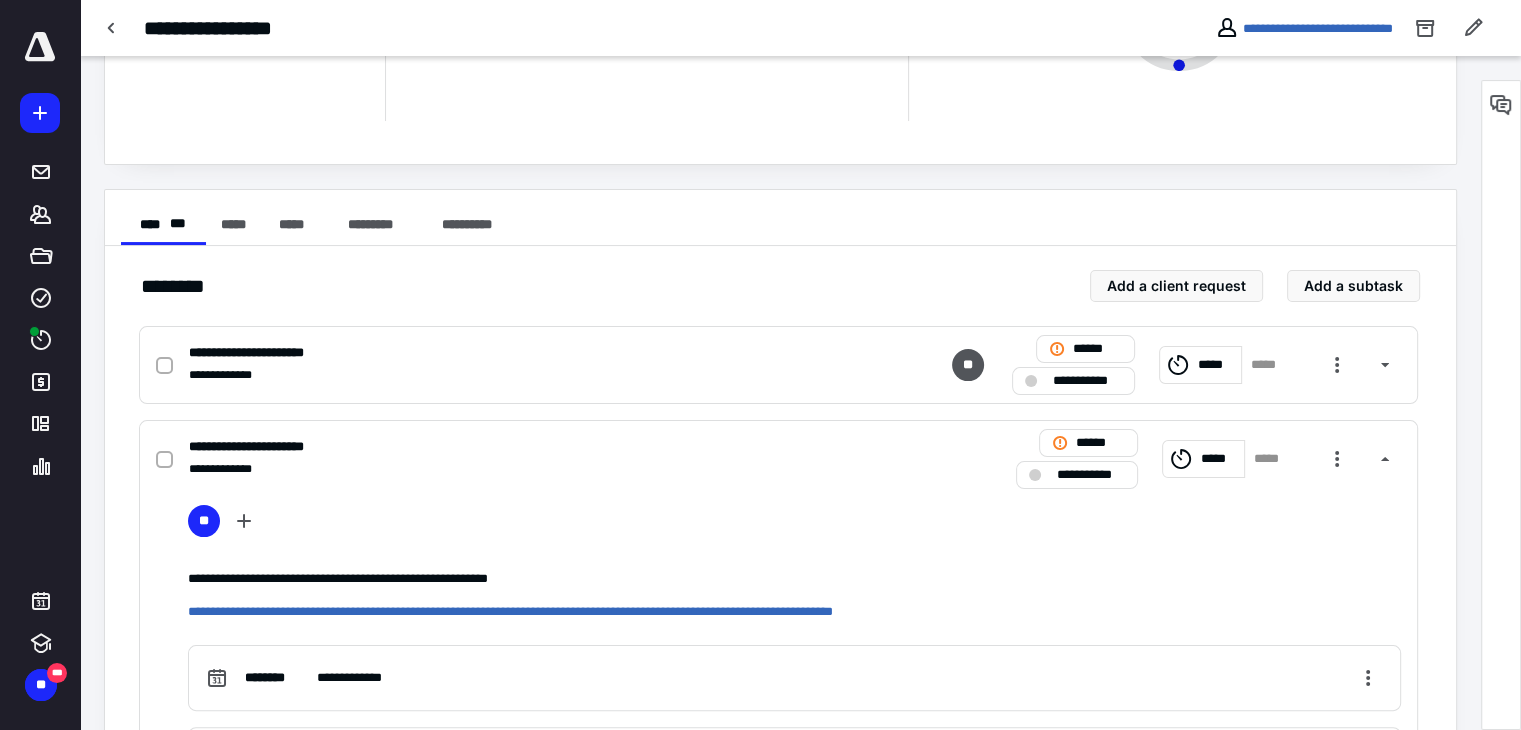 scroll, scrollTop: 300, scrollLeft: 0, axis: vertical 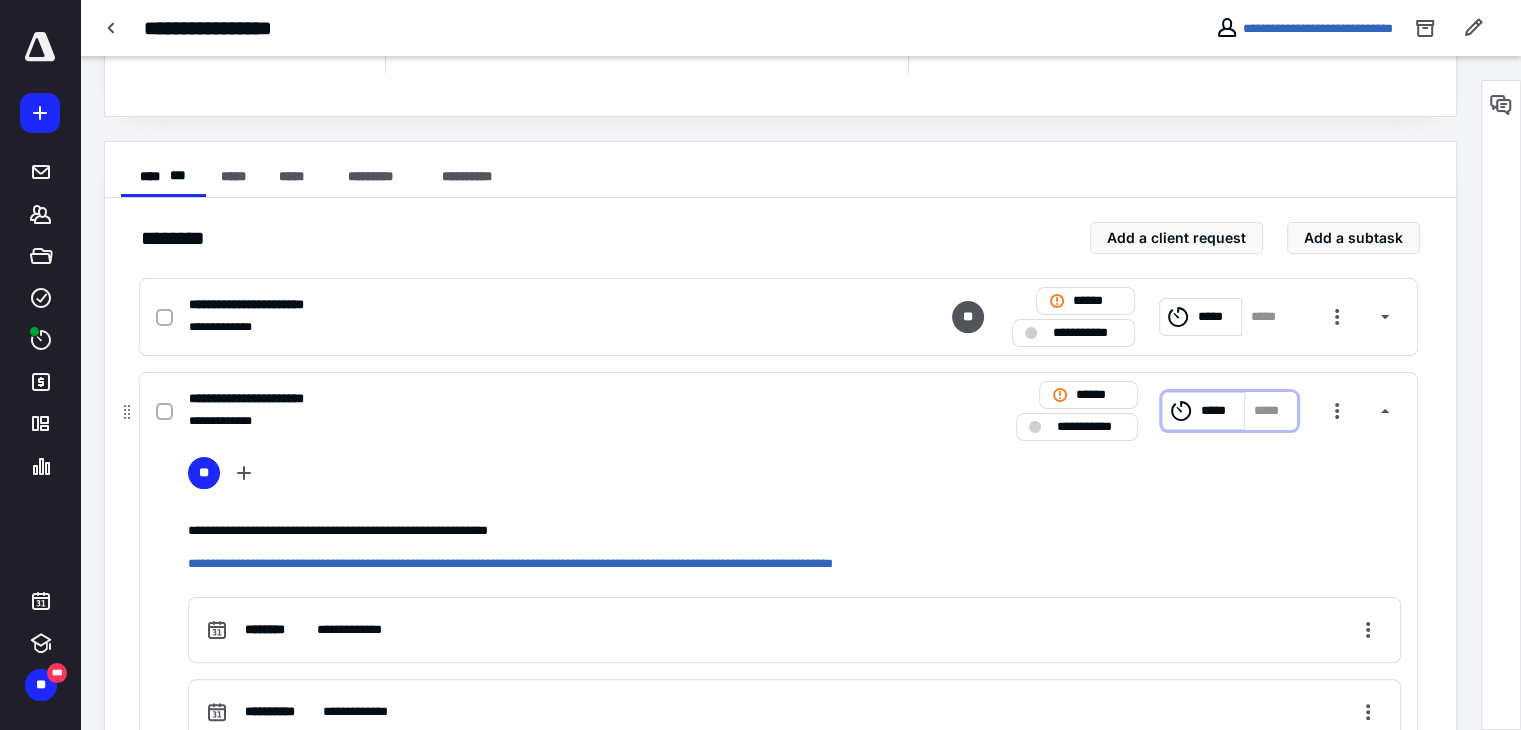 click on "*****" at bounding box center (1219, 411) 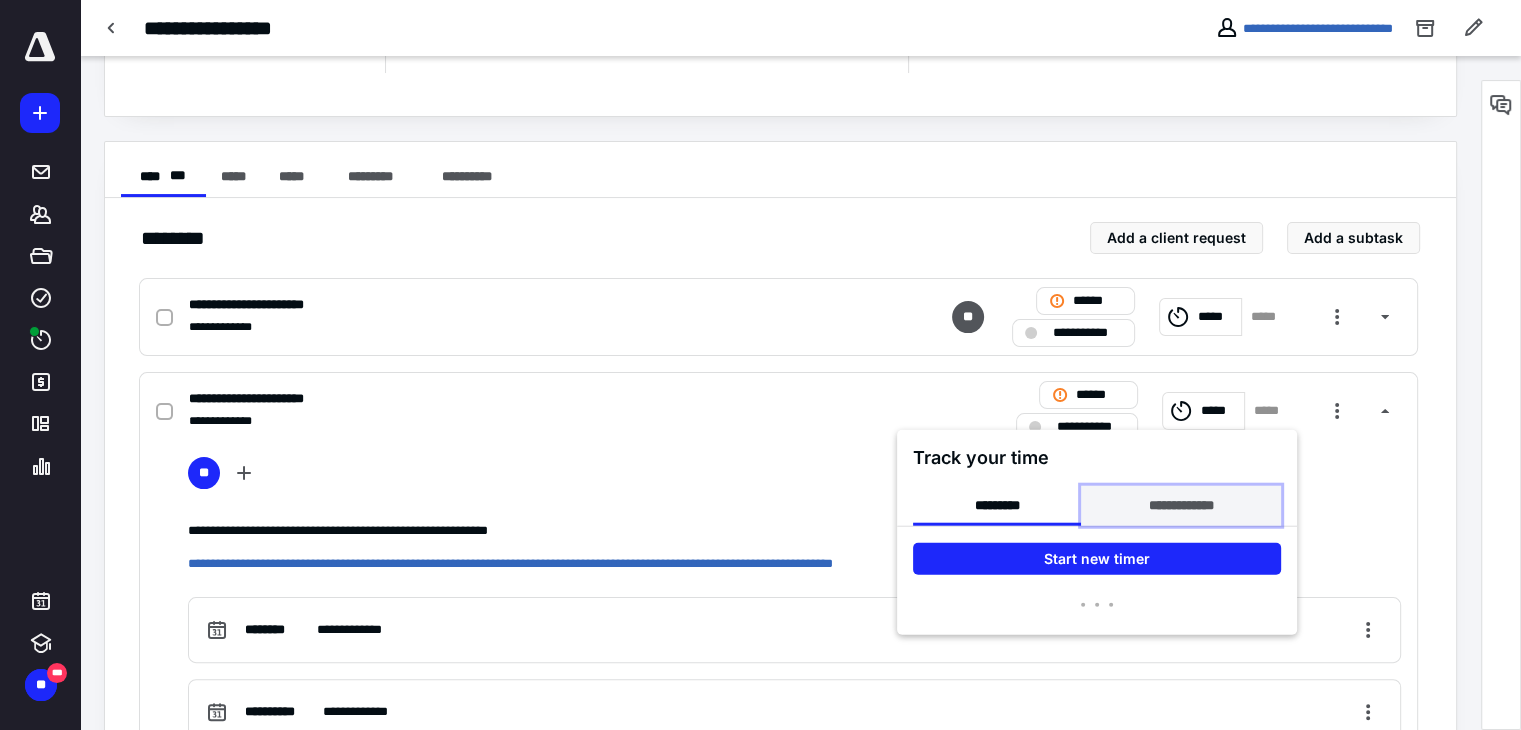click on "**********" at bounding box center (1180, 506) 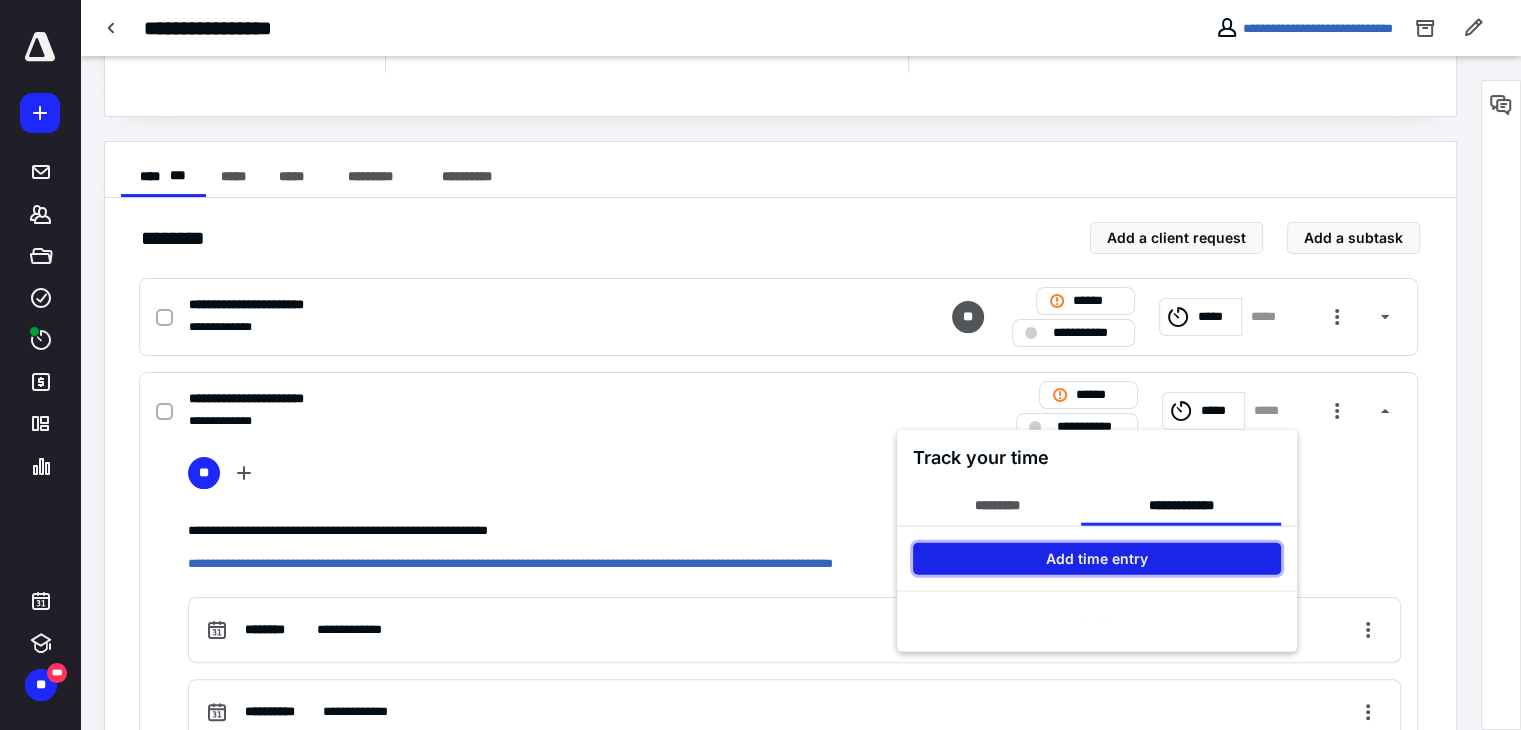 click on "Add time entry" at bounding box center [1097, 559] 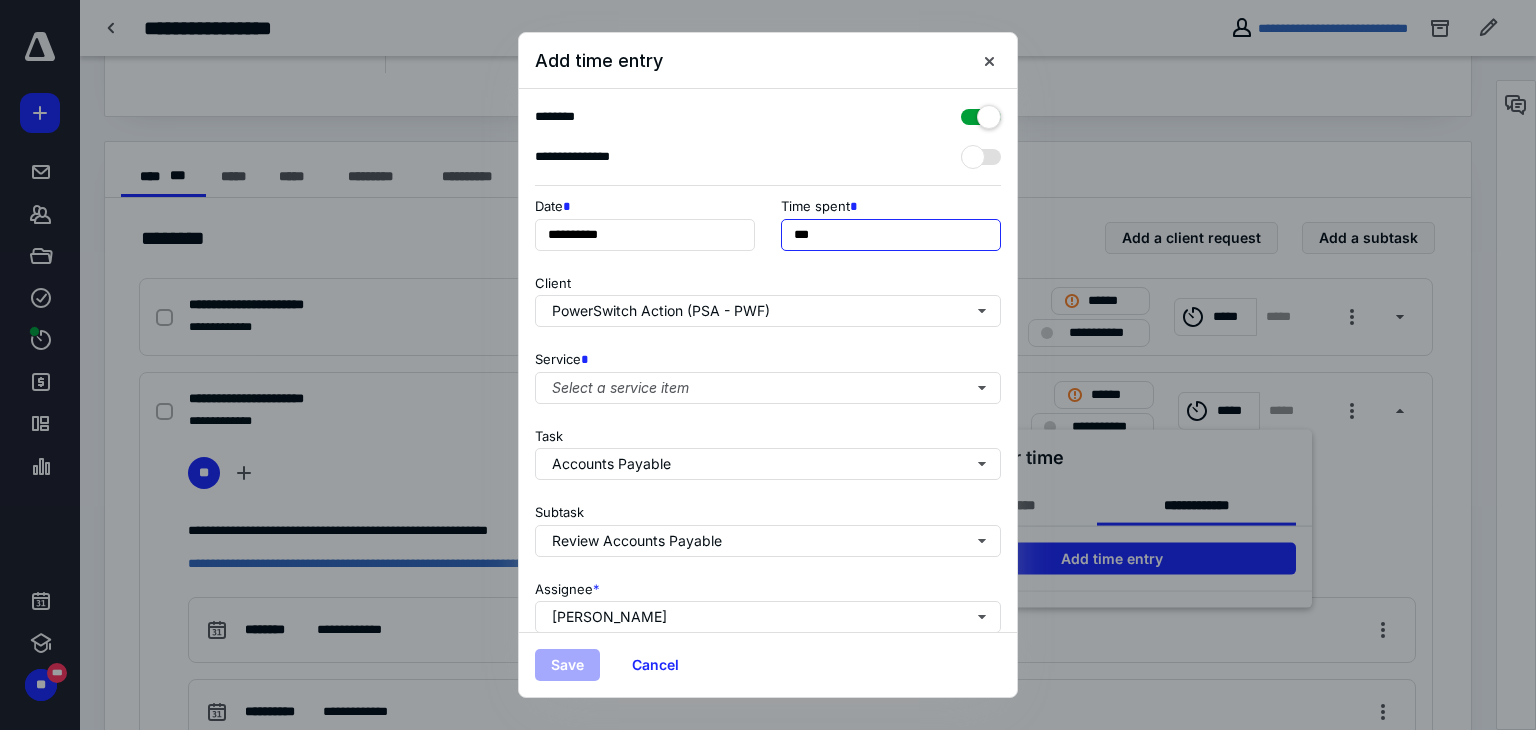 click on "***" at bounding box center (891, 235) 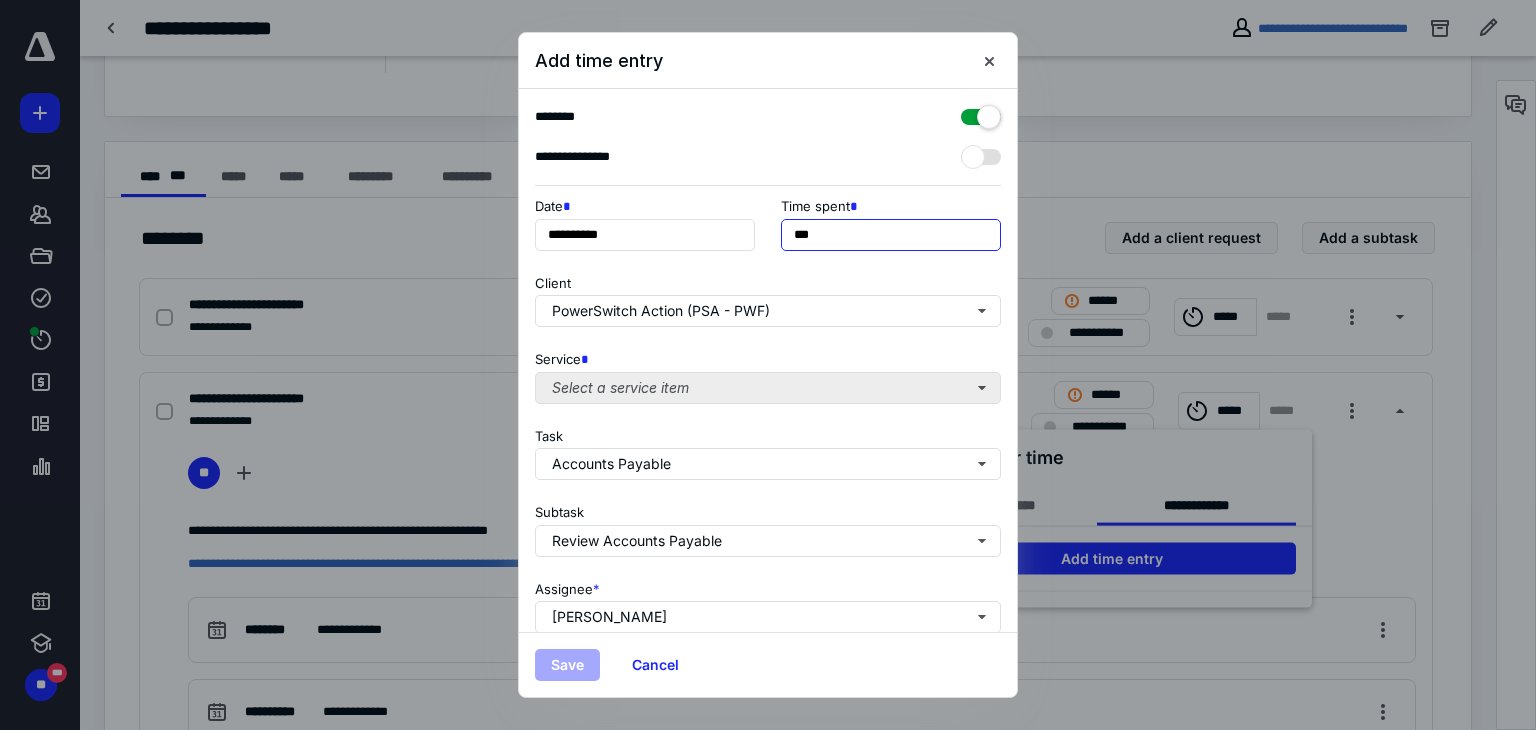 type on "***" 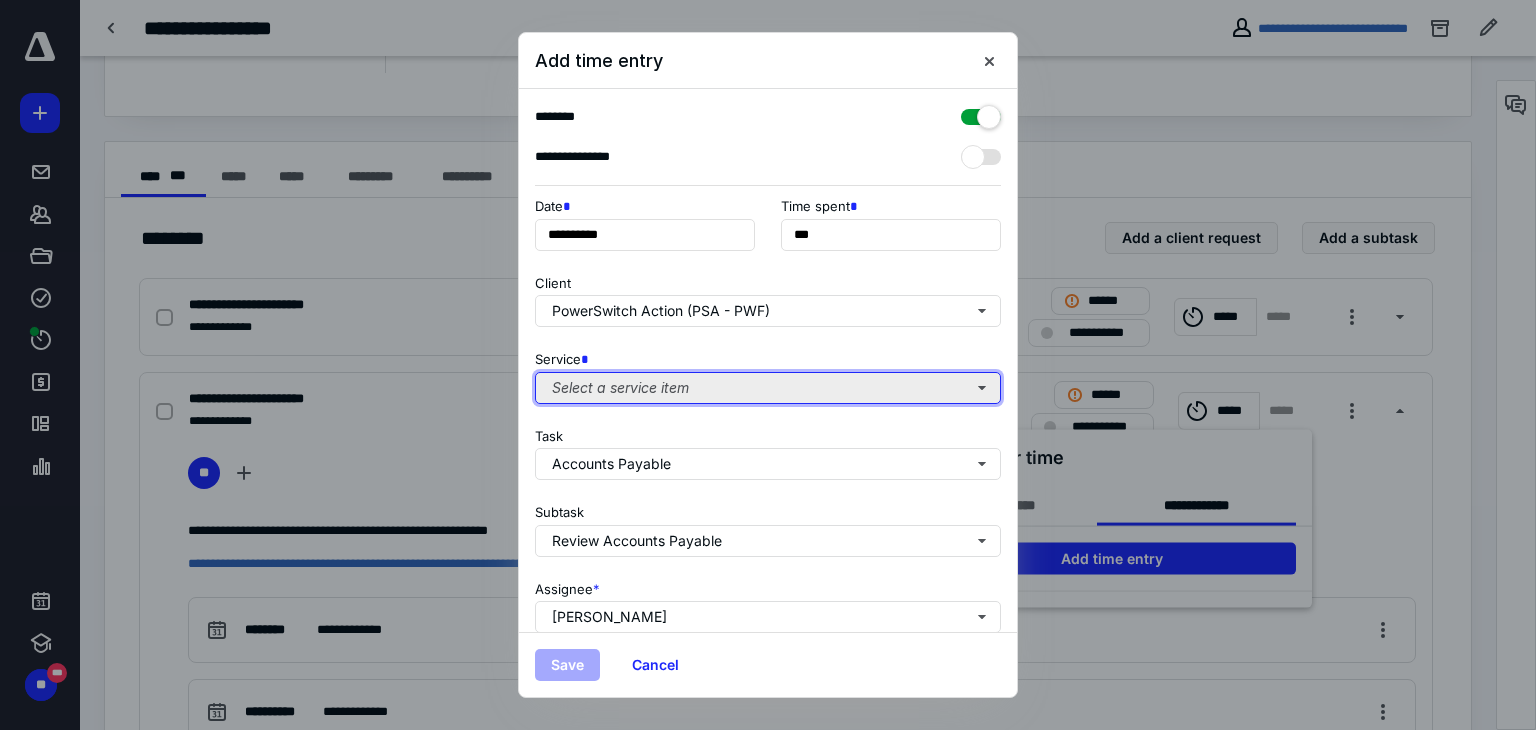 click on "Select a service item" at bounding box center [768, 388] 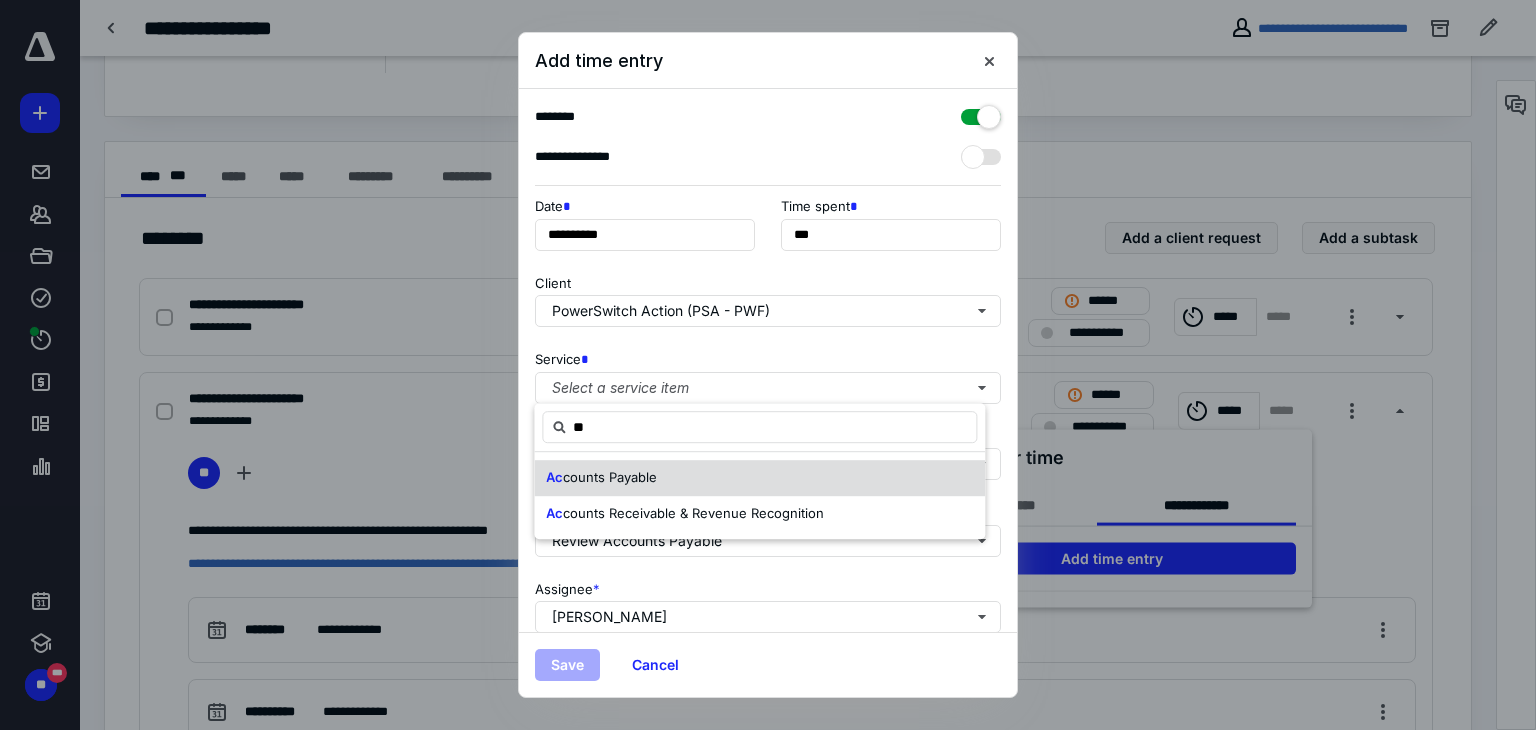 click on "counts Payable" at bounding box center (610, 477) 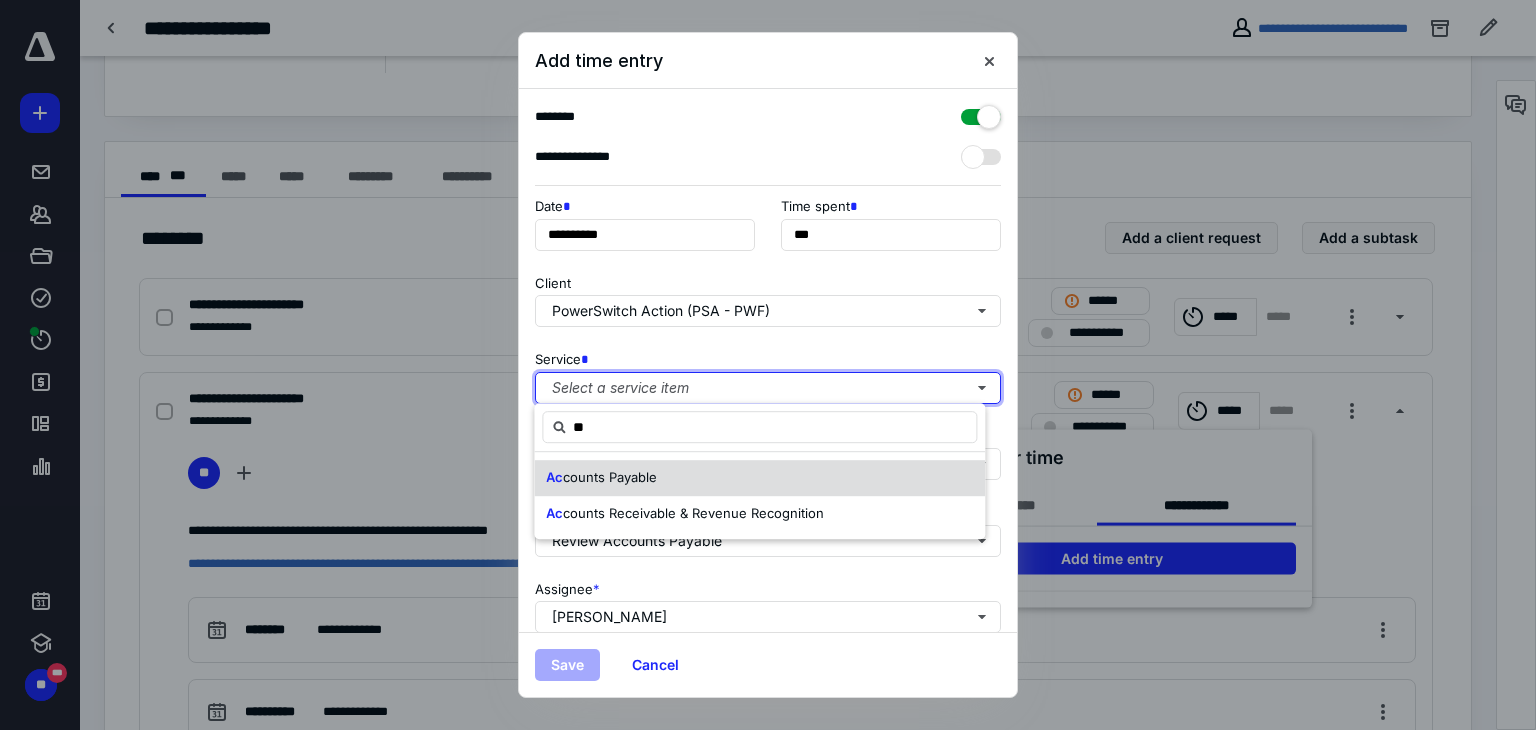 type 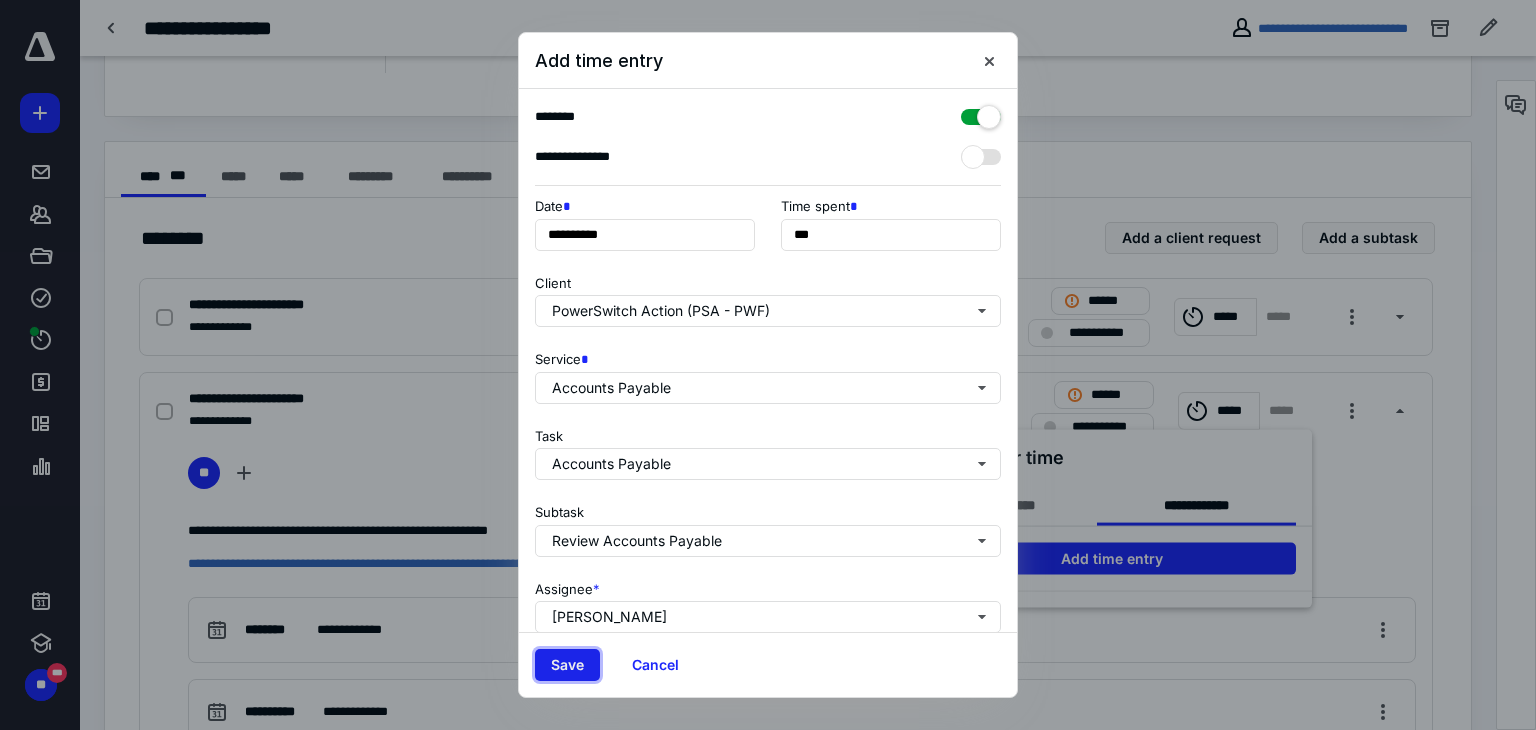 click on "Save" at bounding box center (567, 665) 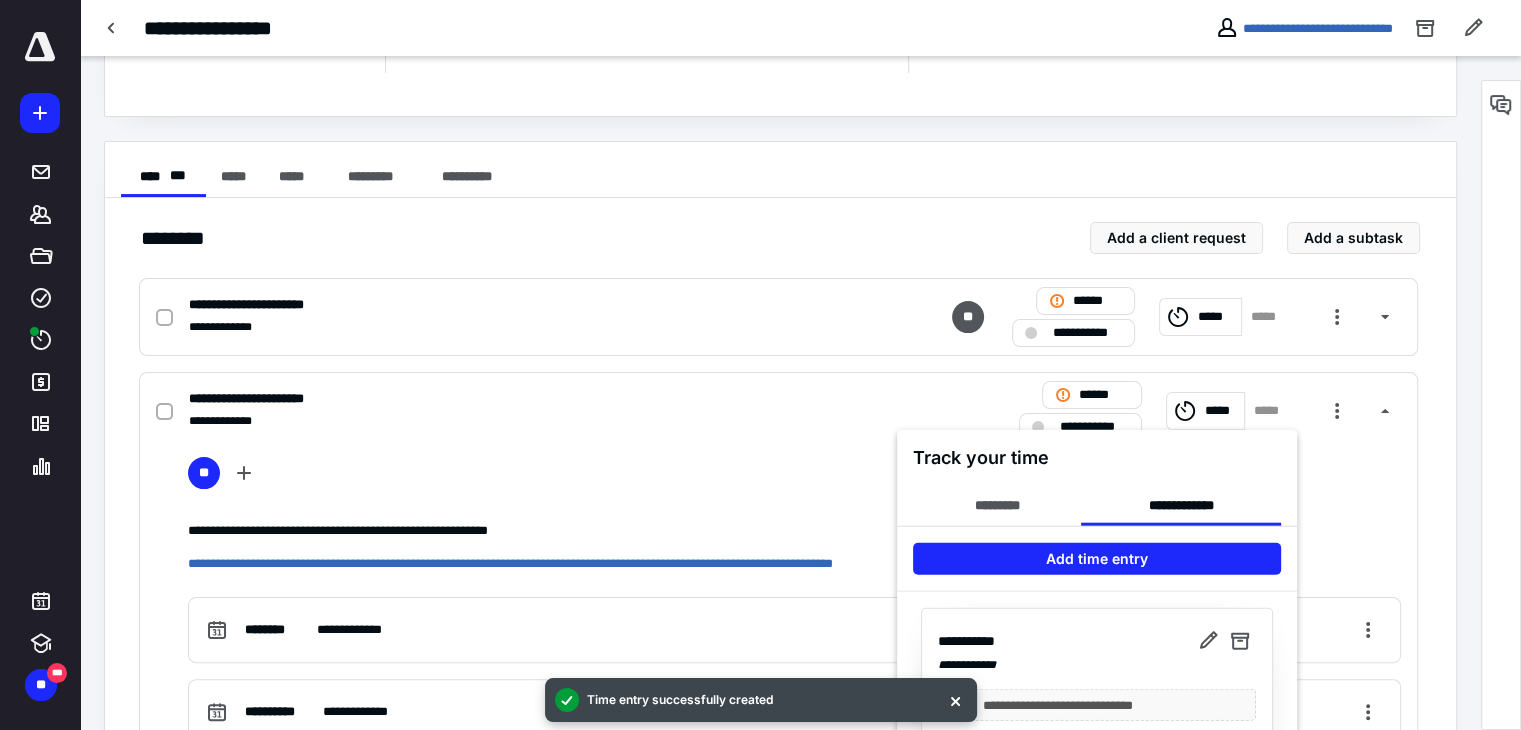 click at bounding box center (760, 365) 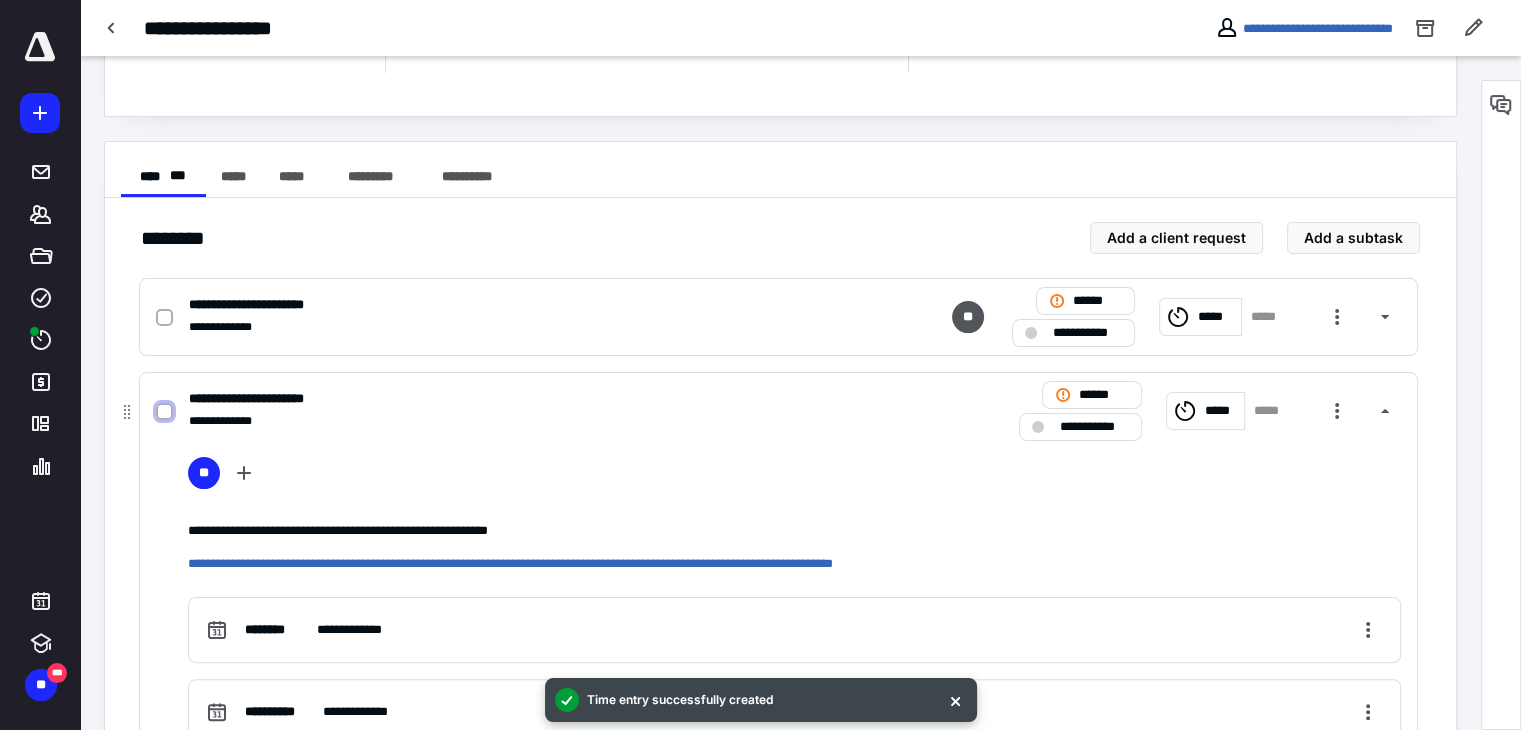 click at bounding box center [164, 412] 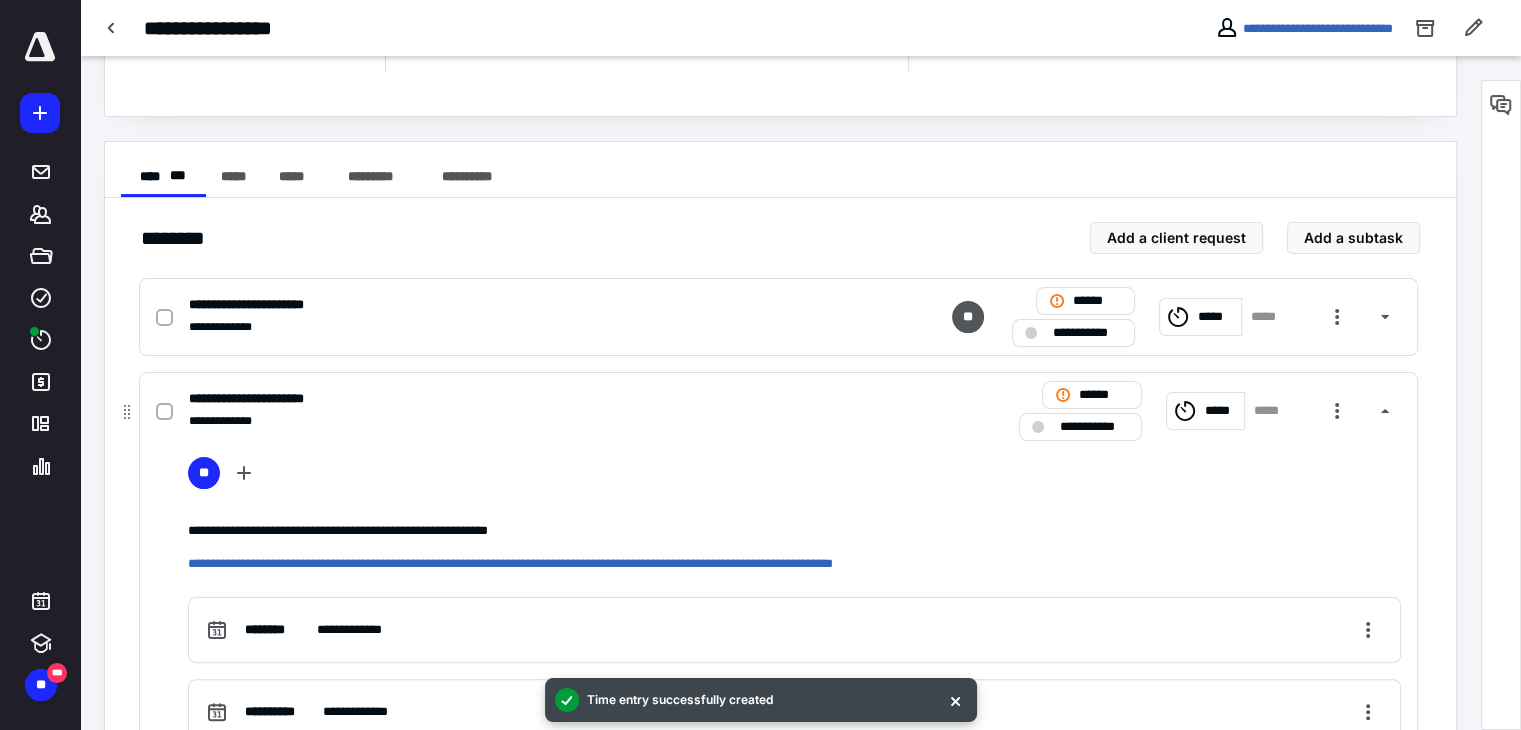 checkbox on "true" 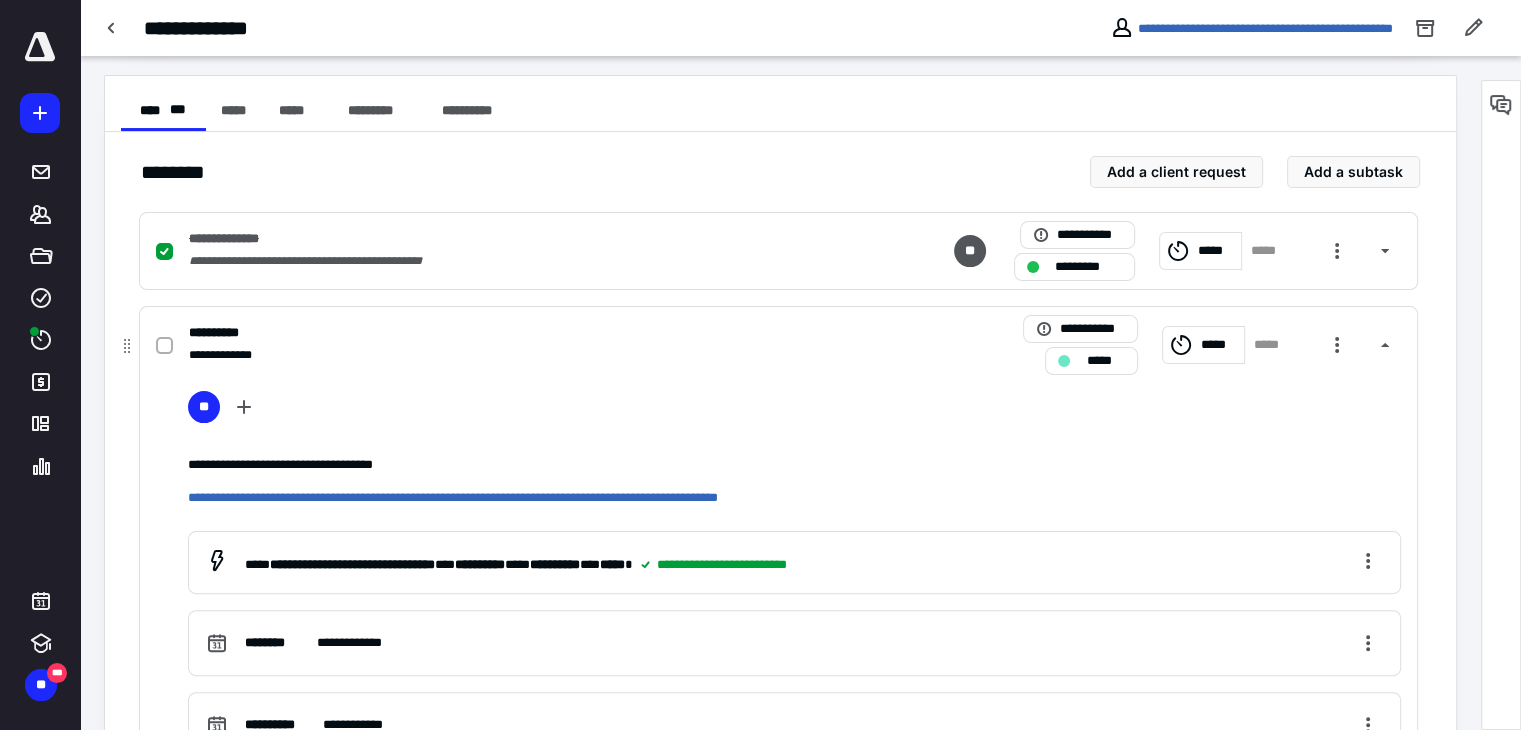 scroll, scrollTop: 400, scrollLeft: 0, axis: vertical 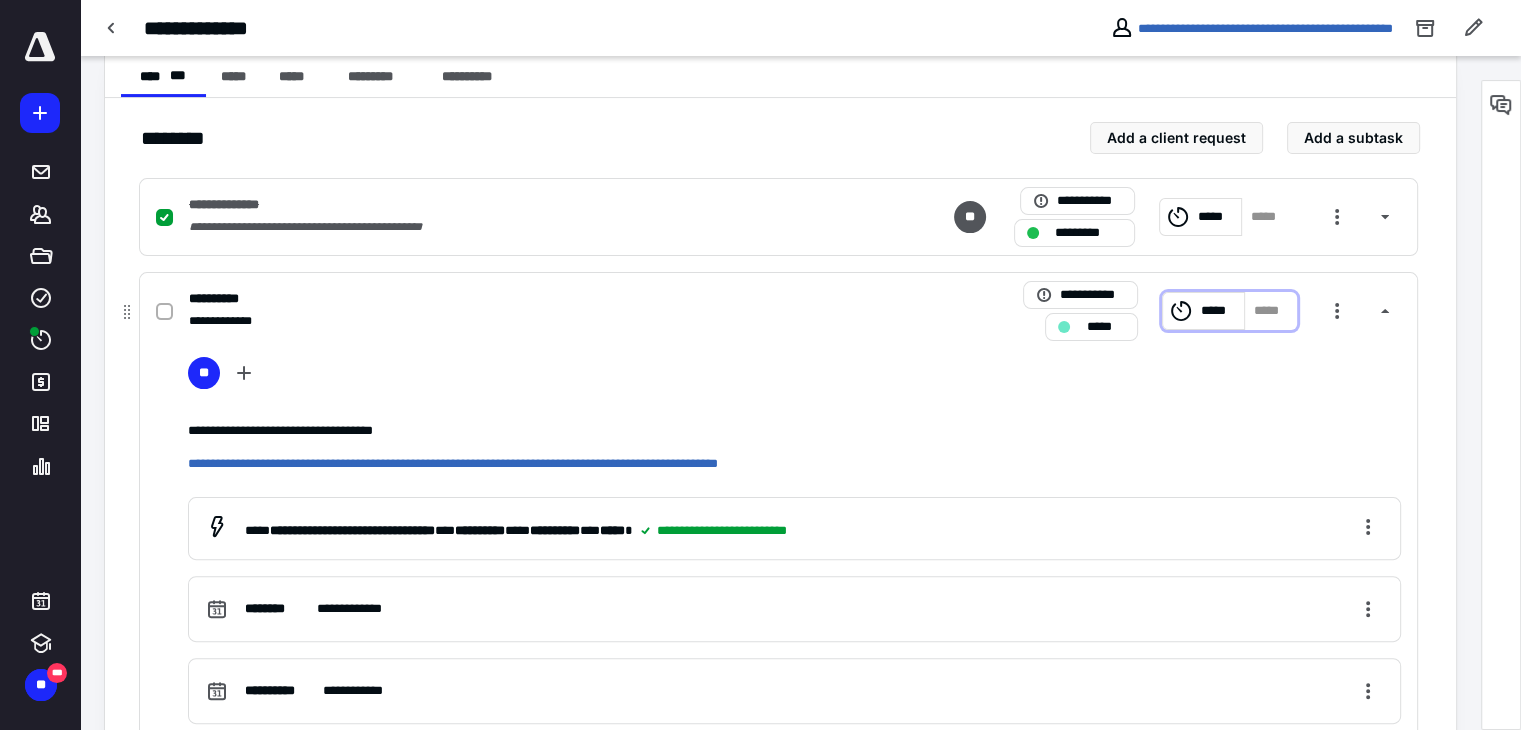 click on "*****" at bounding box center (1219, 311) 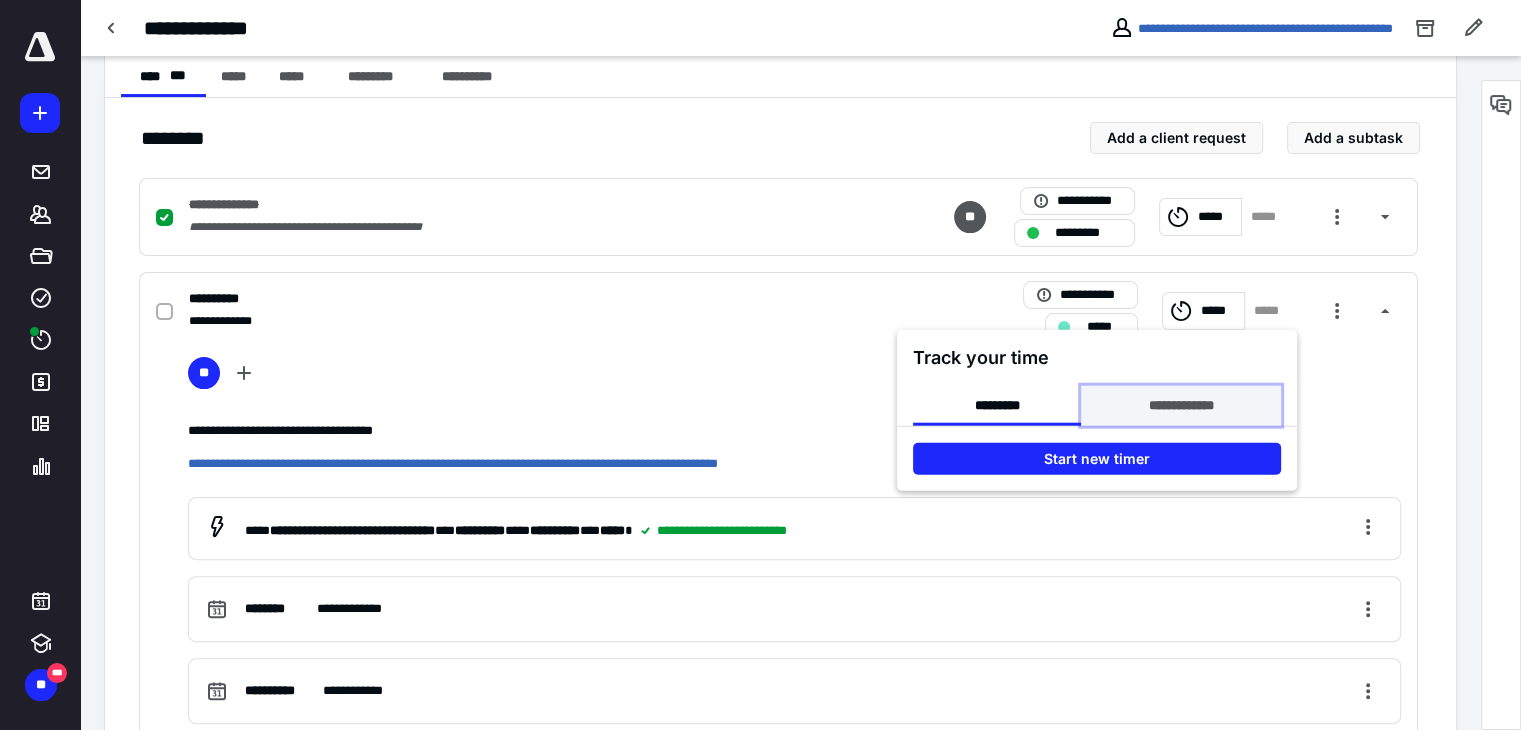 click on "**********" at bounding box center [1180, 406] 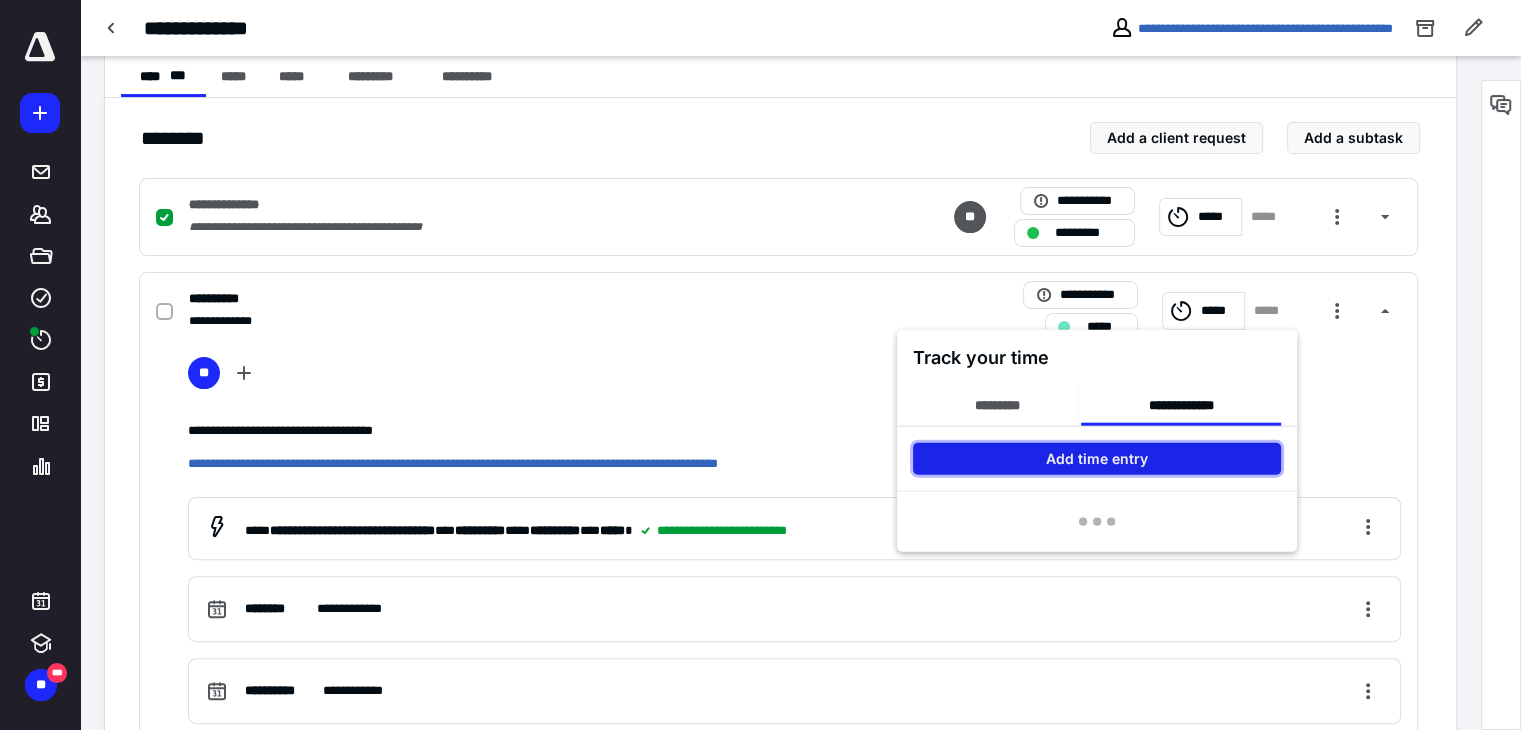 click on "Add time entry" at bounding box center (1097, 459) 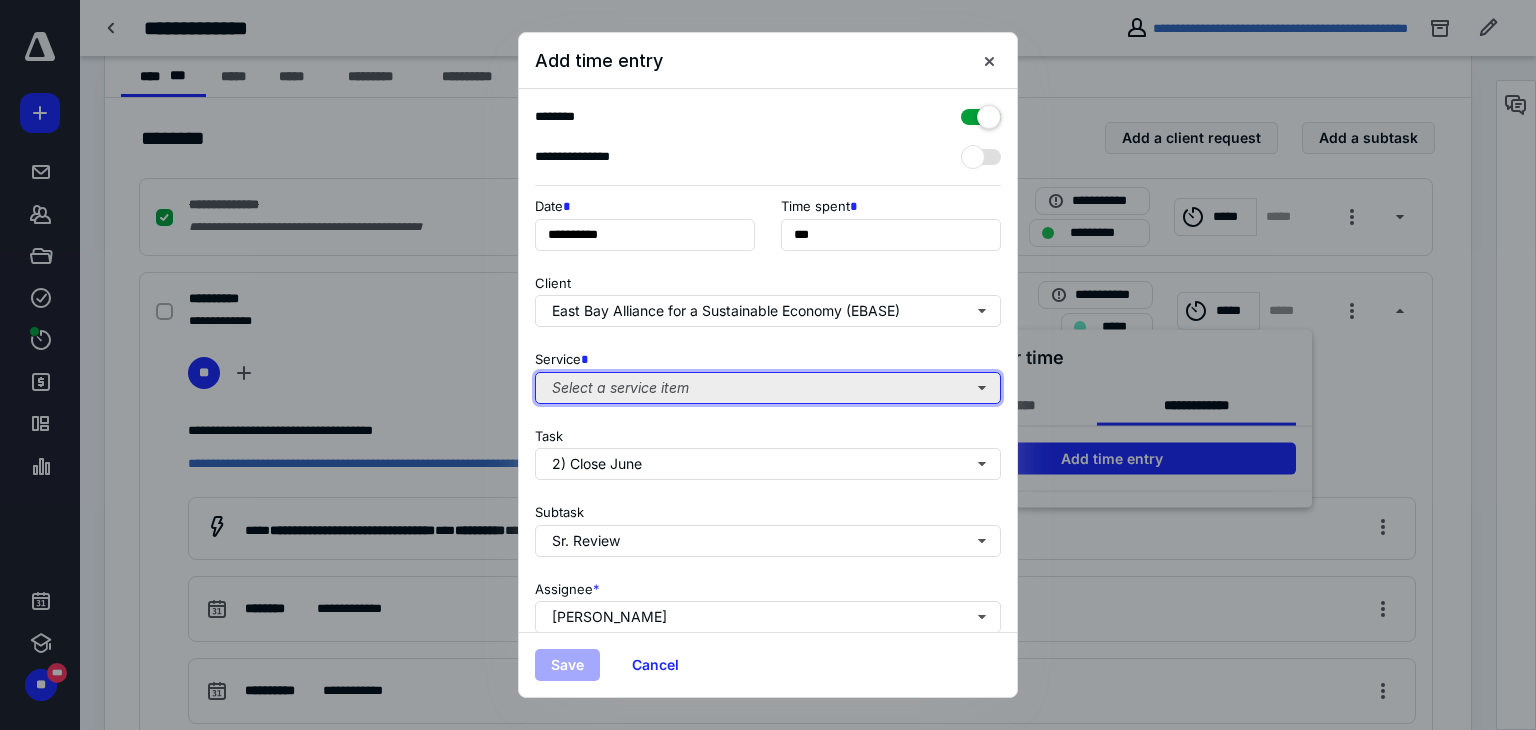 click on "Select a service item" at bounding box center [768, 388] 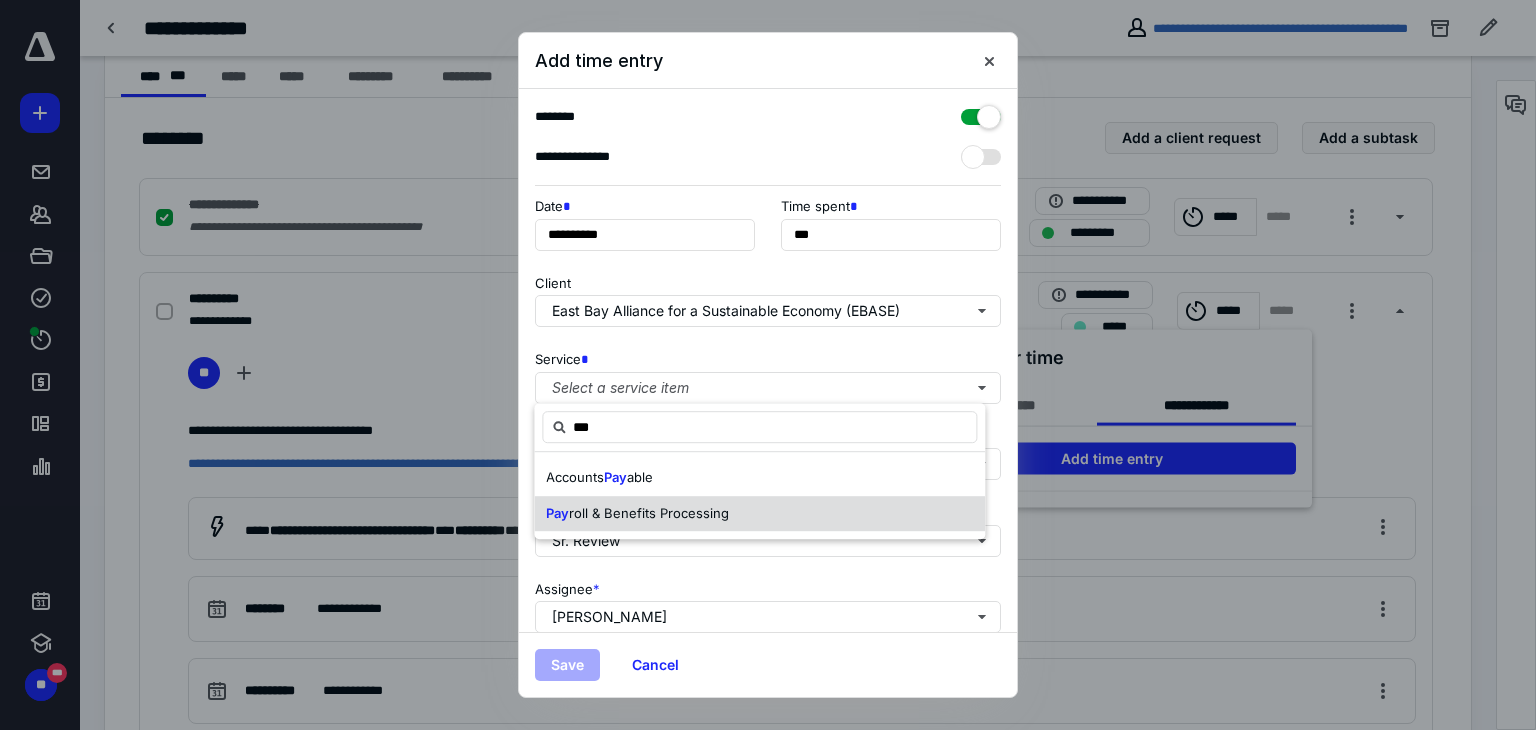 click on "roll & Benefits Processing" at bounding box center [649, 513] 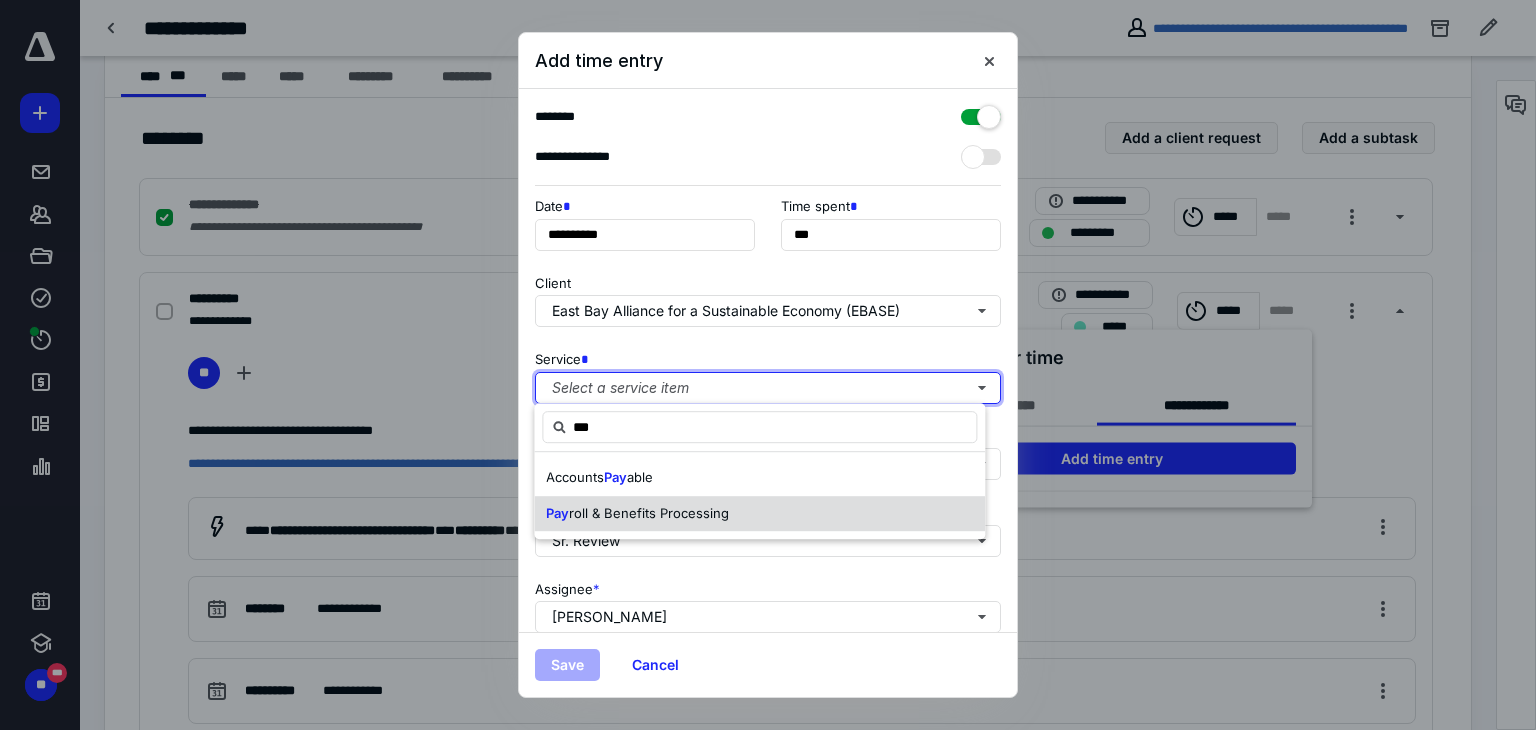 type 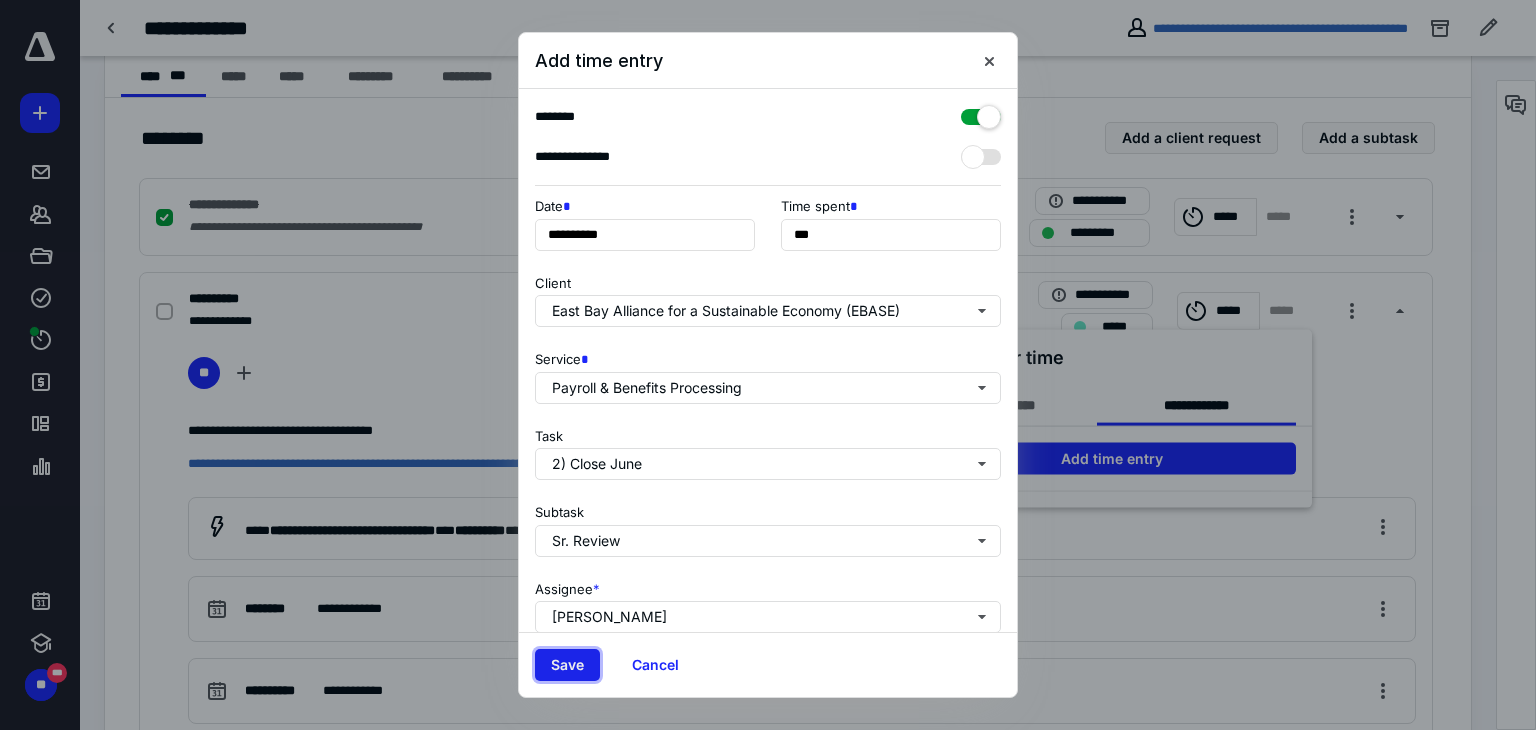 click on "Save" at bounding box center [567, 665] 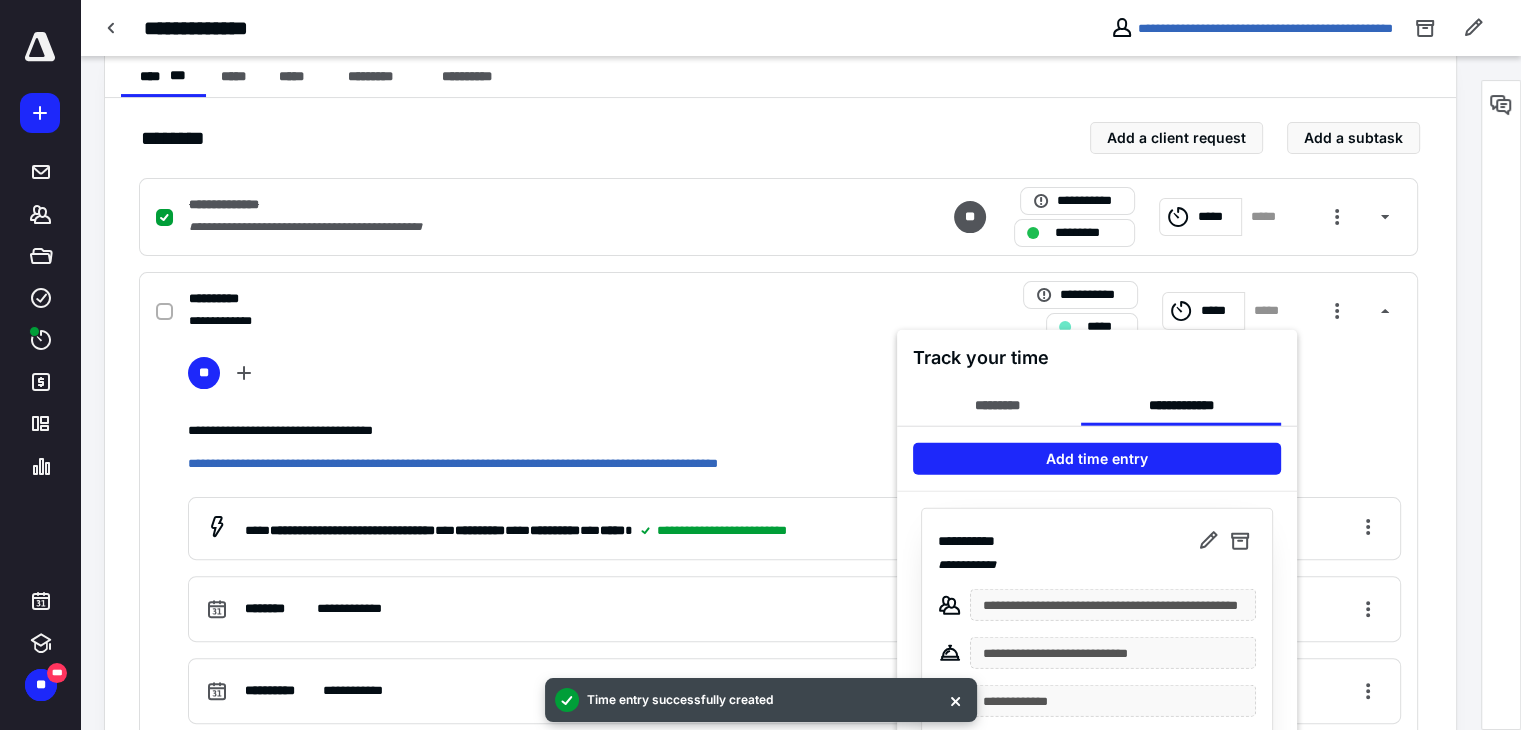 click at bounding box center (760, 365) 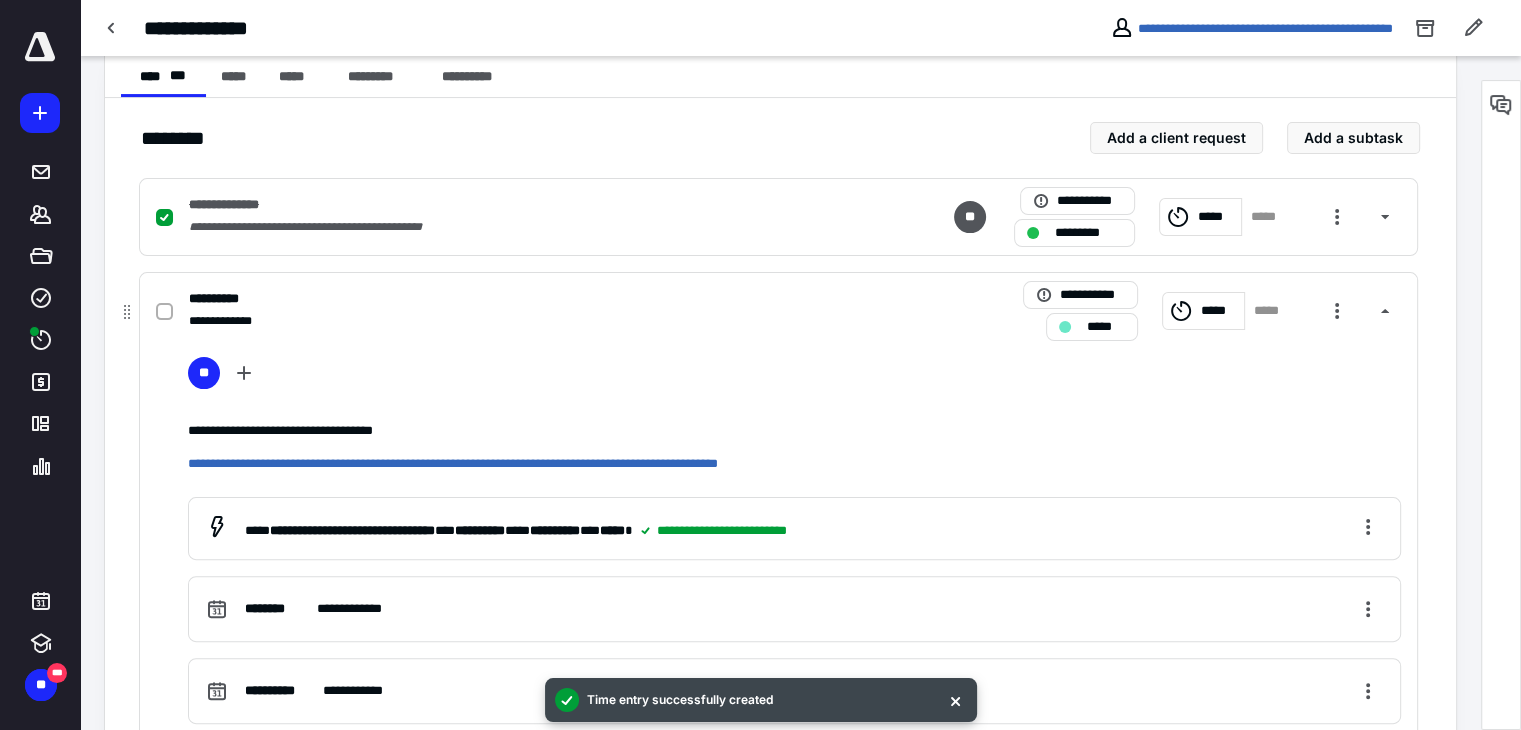 click 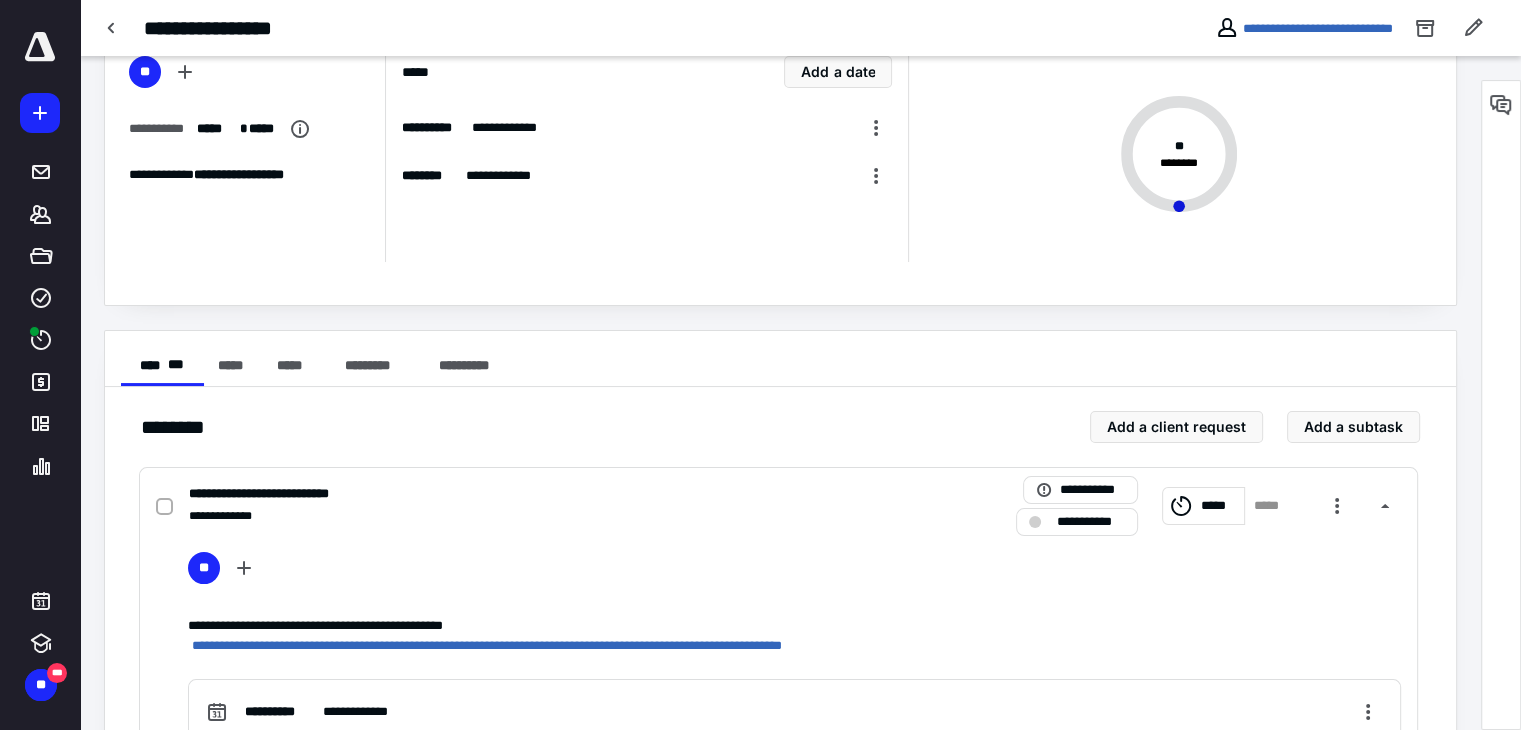 scroll, scrollTop: 300, scrollLeft: 0, axis: vertical 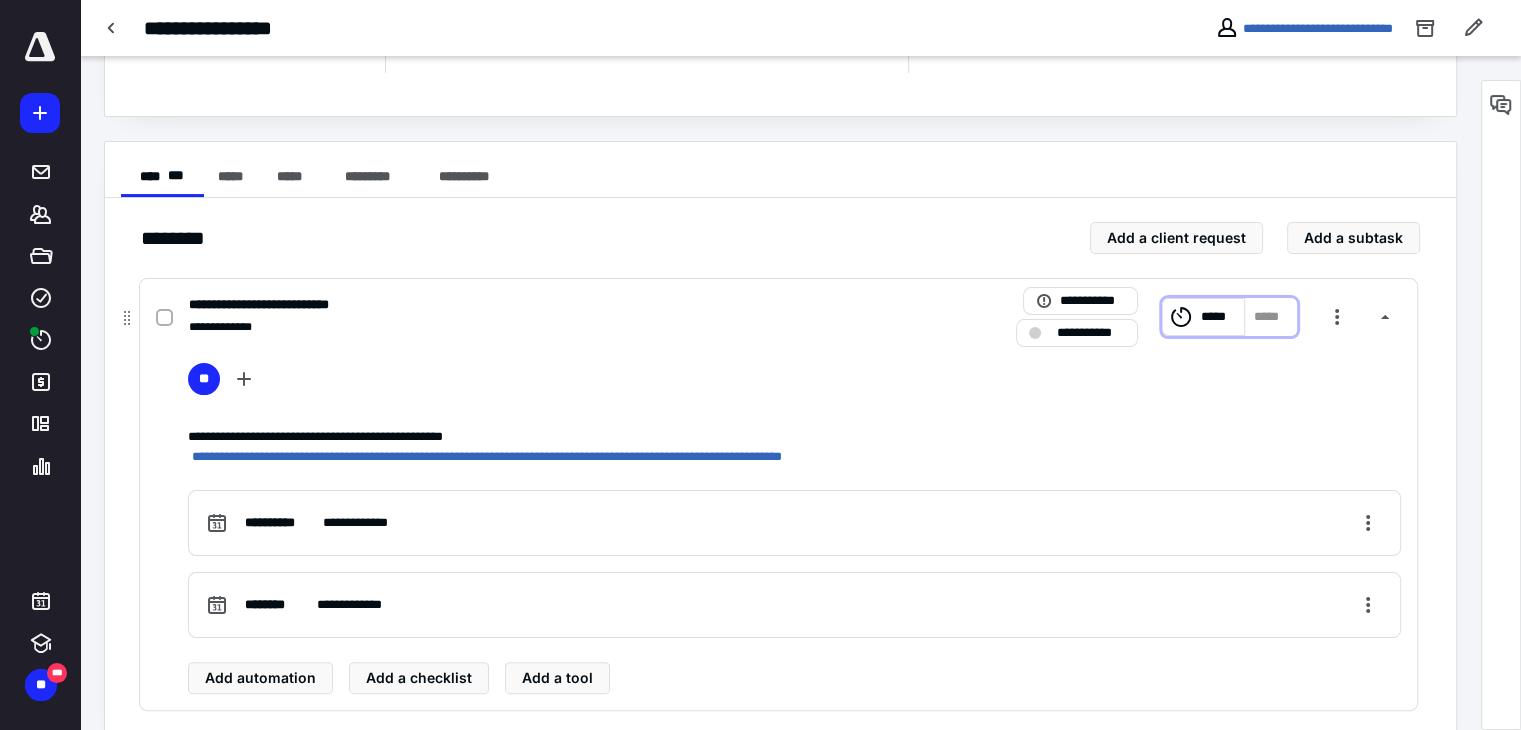 click on "*****" at bounding box center (1219, 317) 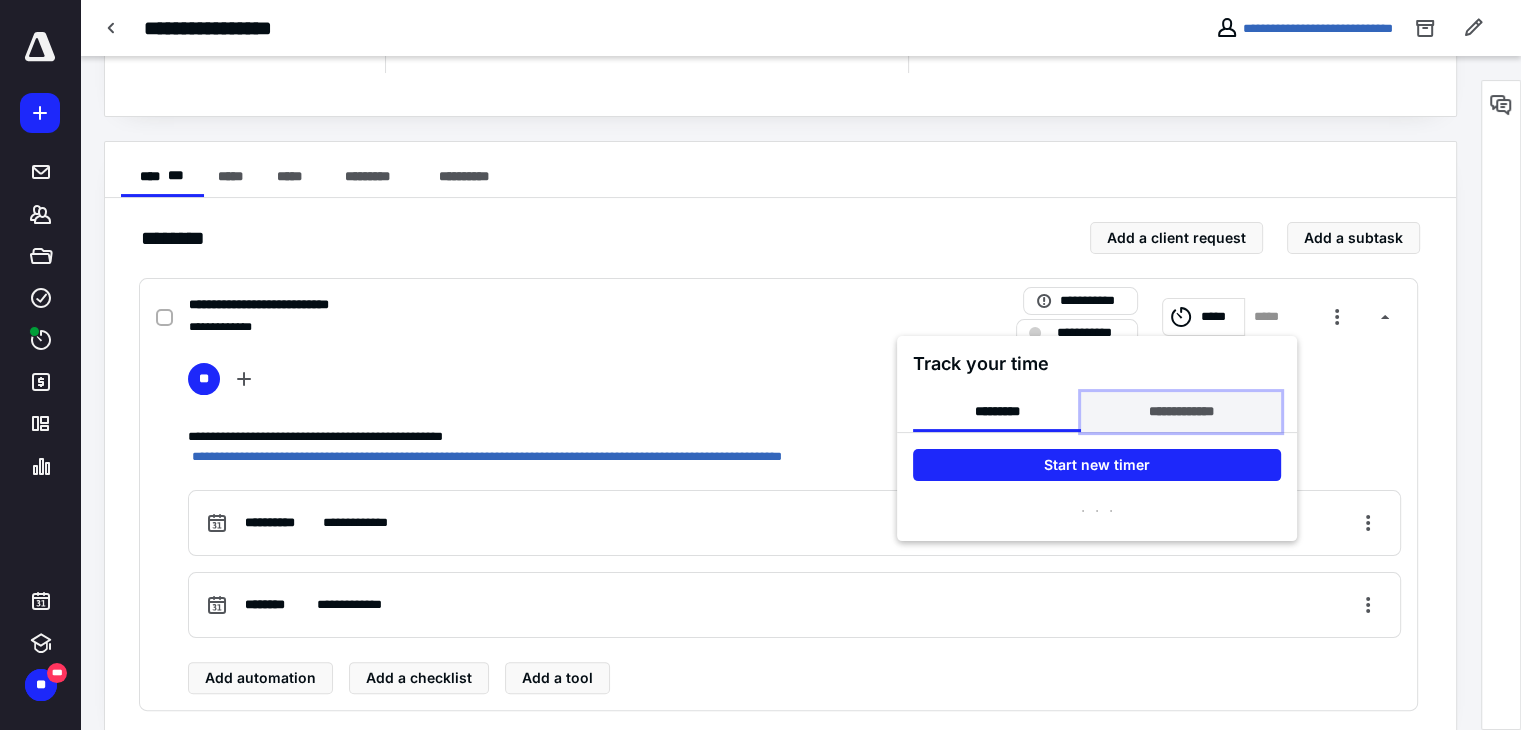 click on "**********" at bounding box center [1180, 412] 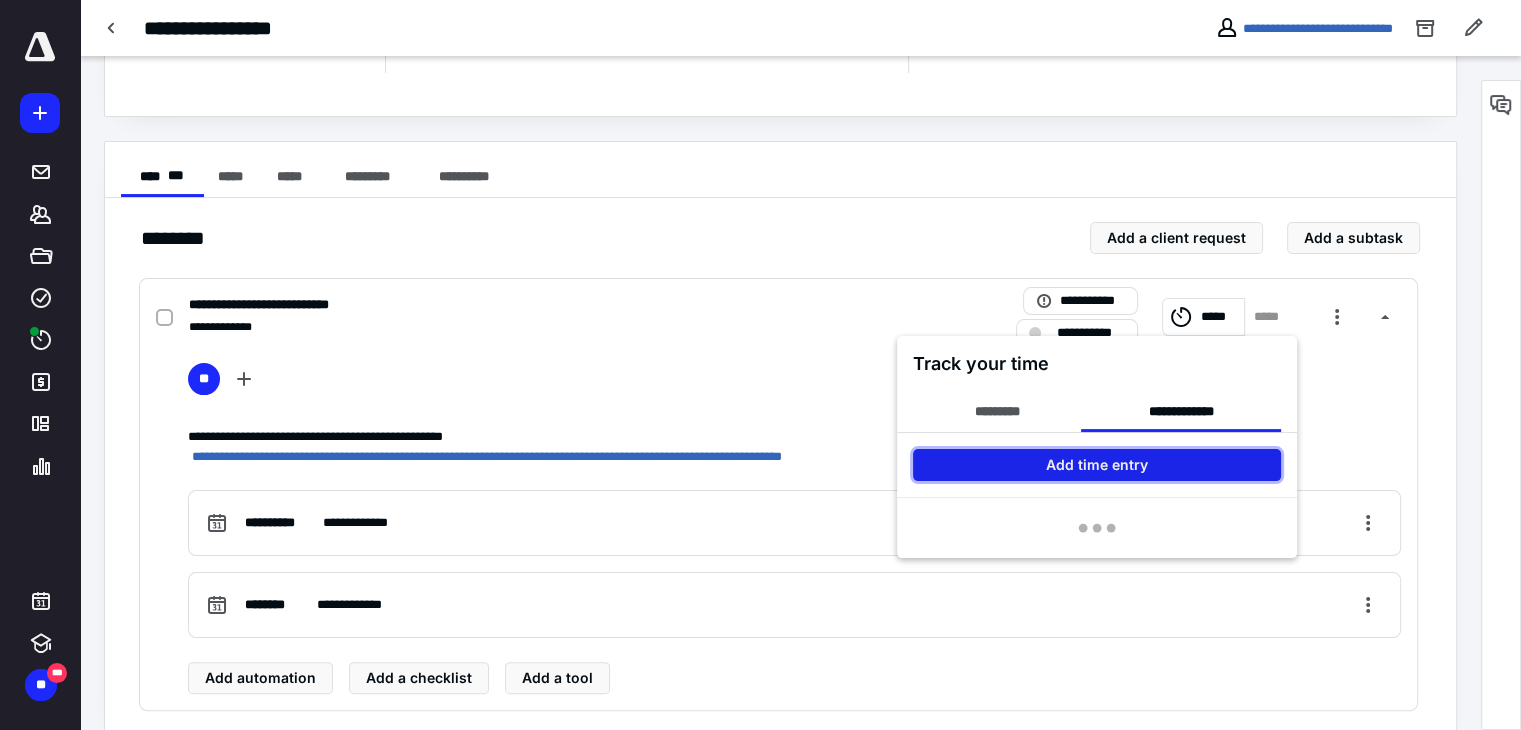 click on "Add time entry" at bounding box center [1097, 465] 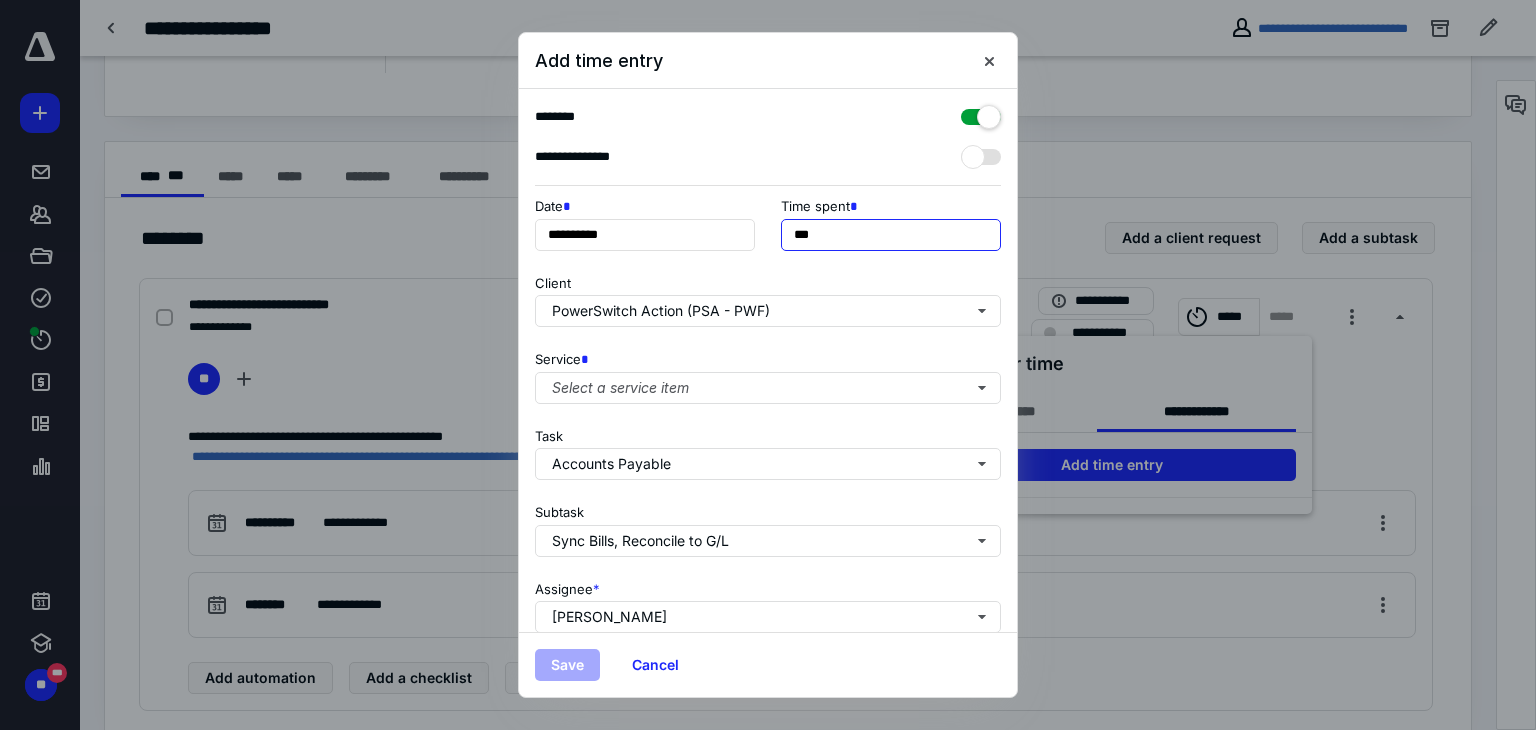 click on "***" at bounding box center [891, 235] 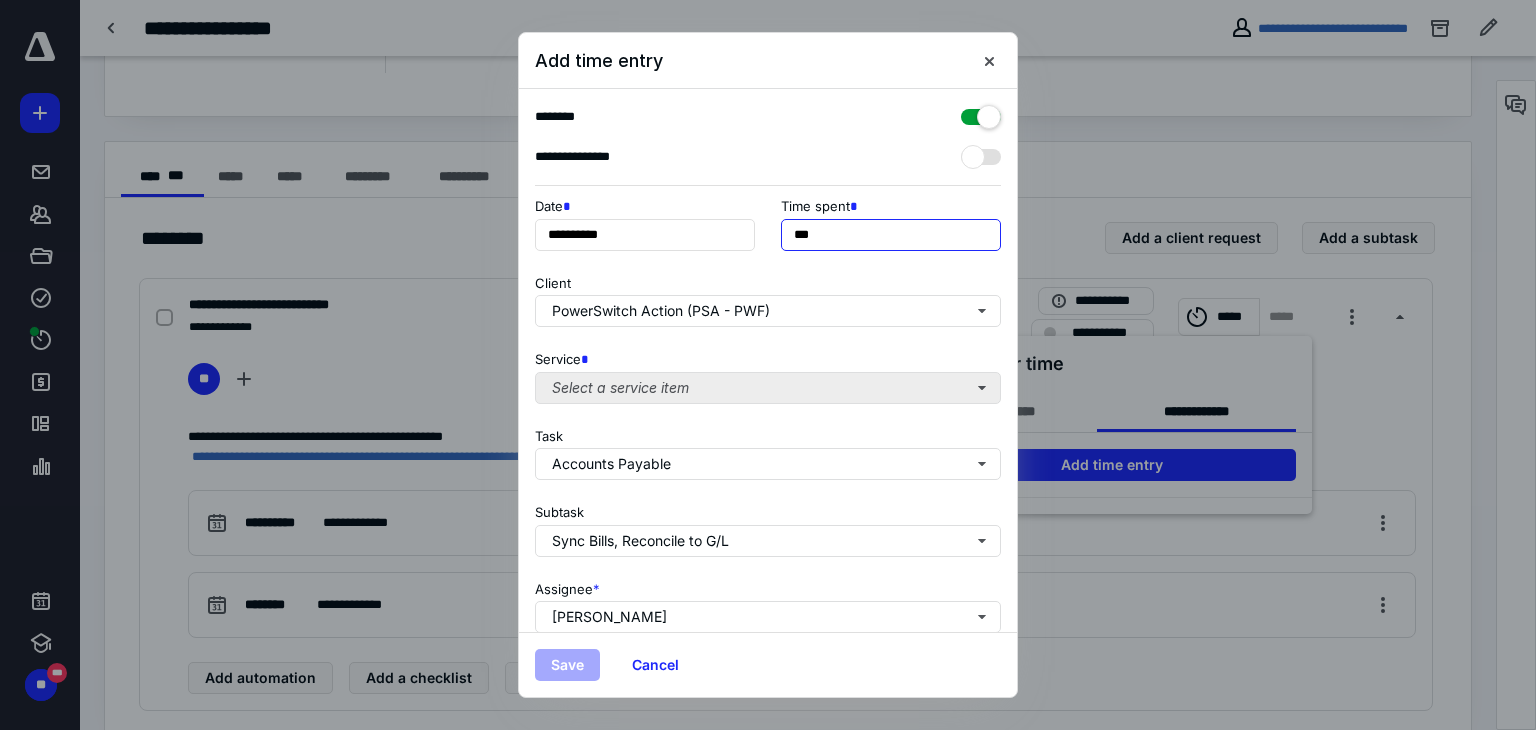 type on "***" 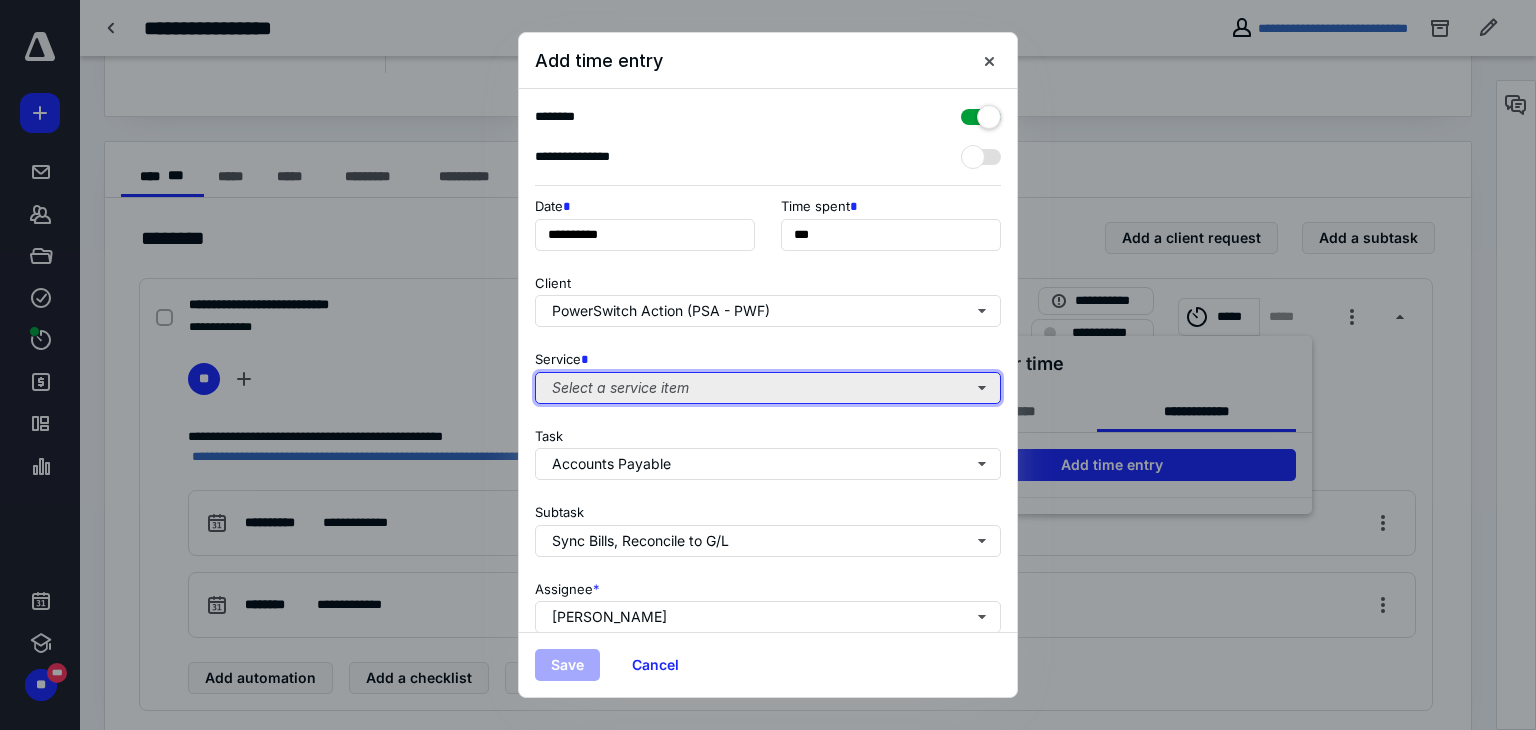 click on "Select a service item" at bounding box center (768, 388) 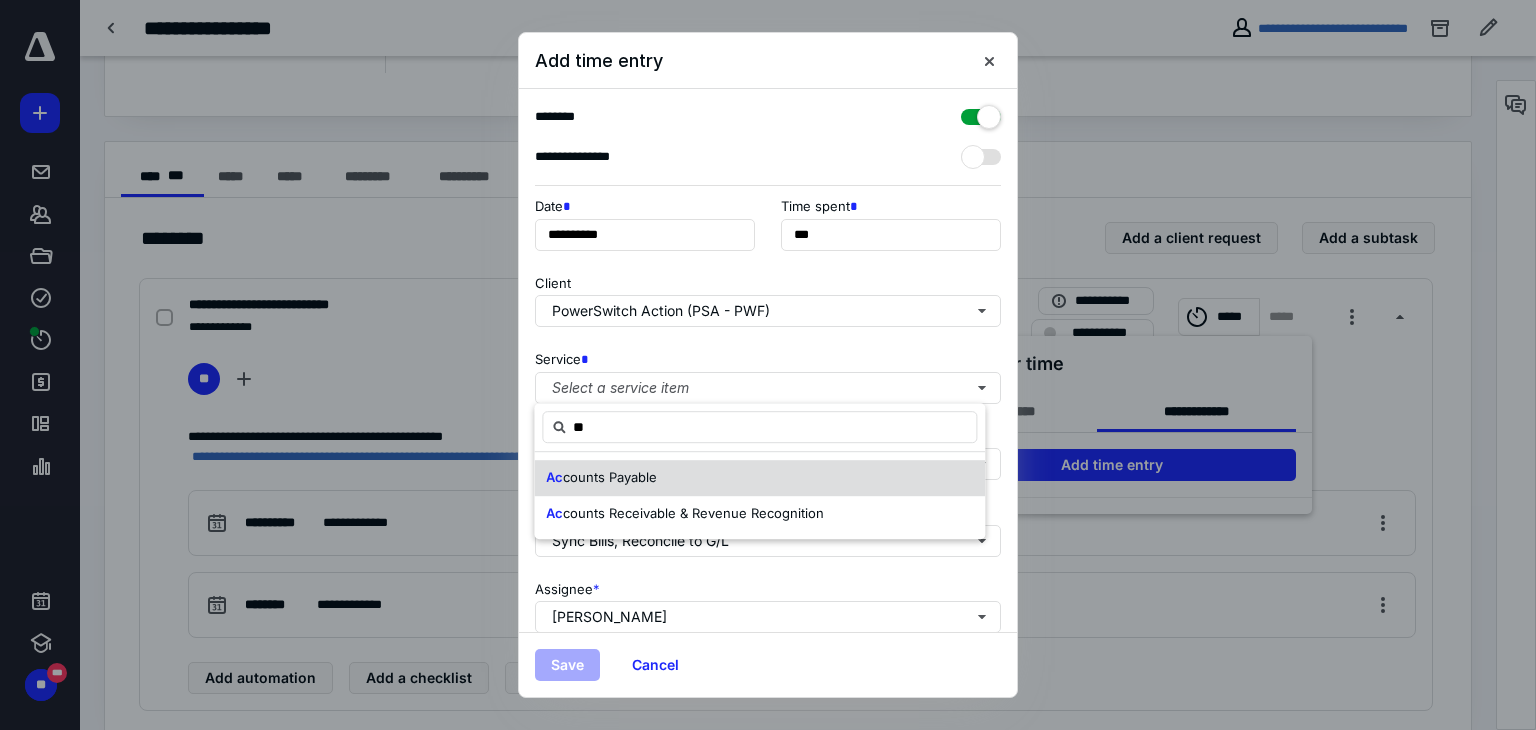 click on "counts Payable" at bounding box center [610, 477] 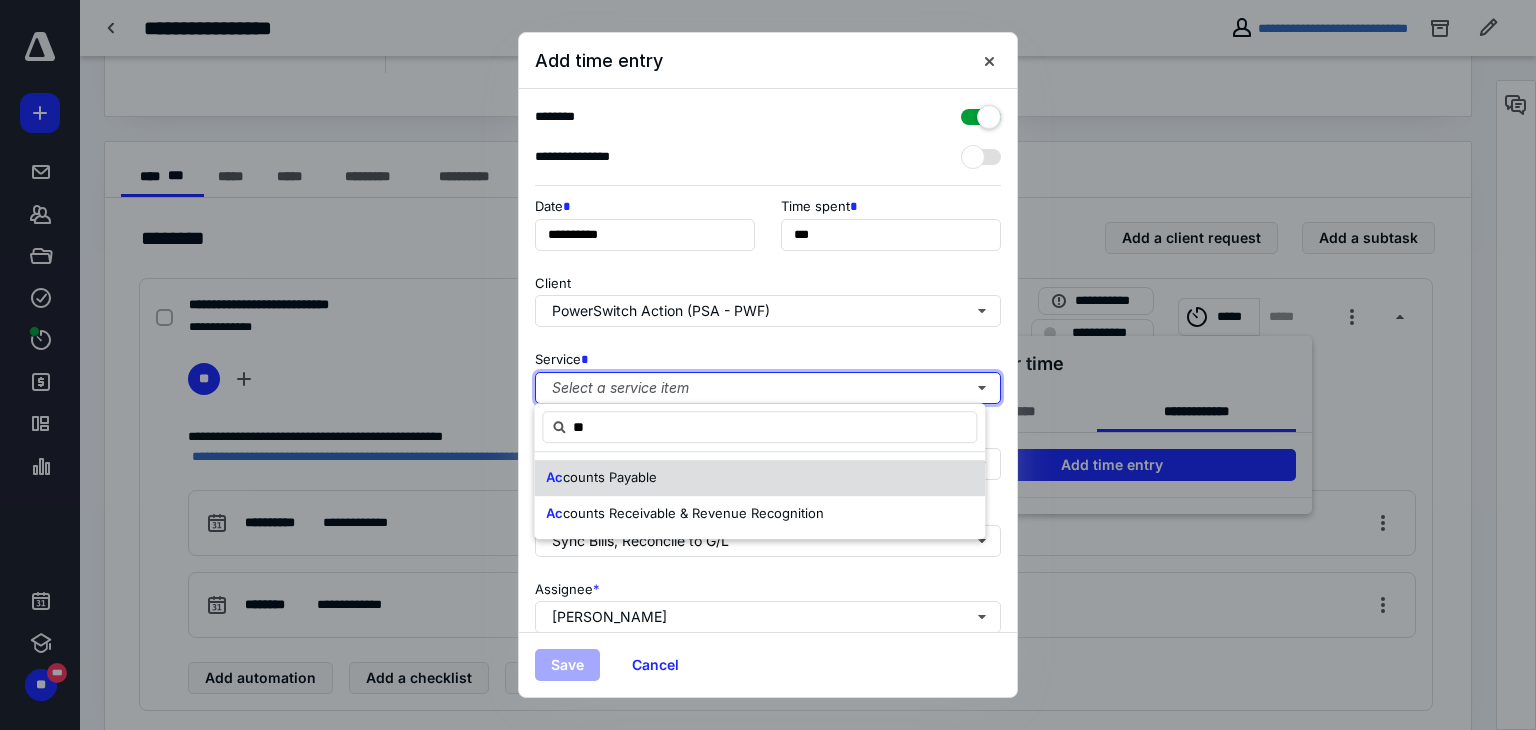 type 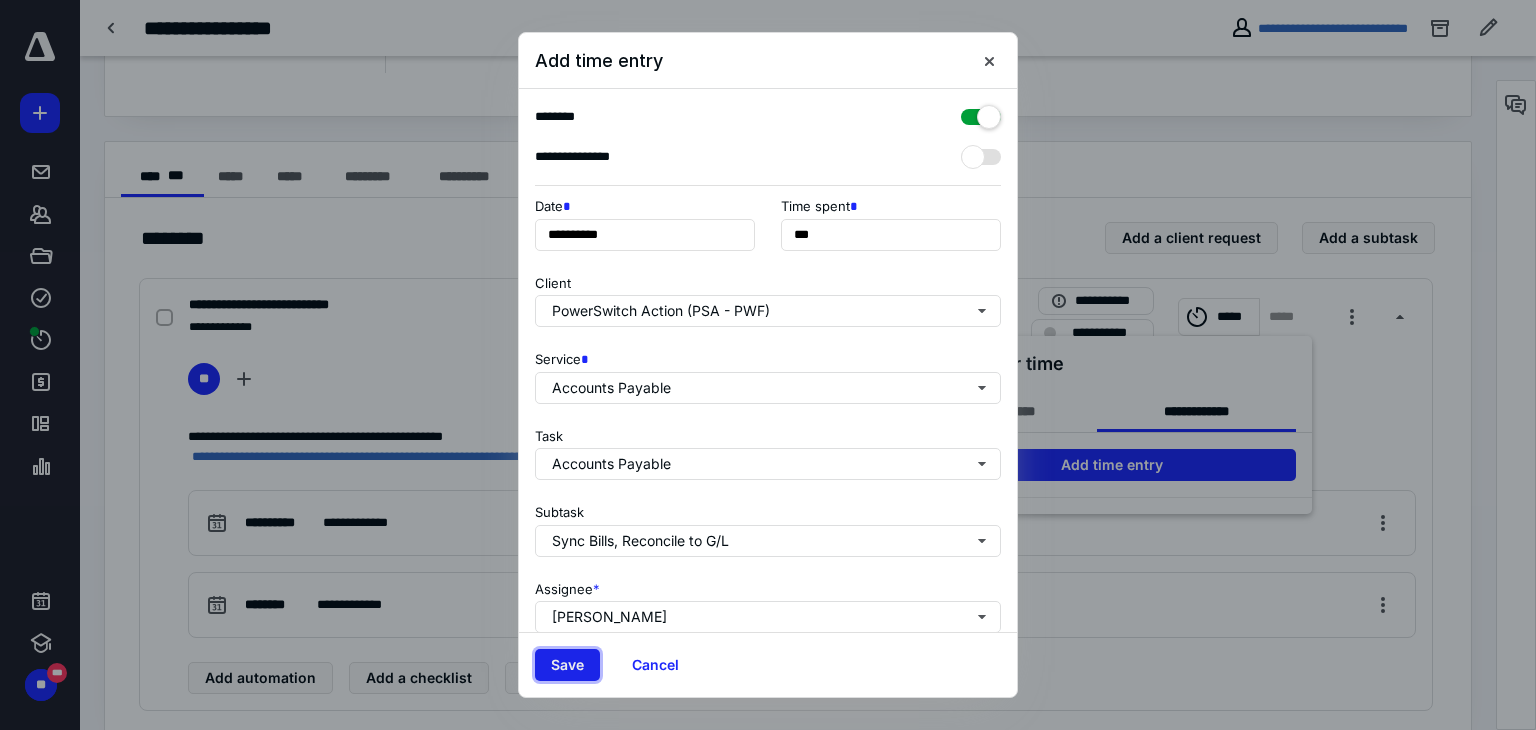 click on "Save" at bounding box center (567, 665) 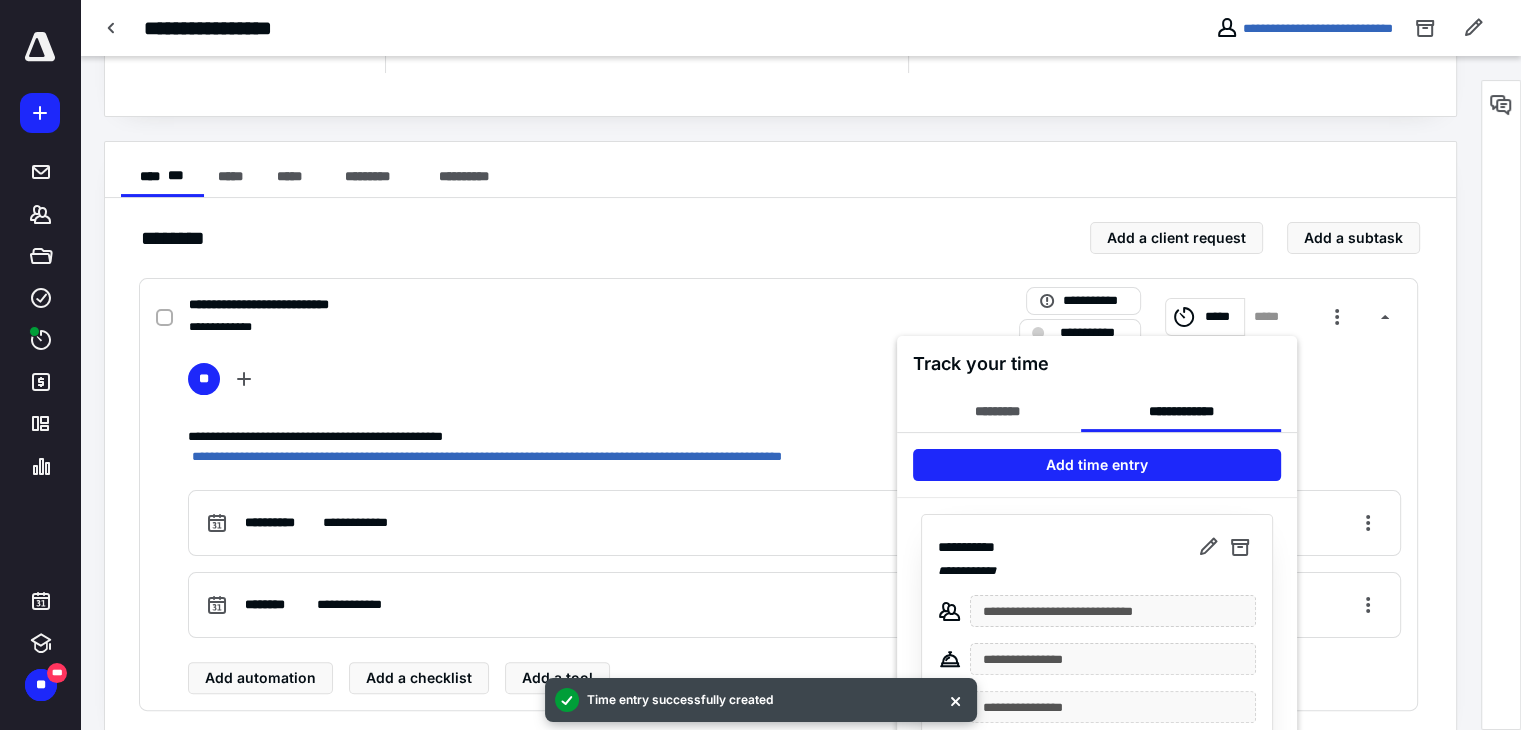 click at bounding box center [760, 365] 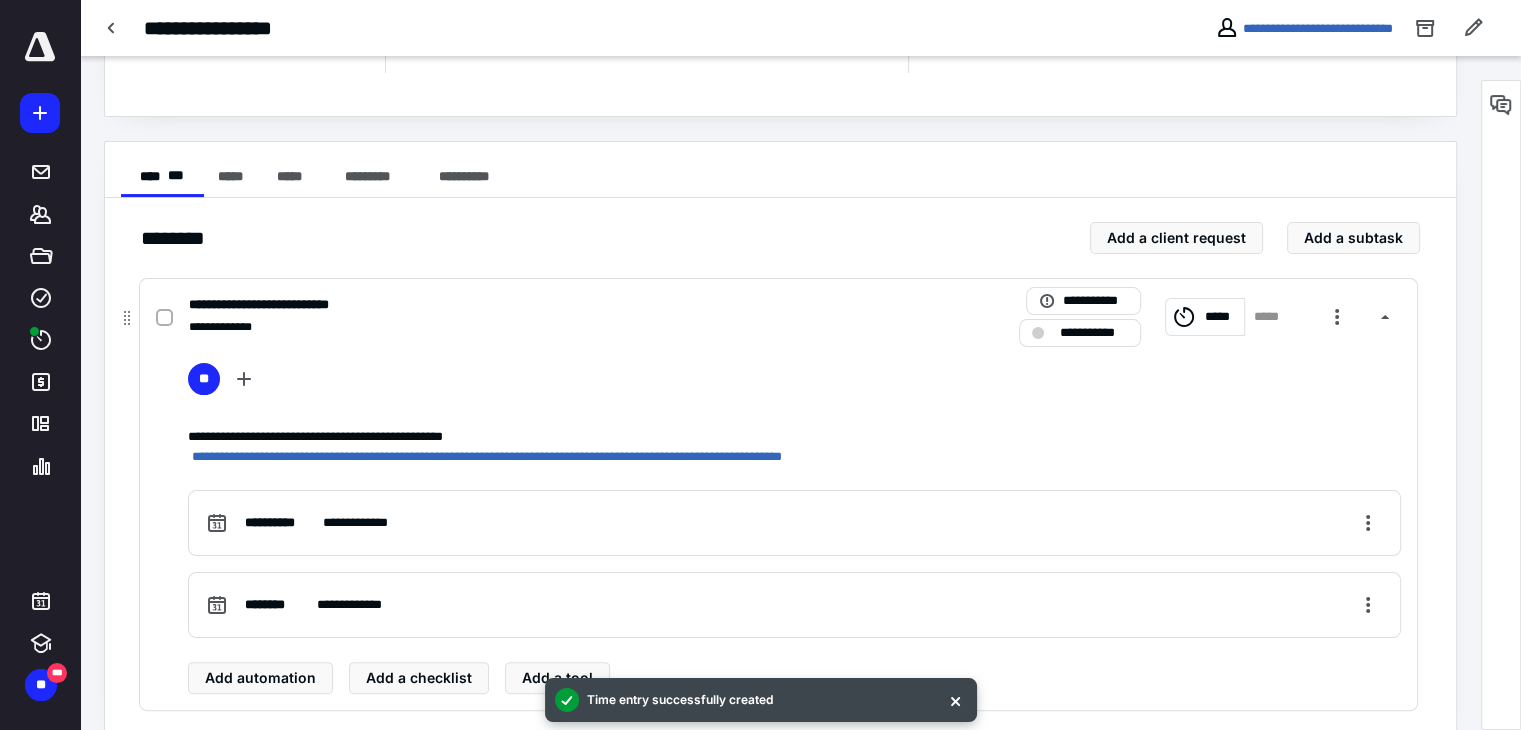 click 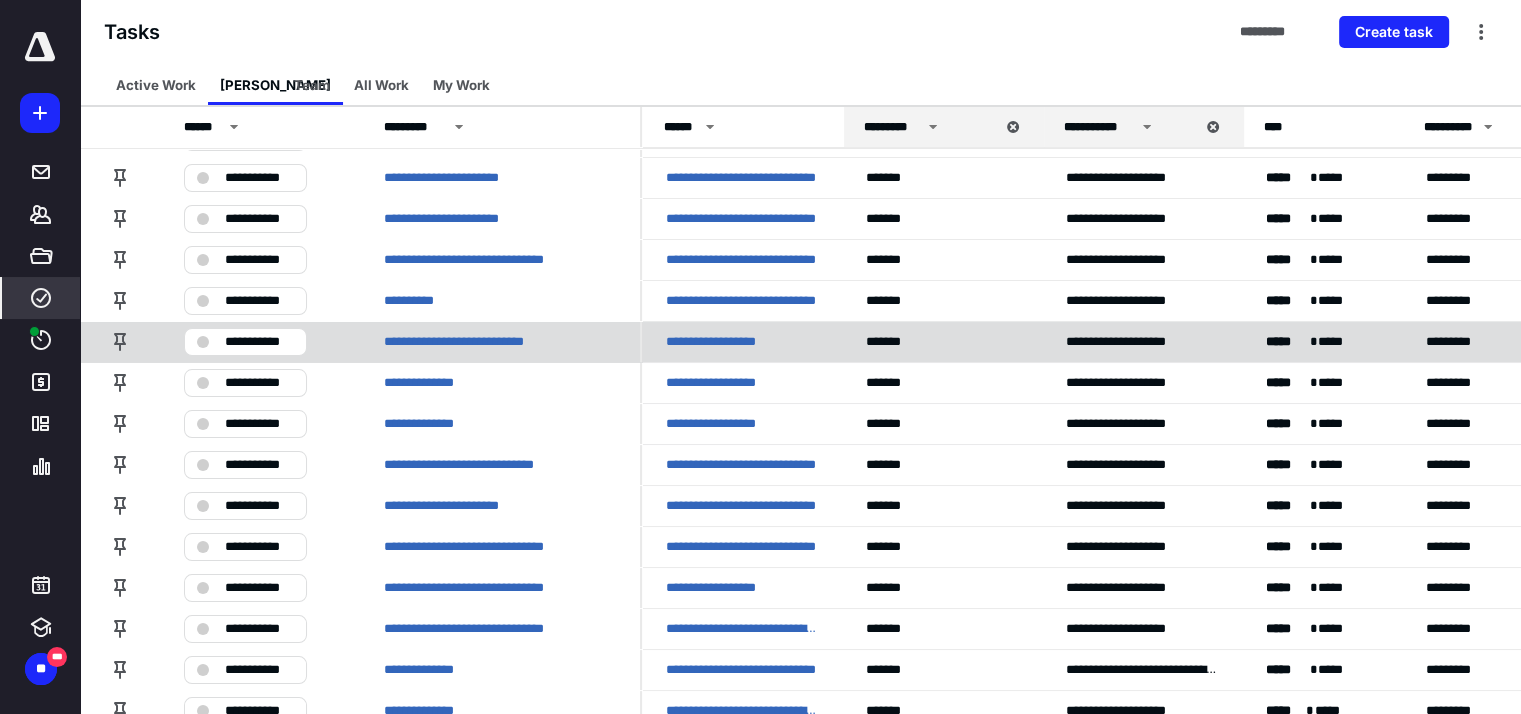 scroll, scrollTop: 0, scrollLeft: 0, axis: both 